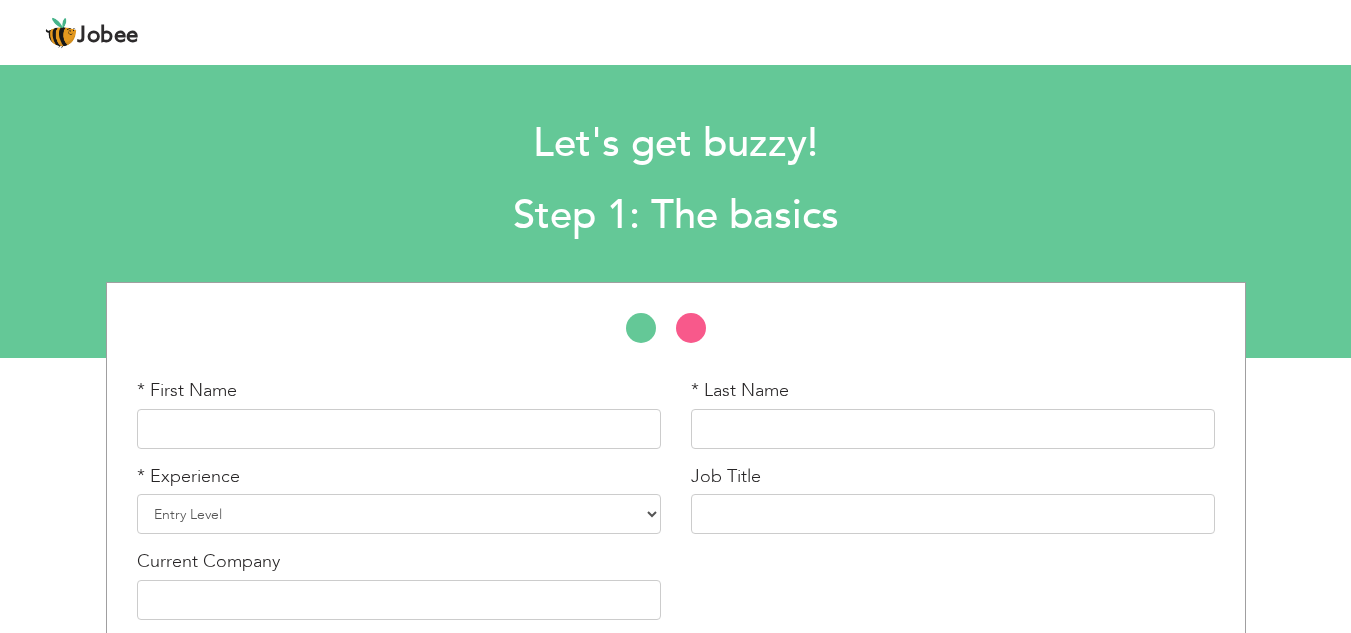 scroll, scrollTop: 93, scrollLeft: 0, axis: vertical 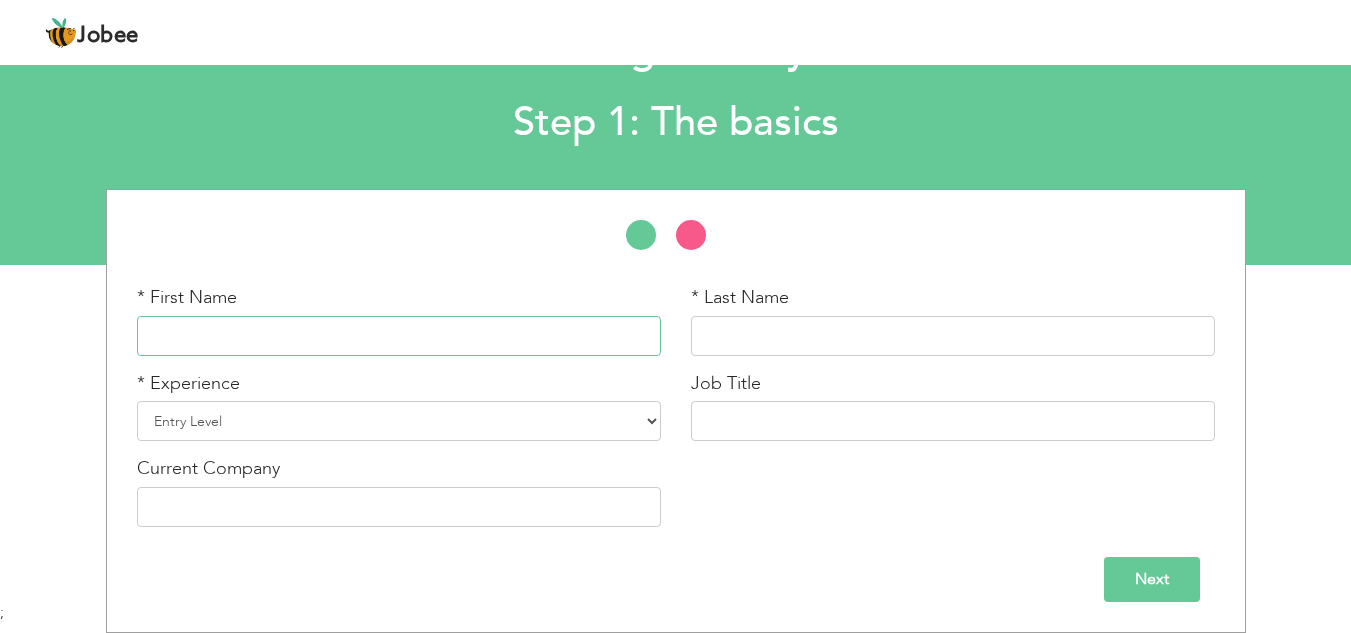 click at bounding box center [399, 336] 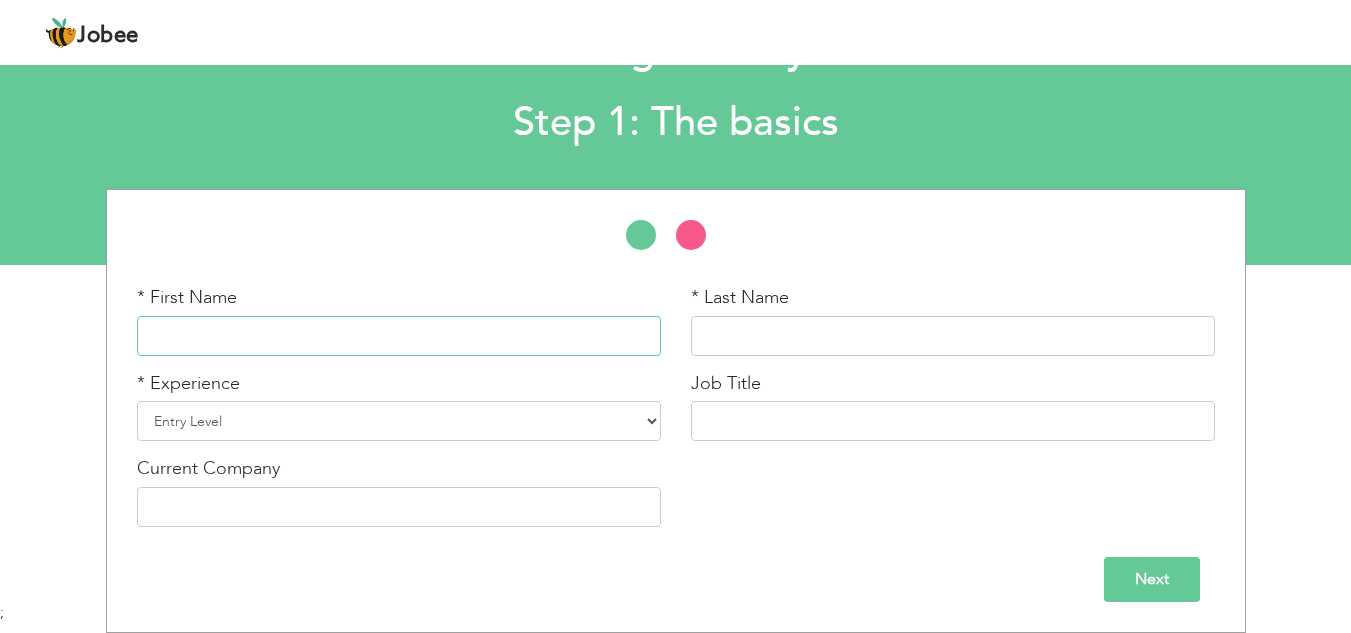 type on "saleem" 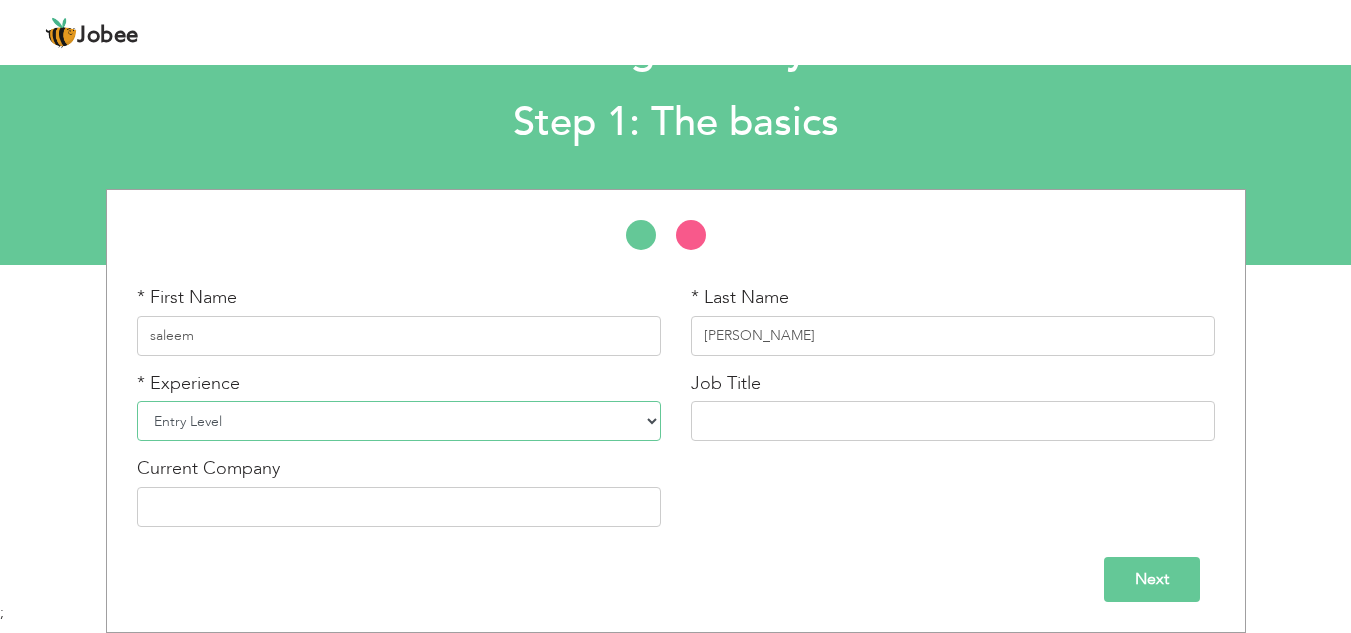 click on "Entry Level
Less than 1 Year
1 Year
2 Years
3 Years
4 Years
5 Years
6 Years
7 Years
8 Years
9 Years
10 Years
11 Years
12 Years
13 Years
14 Years
15 Years
16 Years
17 Years
18 Years
19 Years
20 Years
21 Years
22 Years
23 Years
24 Years
25 Years
26 Years
27 Years
28 Years
29 Years
30 Years
31 Years
32 Years
33 Years
34 Years
35 Years
More than 35 Years" at bounding box center (399, 421) 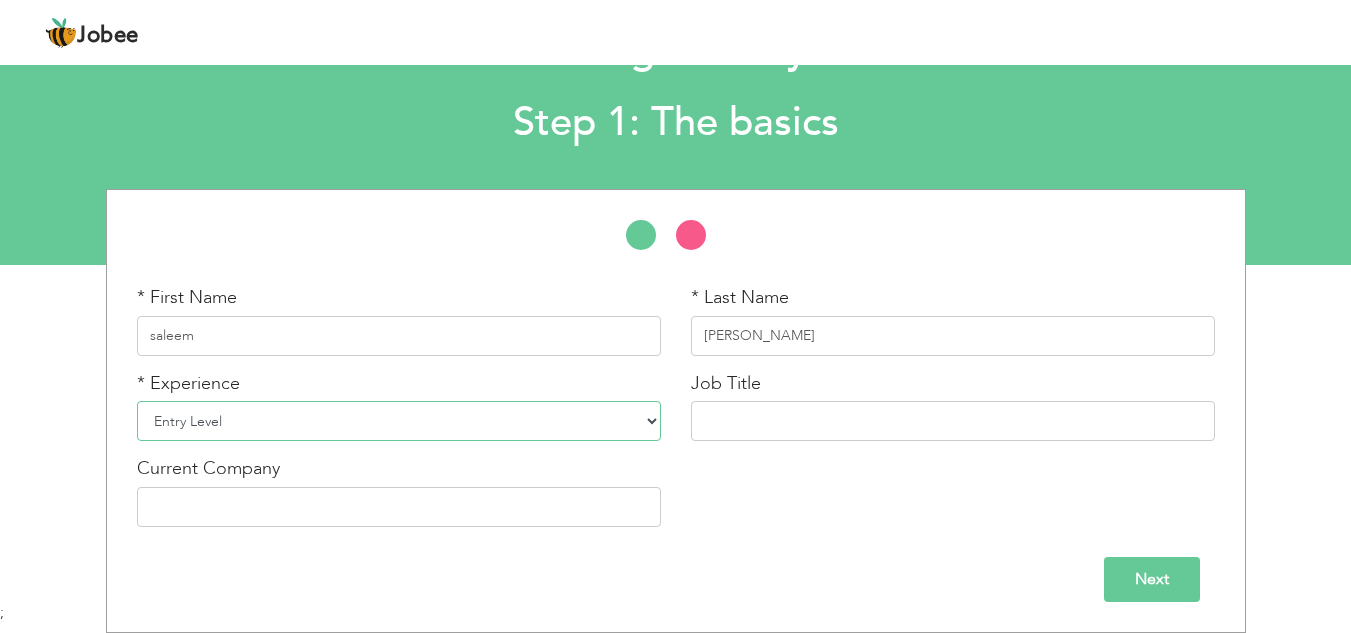 select on "2" 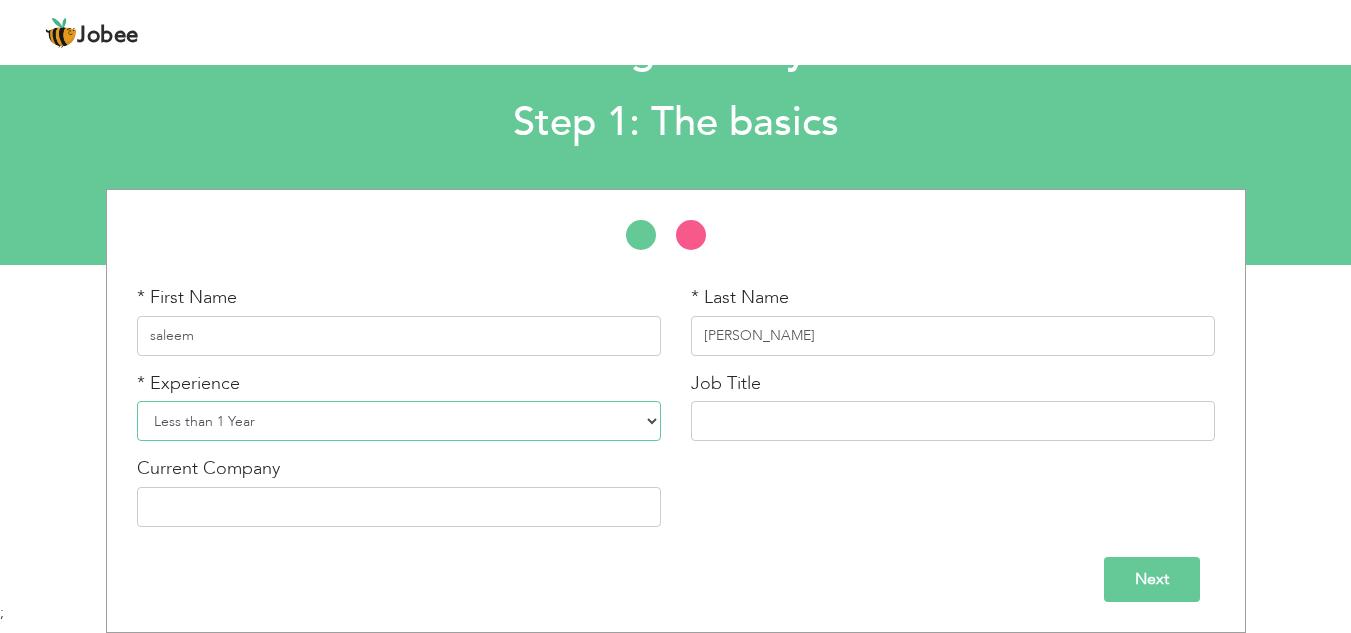 click on "Entry Level
Less than 1 Year
1 Year
2 Years
3 Years
4 Years
5 Years
6 Years
7 Years
8 Years
9 Years
10 Years
11 Years
12 Years
13 Years
14 Years
15 Years
16 Years
17 Years
18 Years
19 Years
20 Years
21 Years
22 Years
23 Years
24 Years
25 Years
26 Years
27 Years
28 Years
29 Years
30 Years
31 Years
32 Years
33 Years
34 Years
35 Years
More than 35 Years" at bounding box center [399, 421] 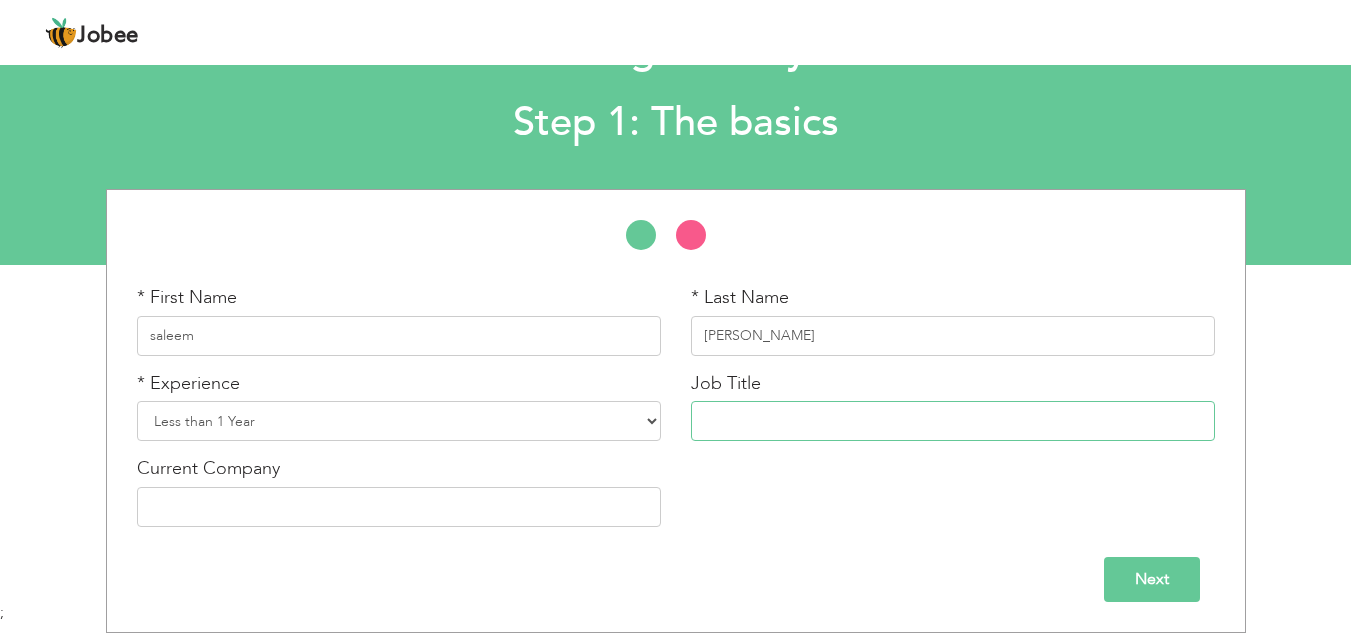 click at bounding box center [953, 421] 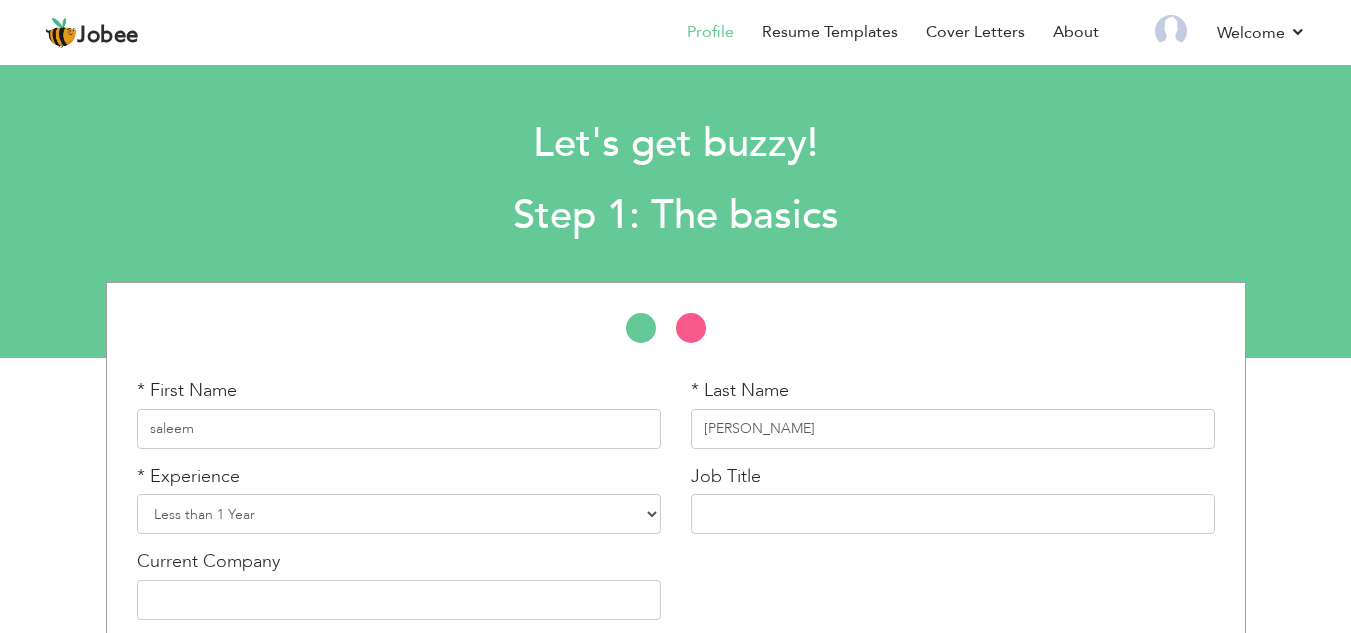 select on "2" 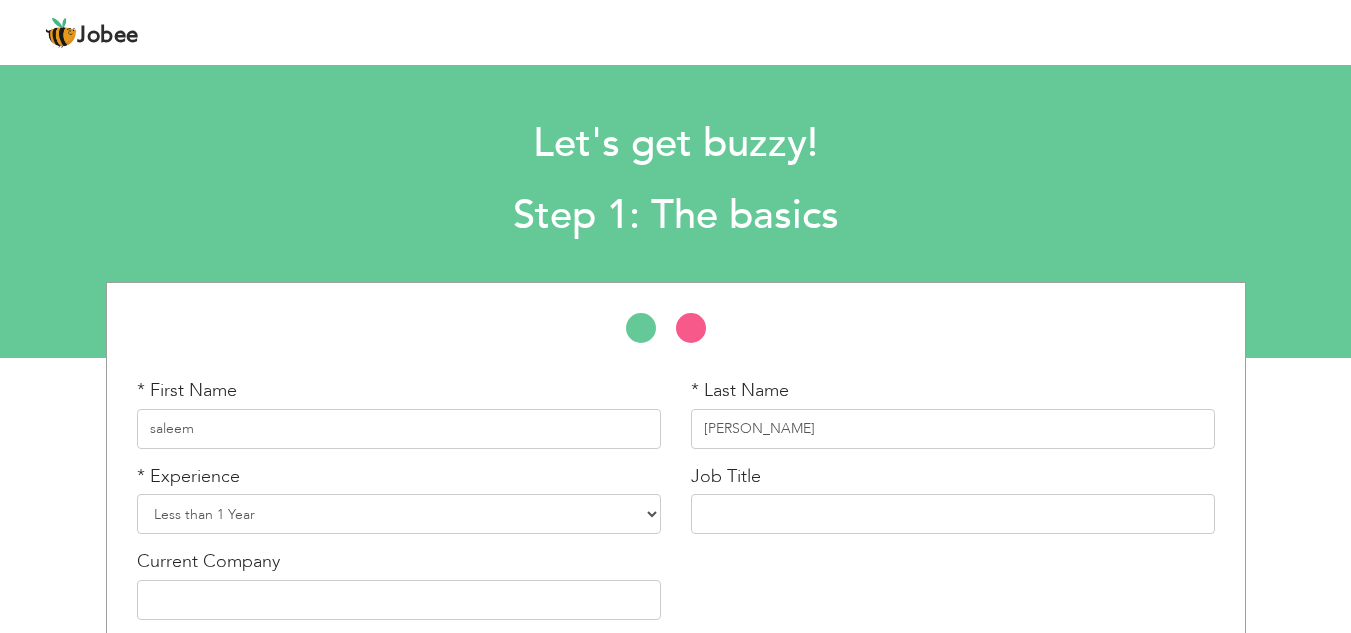 scroll, scrollTop: 93, scrollLeft: 0, axis: vertical 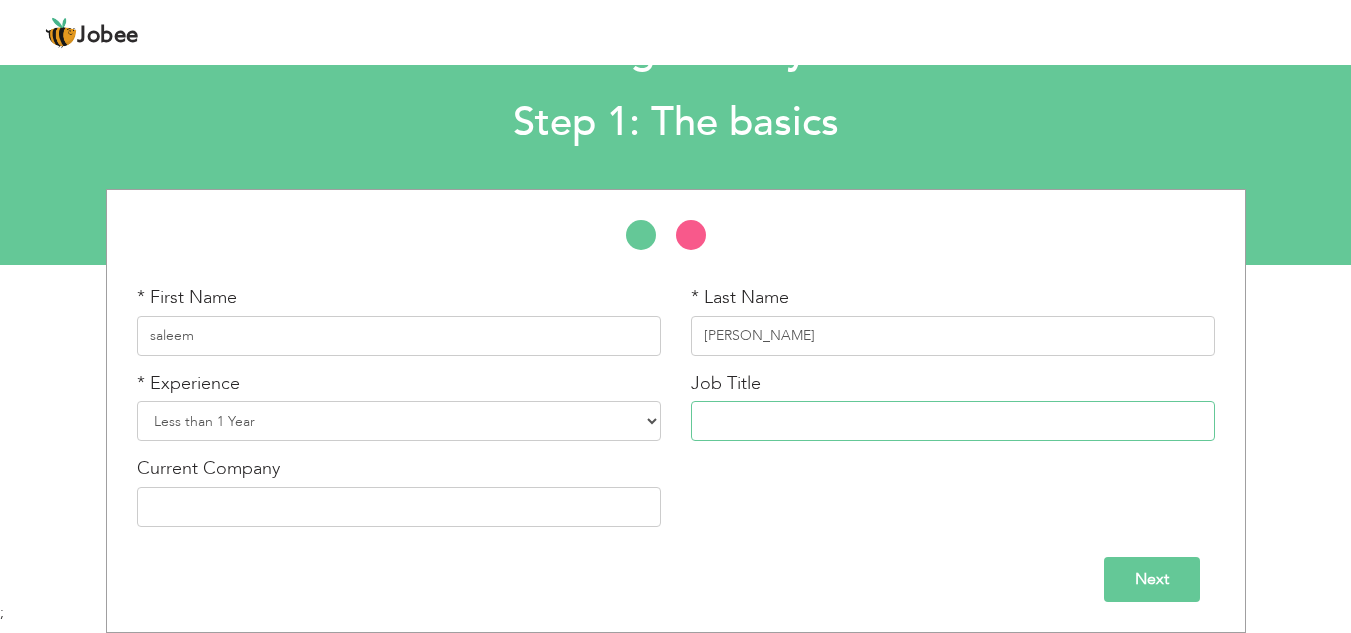 click at bounding box center (953, 421) 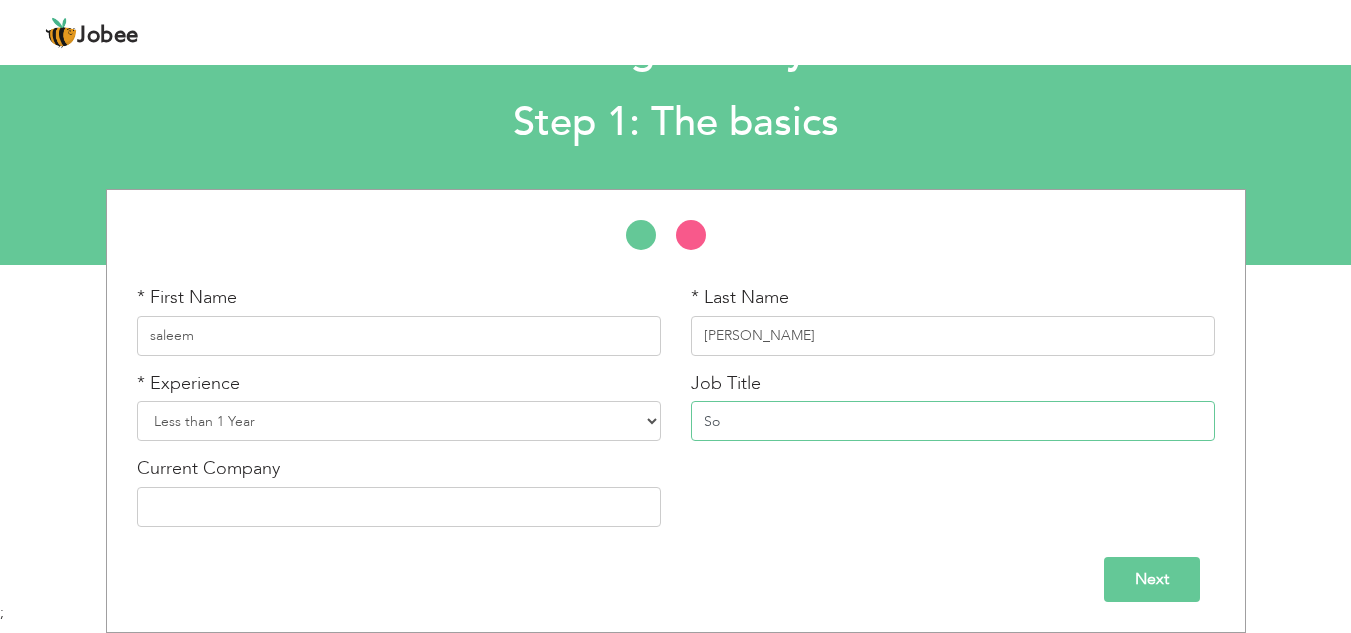type on "S" 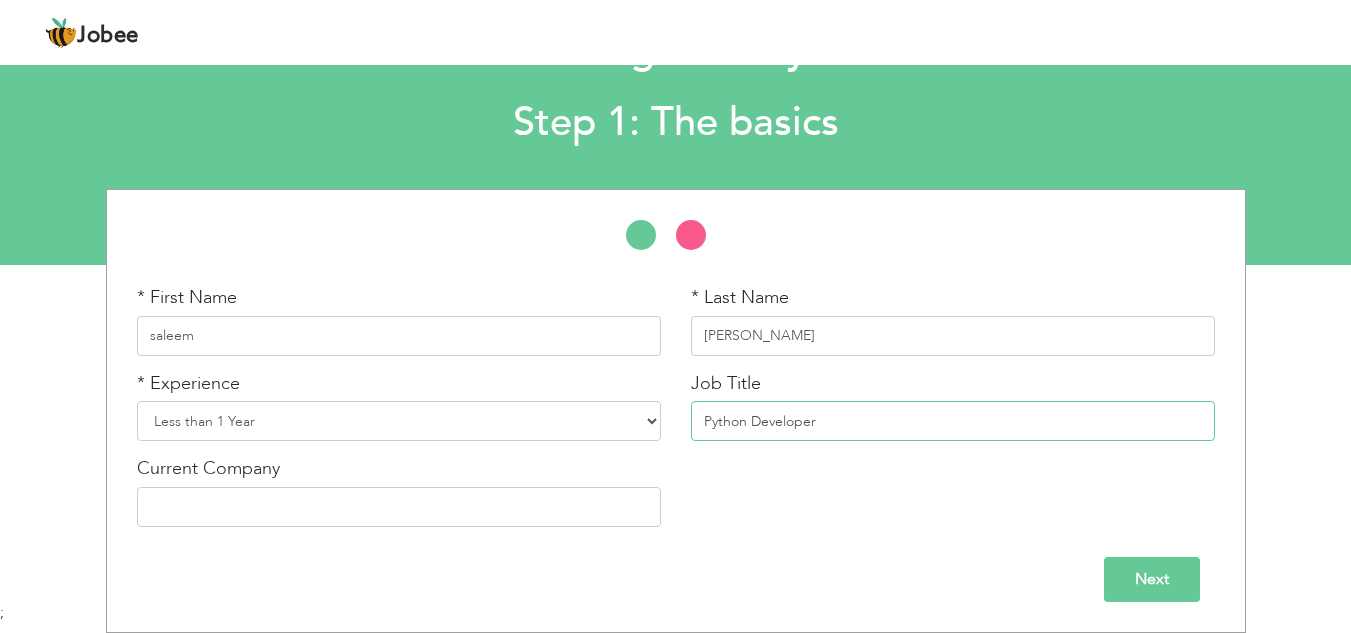 type on "Python Developer" 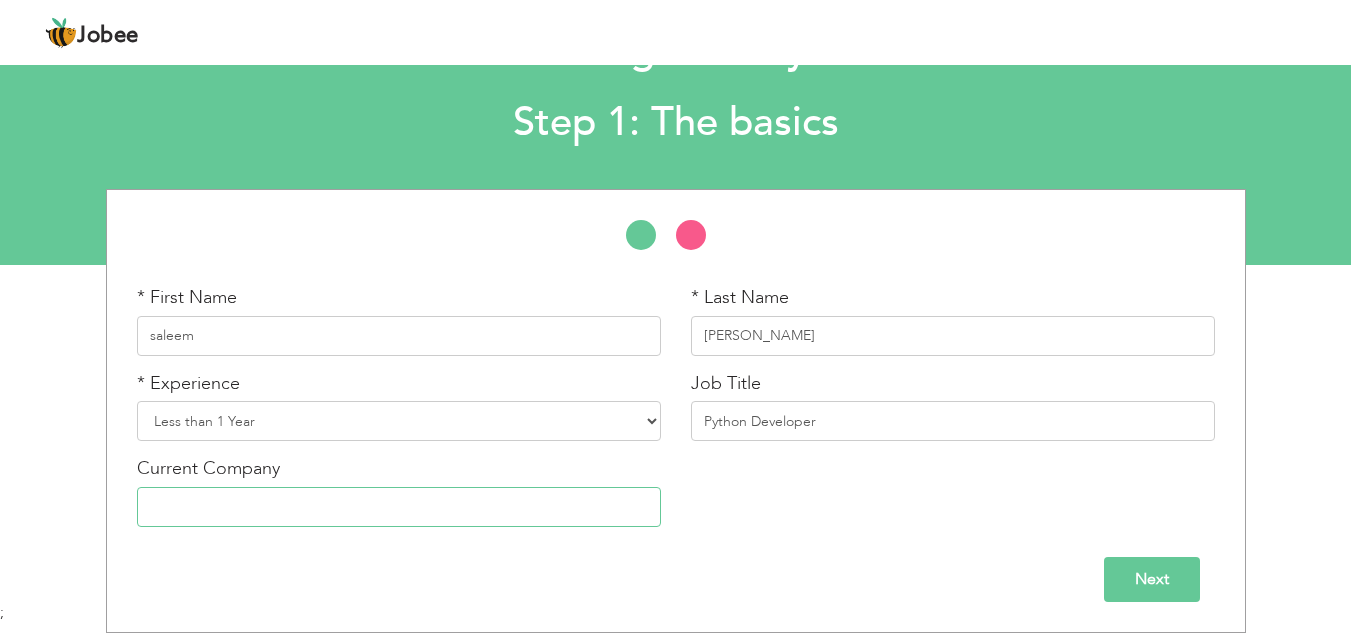 click at bounding box center [399, 507] 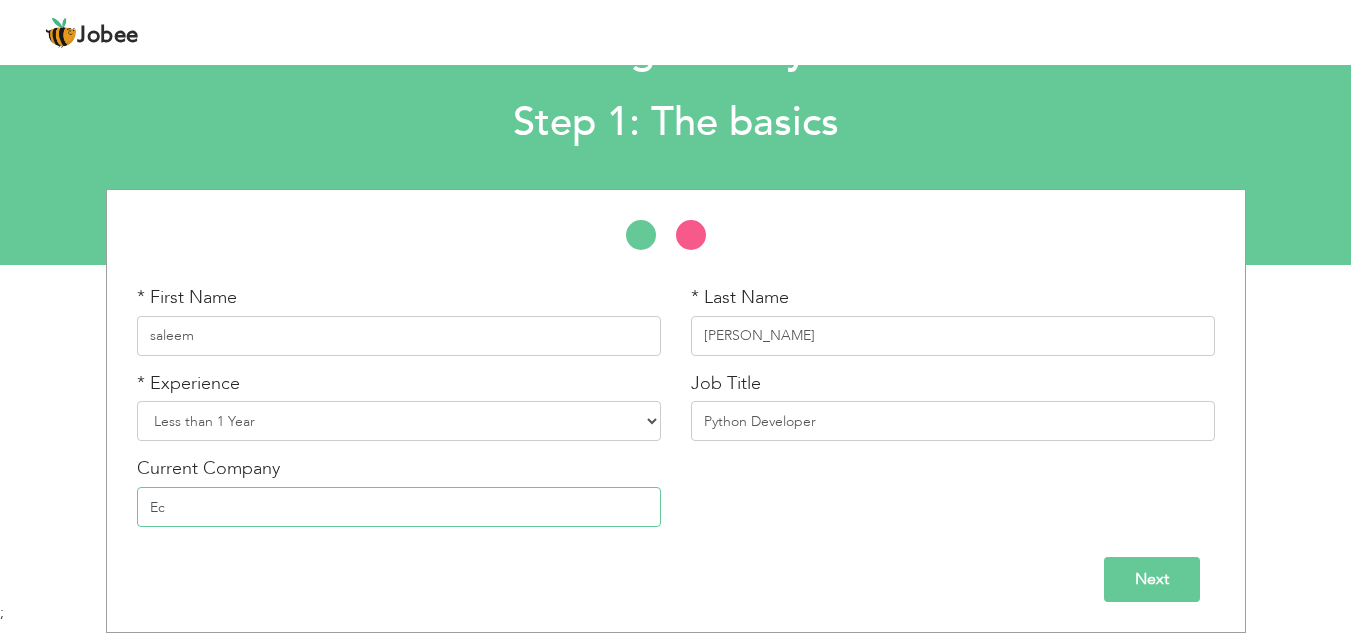 type on "E" 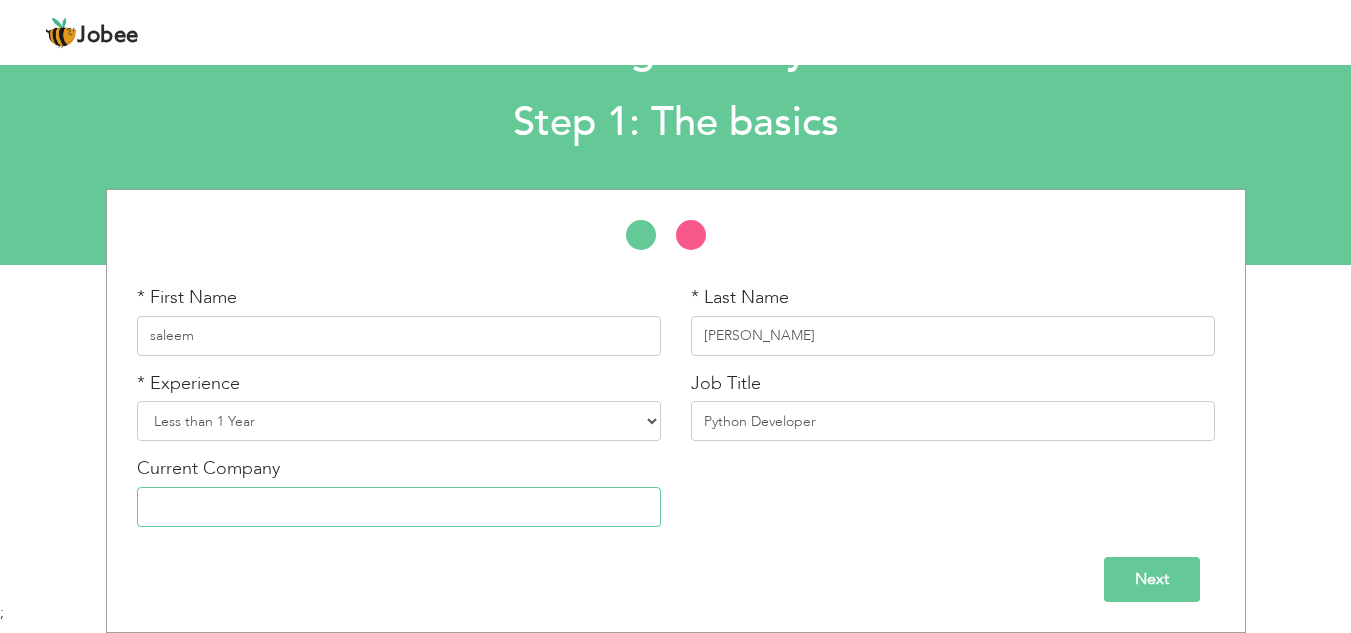 click at bounding box center (399, 507) 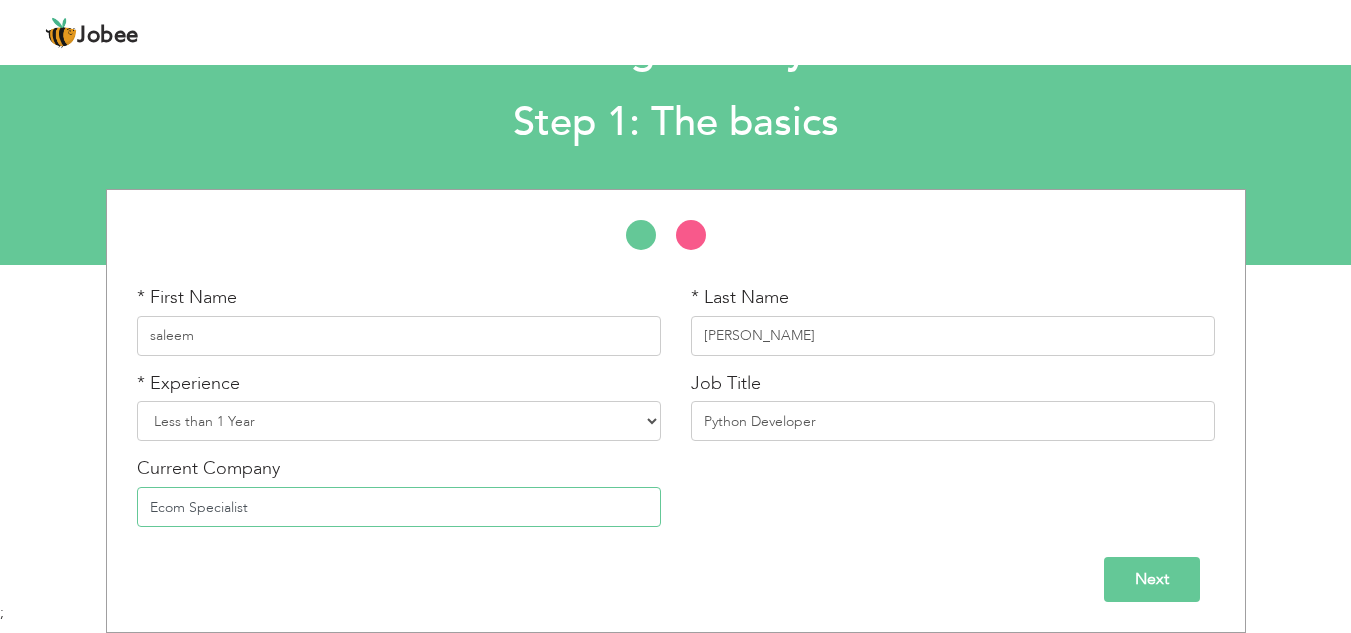 type on "Ecom Specialist" 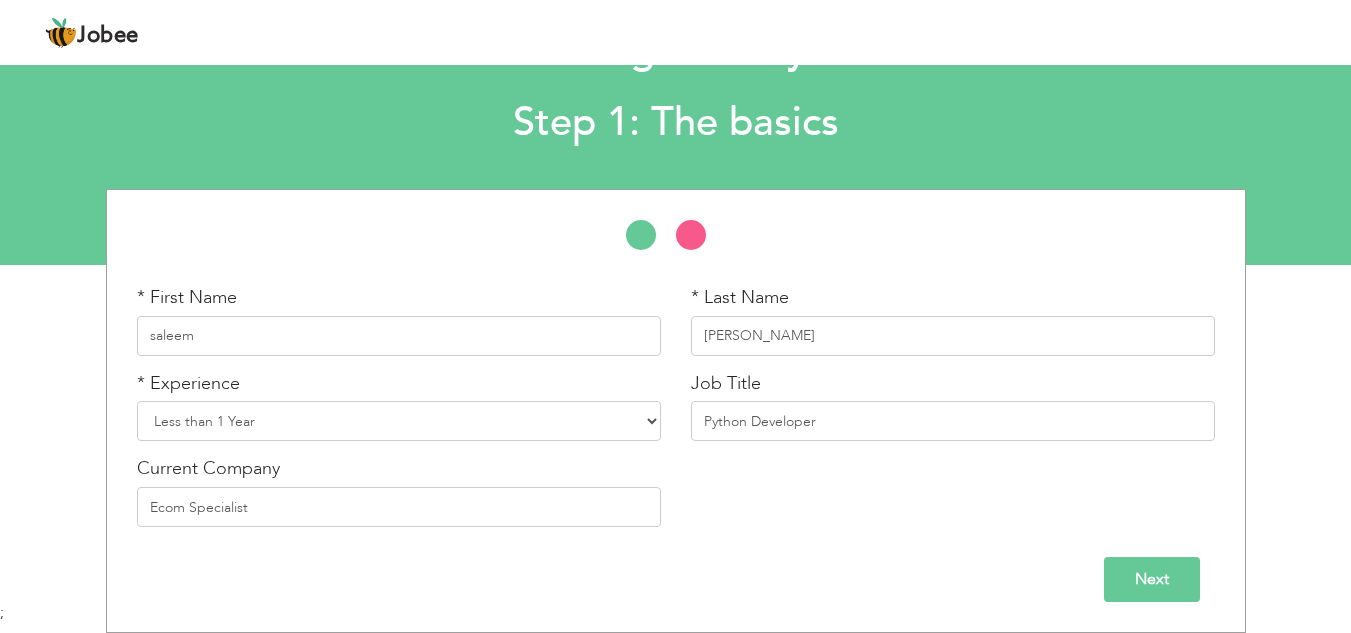 click on "* First Name
saleem
* Last Name
ullah
* Experience Entry Level
Less than 1 Year" at bounding box center [676, 411] 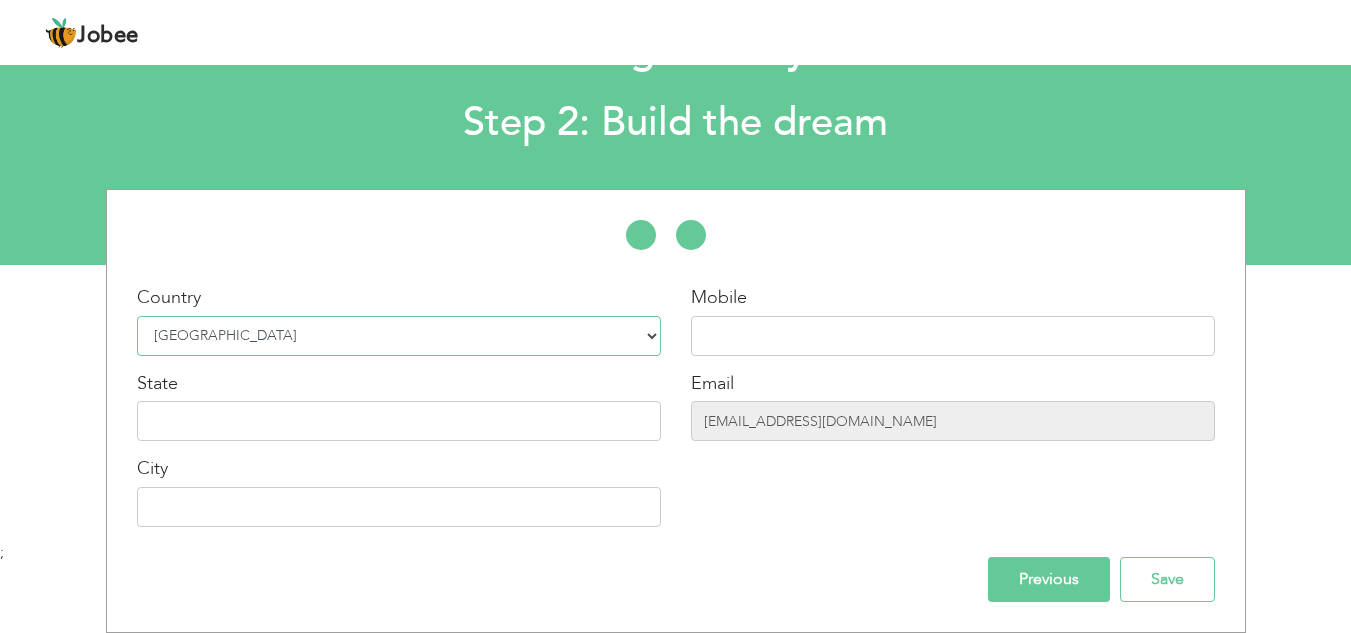 click on "Select Country
Afghanistan
Albania
Algeria
American Samoa
Andorra
Angola
Anguilla
Antarctica
Antigua and Barbuda
Argentina
Armenia
Aruba
Australia
Austria
Azerbaijan
Bahamas
Bahrain
Bangladesh
Barbados
Belarus
Belgium
Belize
Benin
Bermuda
Bhutan
Bolivia
Bosnia-Herzegovina
Botswana
Bouvet Island
Brazil
British Indian Ocean Territory
Brunei Darussalam
Bulgaria
Burkina Faso
Burundi
Cambodia
Cameroon
Canada
Cape Verde
Cayman Islands
Central African Republic
Chad
Chile
China
Christmas Island
Cocos (Keeling) Islands
Colombia
Comoros
Congo
Congo, Dem. Republic
Cook Islands
Costa Rica
Croatia
Cuba
Cyprus
Czech Rep
Denmark
Djibouti
Dominica
Dominican Republic
Ecuador
Egypt
El Salvador
Equatorial Guinea
Eritrea
Estonia
Ethiopia
European Union
Falkland Islands (Malvinas)
Faroe Islands
Fiji
Finland
France
French Guiana
French Southern Territories
Gabon
Gambia
Georgia" at bounding box center [399, 336] 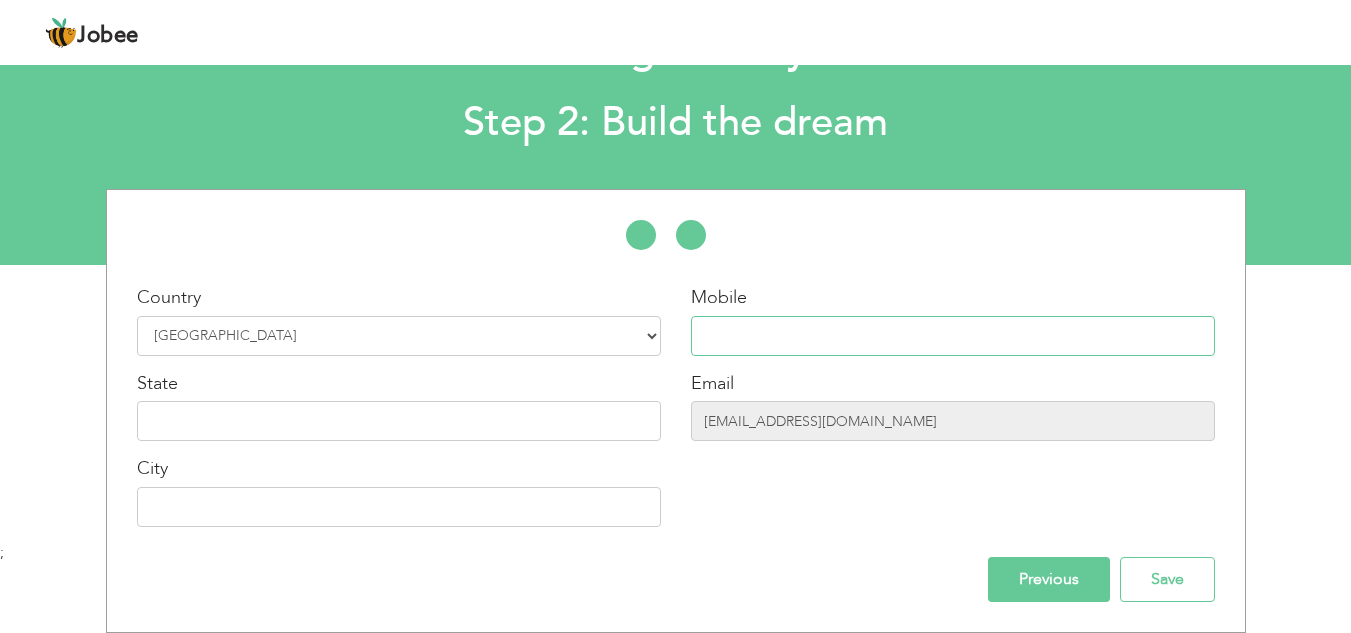 click at bounding box center [953, 336] 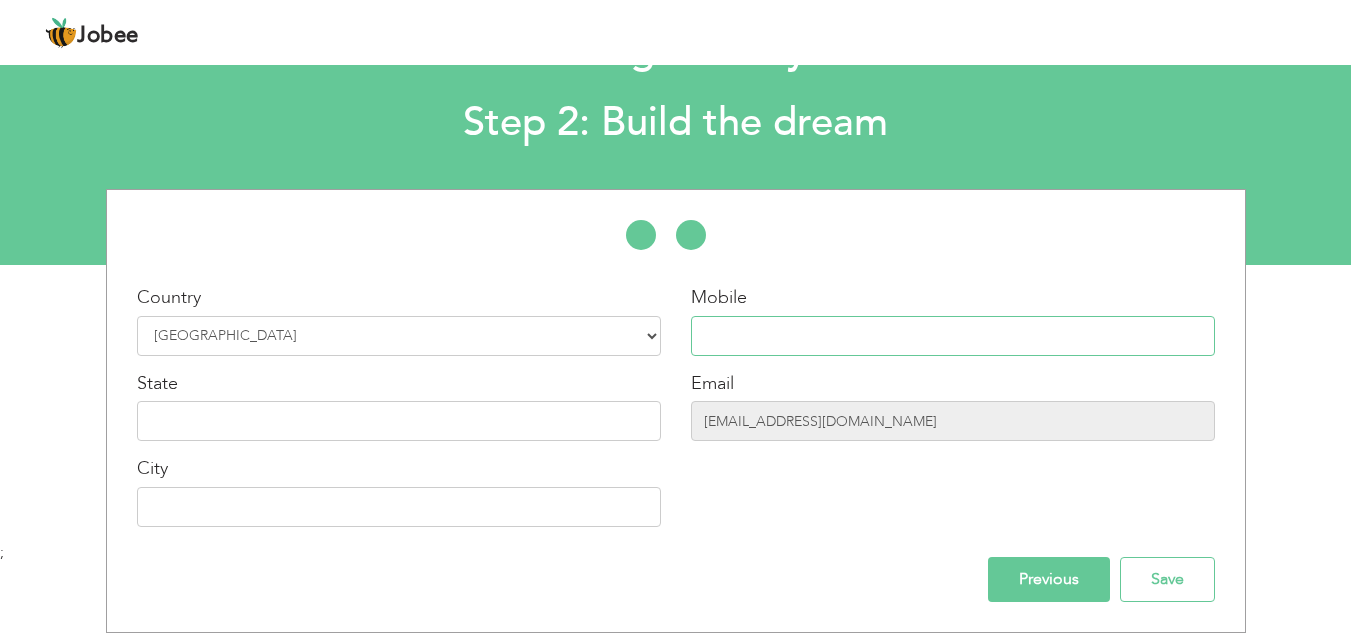 type on "03014413393" 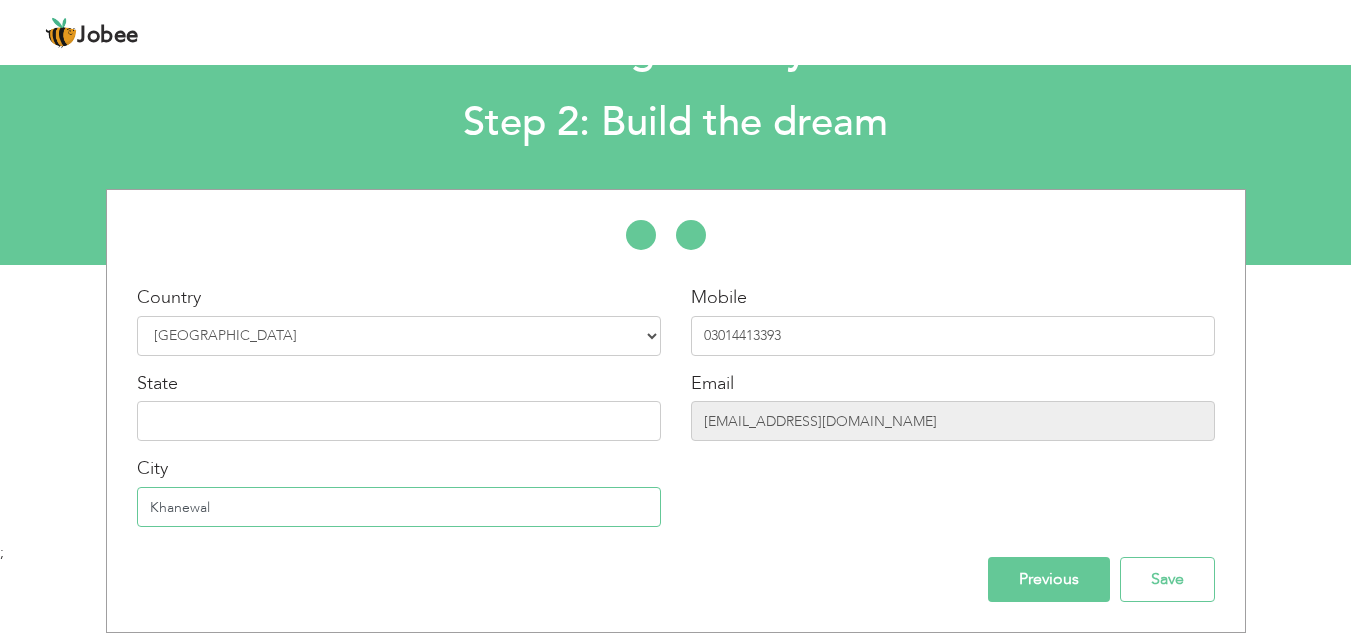 click on "Khanewal" at bounding box center (399, 507) 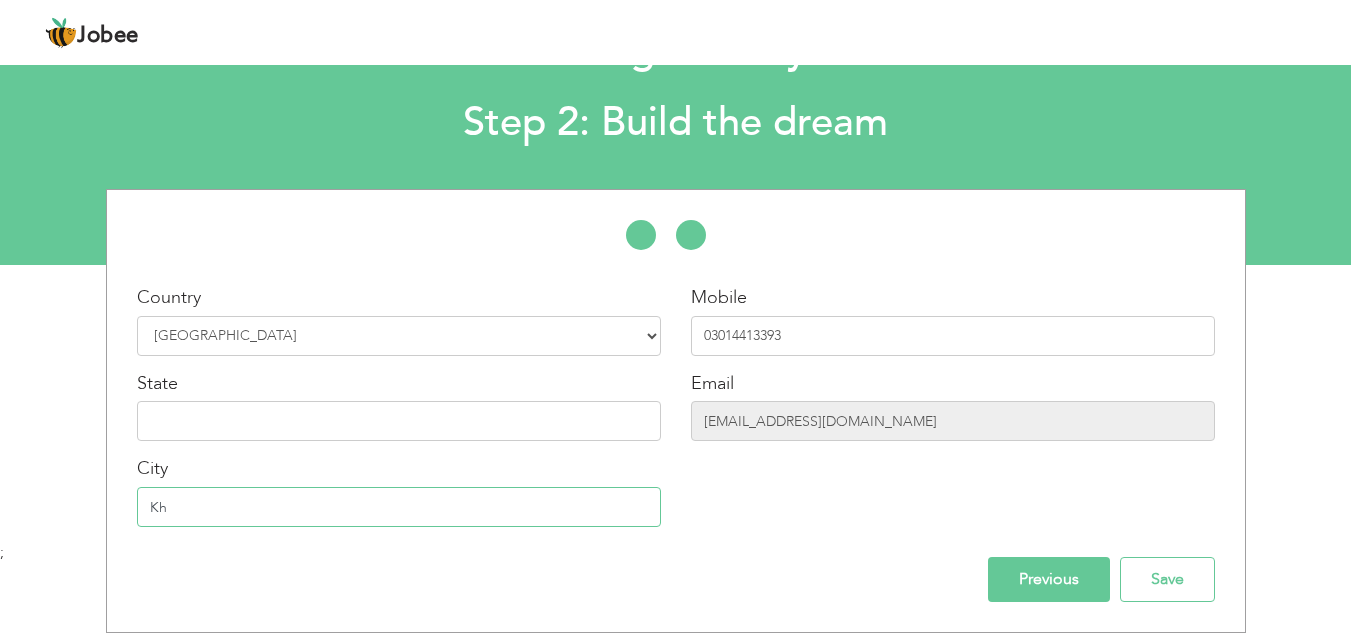 type on "K" 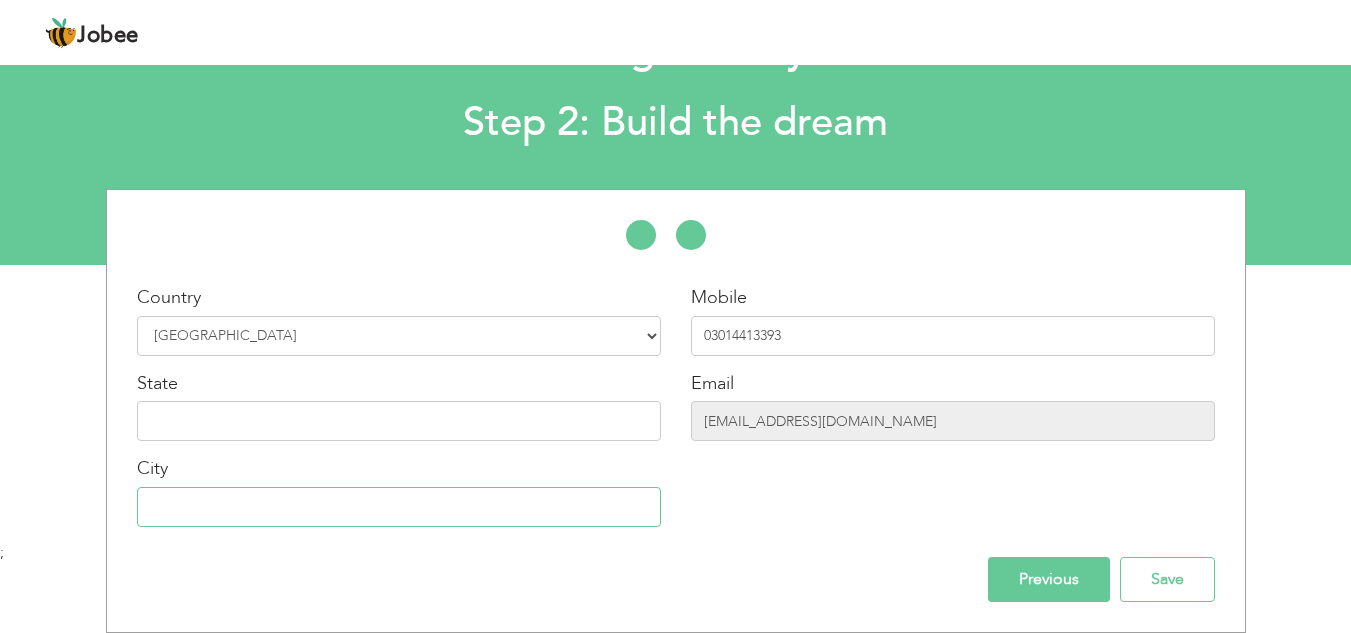 click at bounding box center (399, 507) 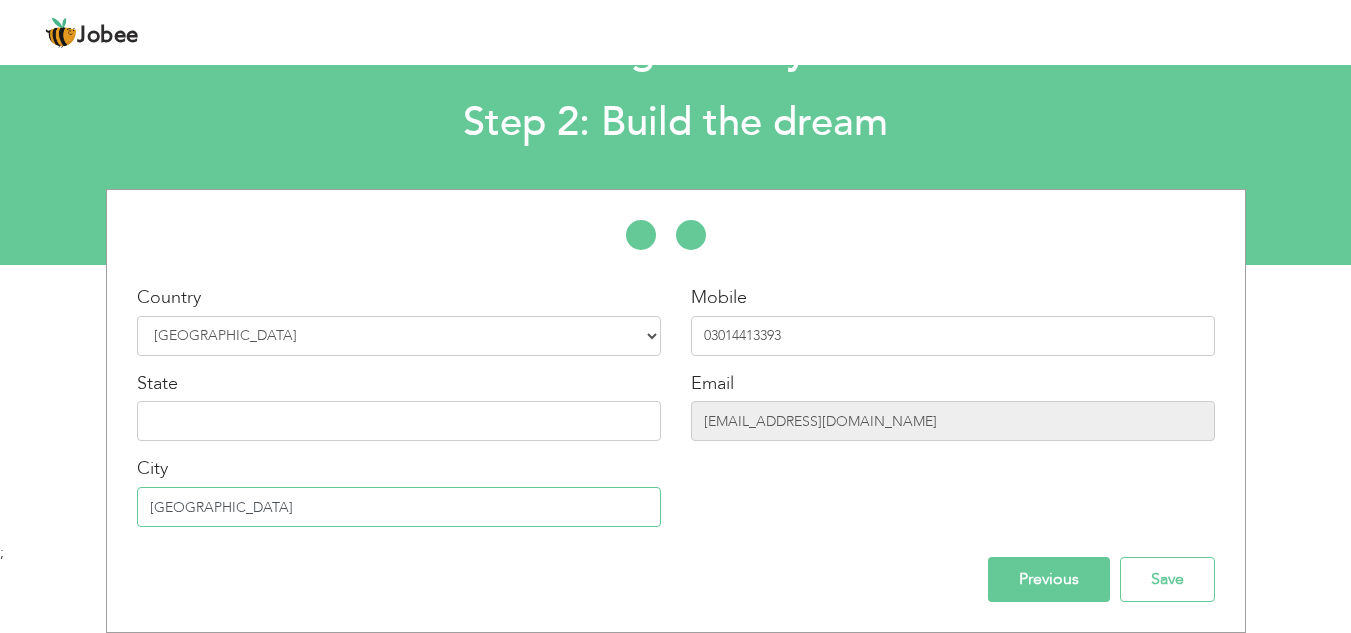 type on "[GEOGRAPHIC_DATA]" 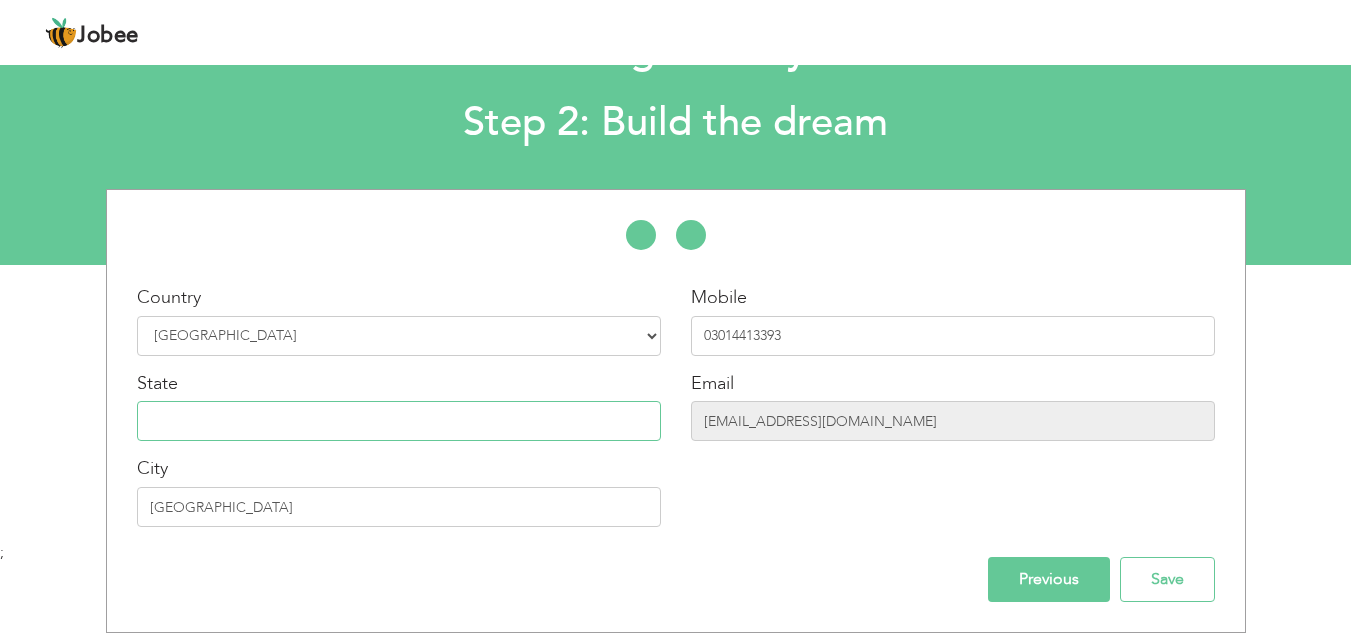 click at bounding box center (399, 421) 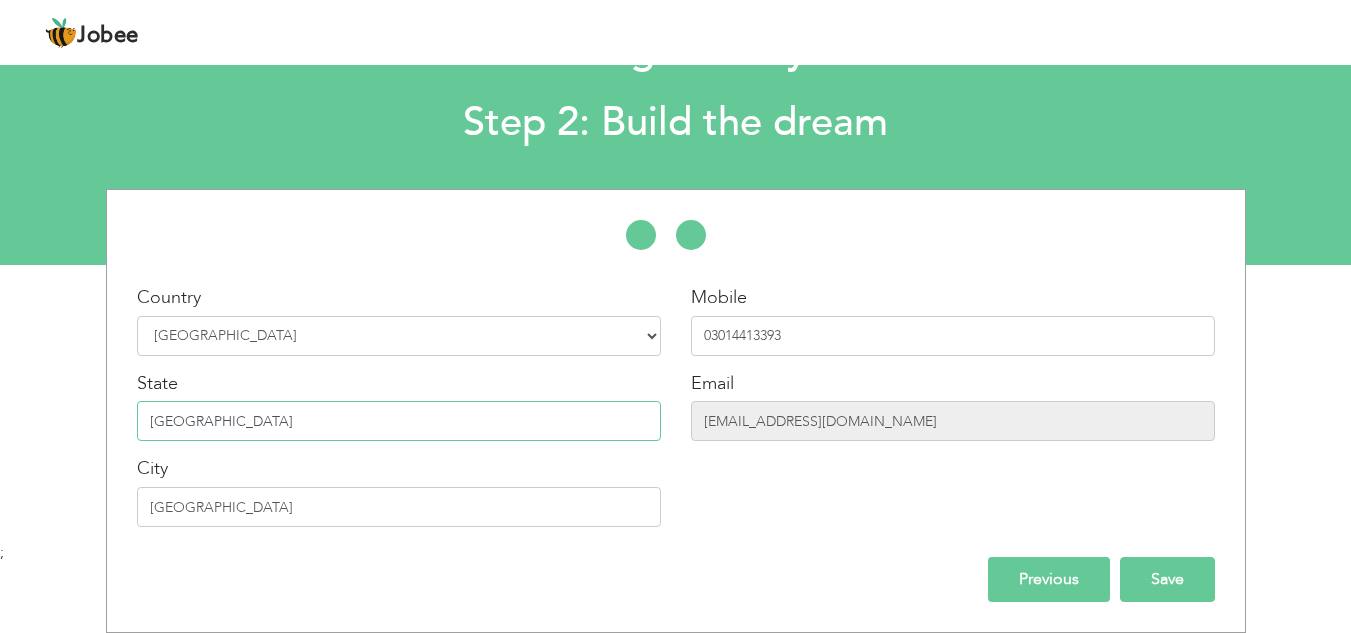 type on "[GEOGRAPHIC_DATA]" 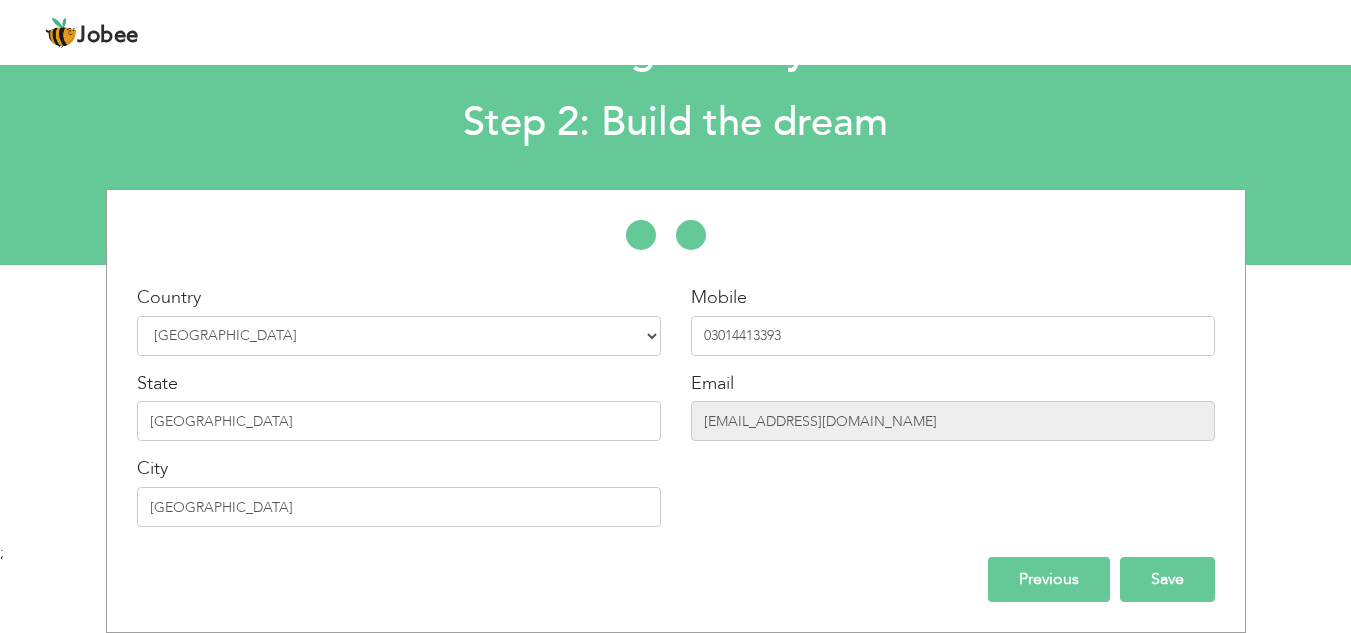 click on "Save" at bounding box center [1167, 579] 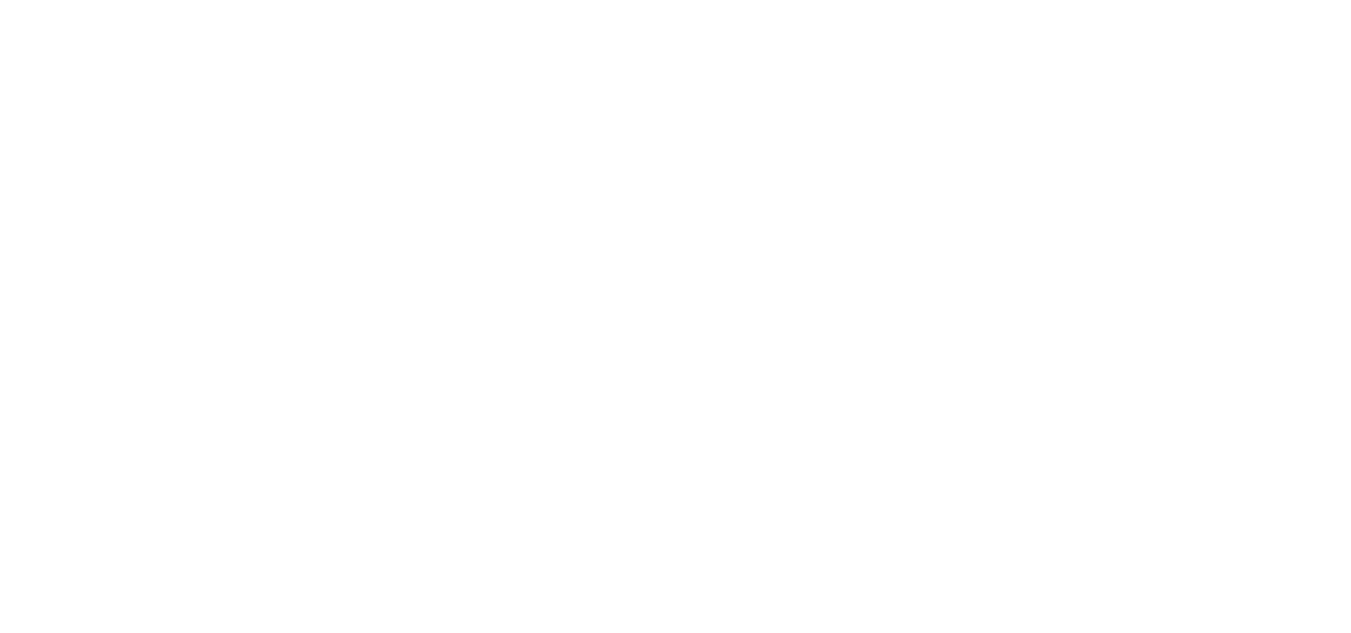 scroll, scrollTop: 0, scrollLeft: 0, axis: both 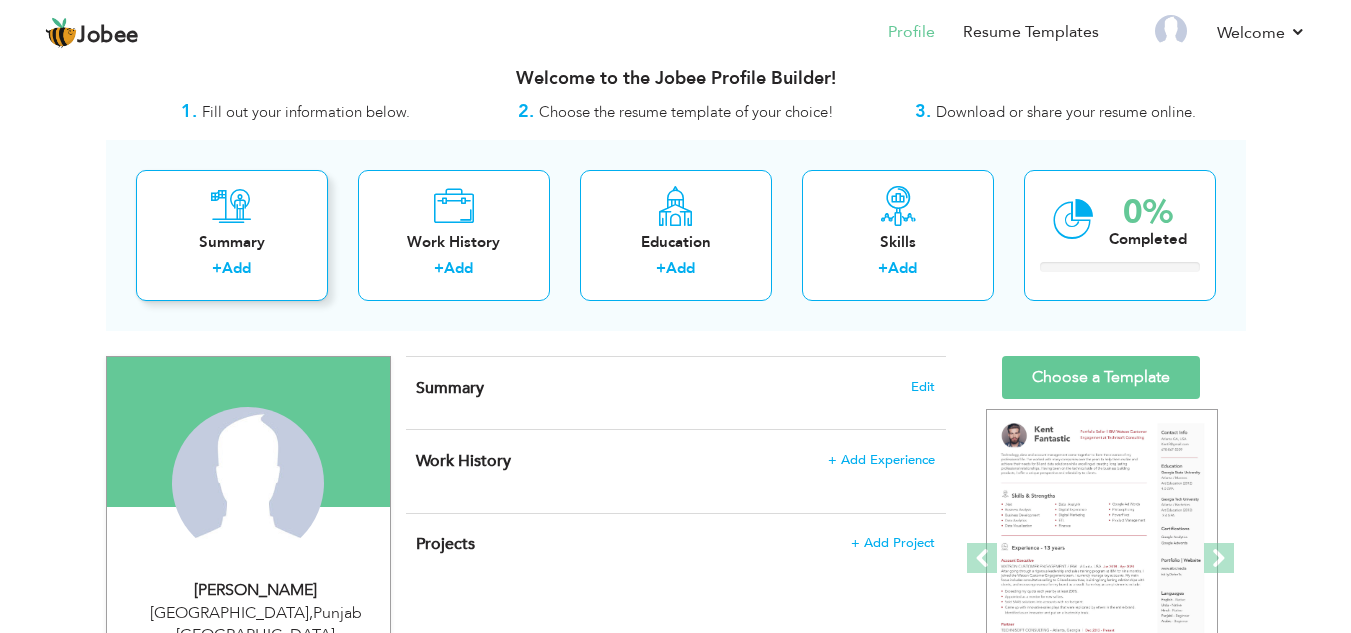 click on "Summary
+  Add" at bounding box center [232, 235] 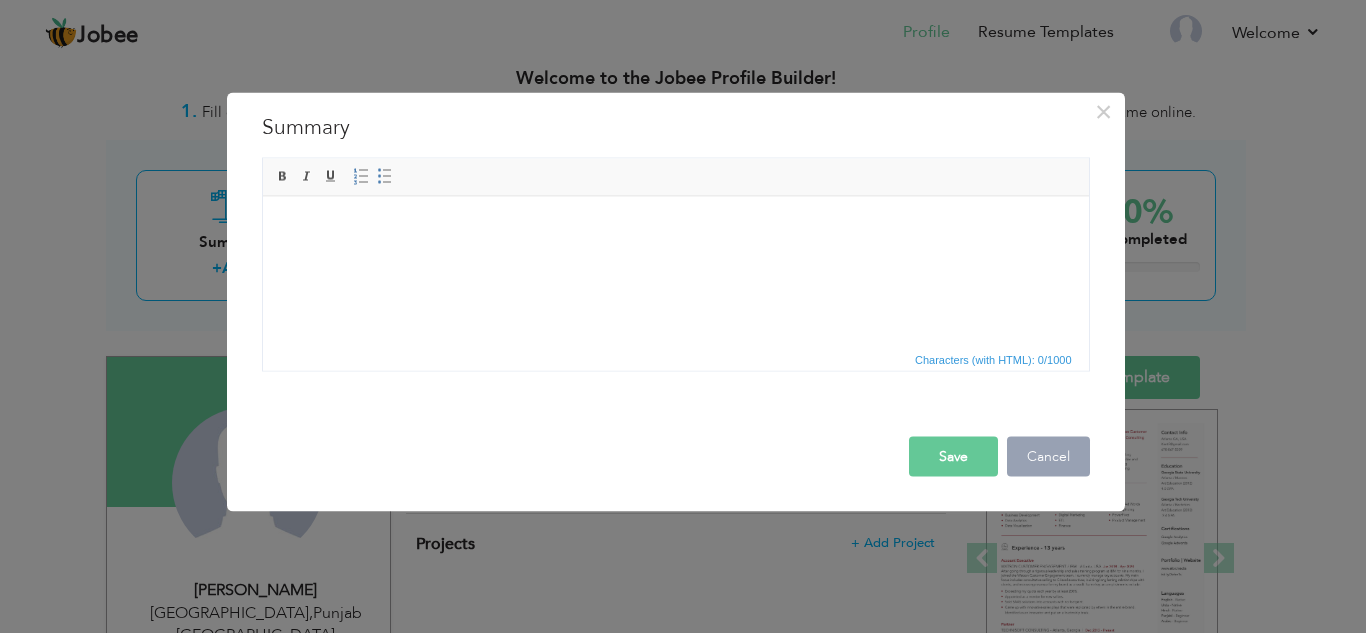 click on "Cancel" at bounding box center [1048, 456] 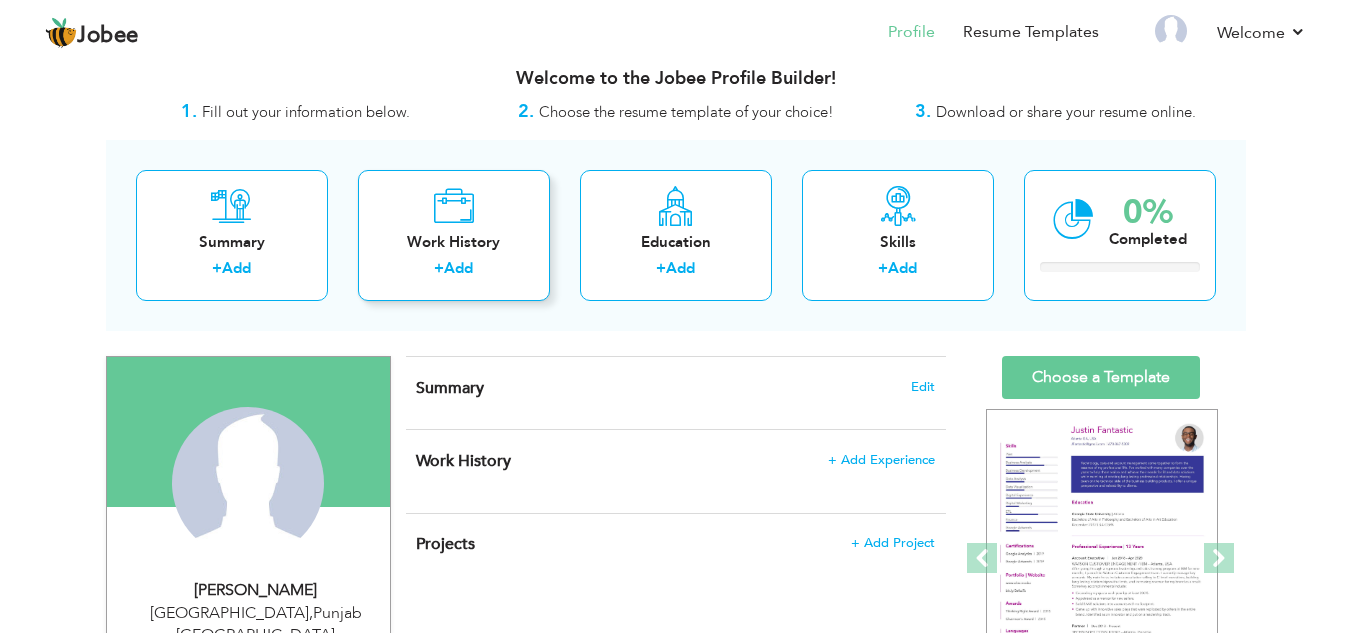 click on "+  Add" at bounding box center (454, 271) 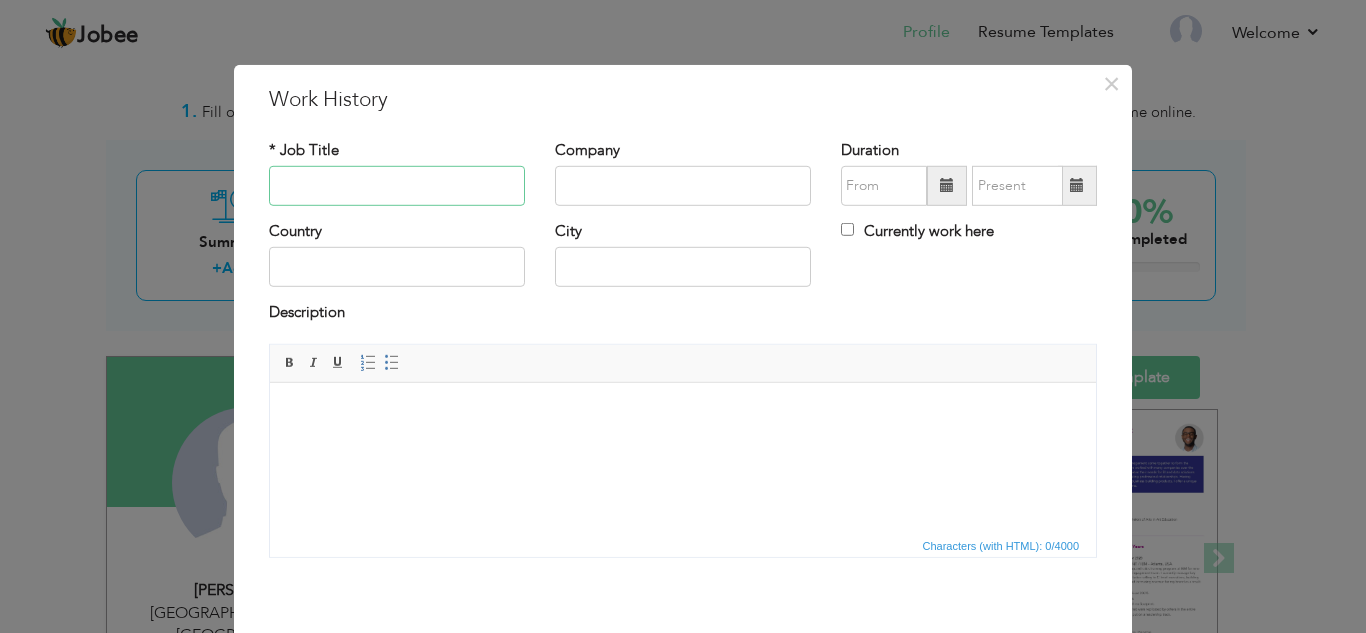 click at bounding box center [397, 186] 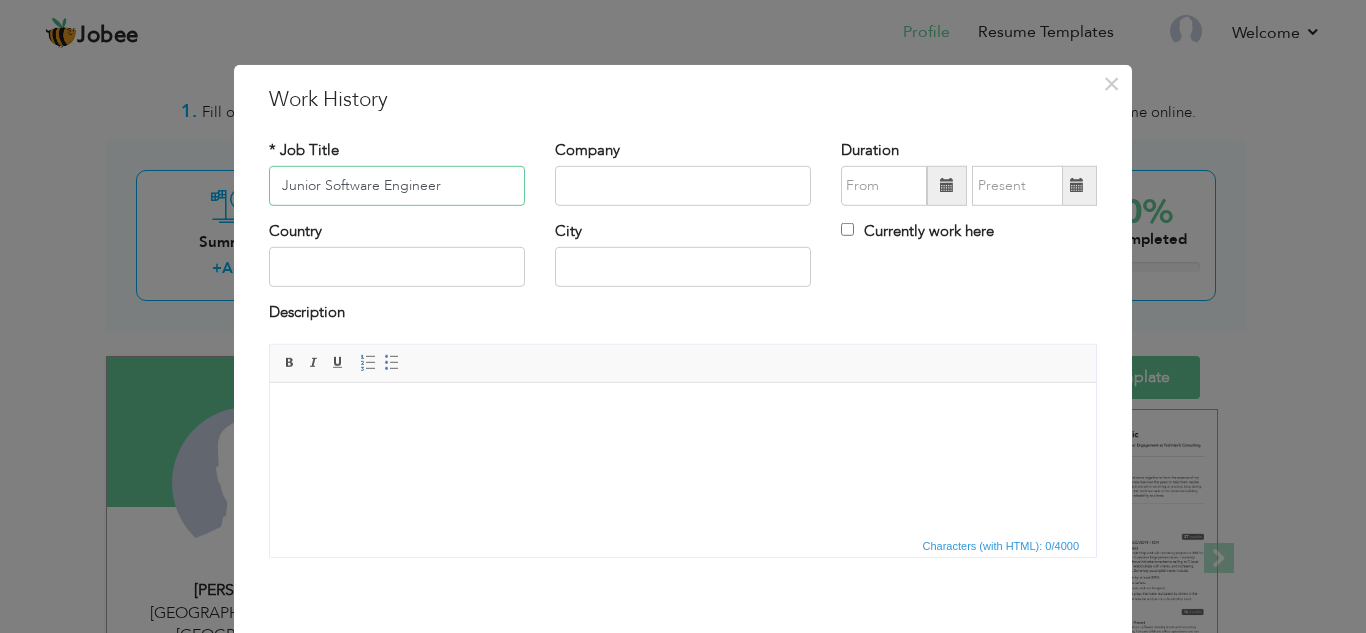 type on "Junior Software Engineer" 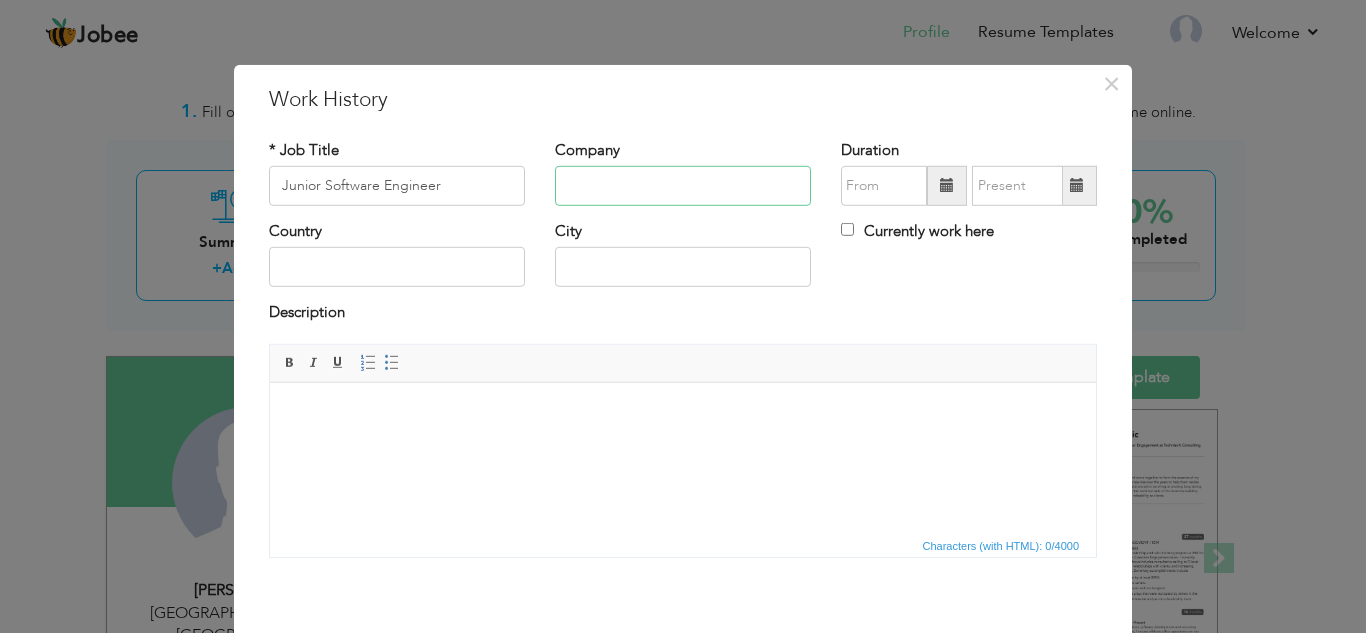 click at bounding box center (683, 186) 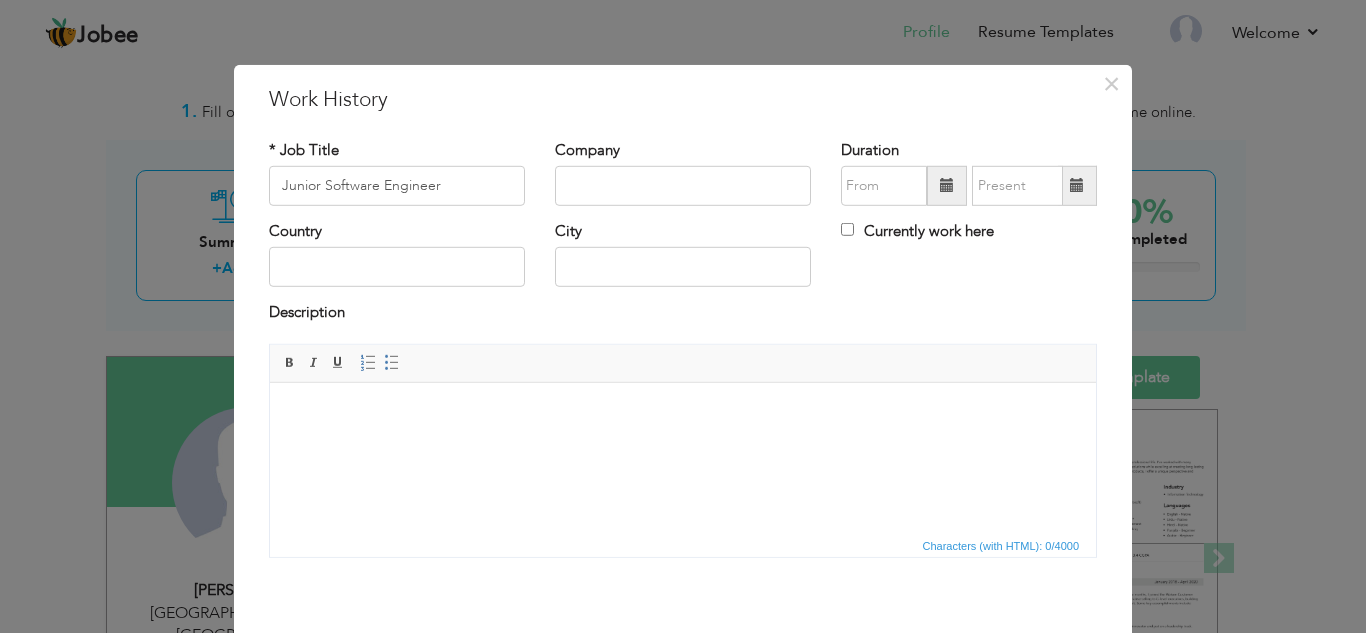 click at bounding box center (683, 412) 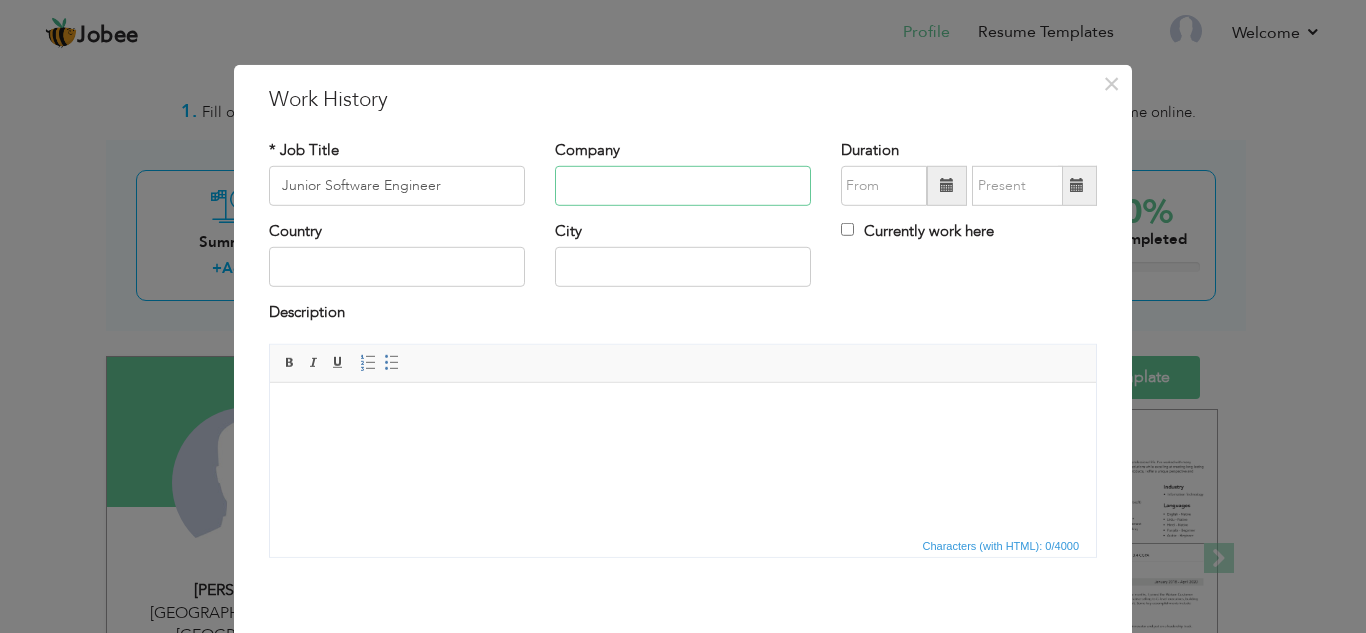 click at bounding box center (683, 186) 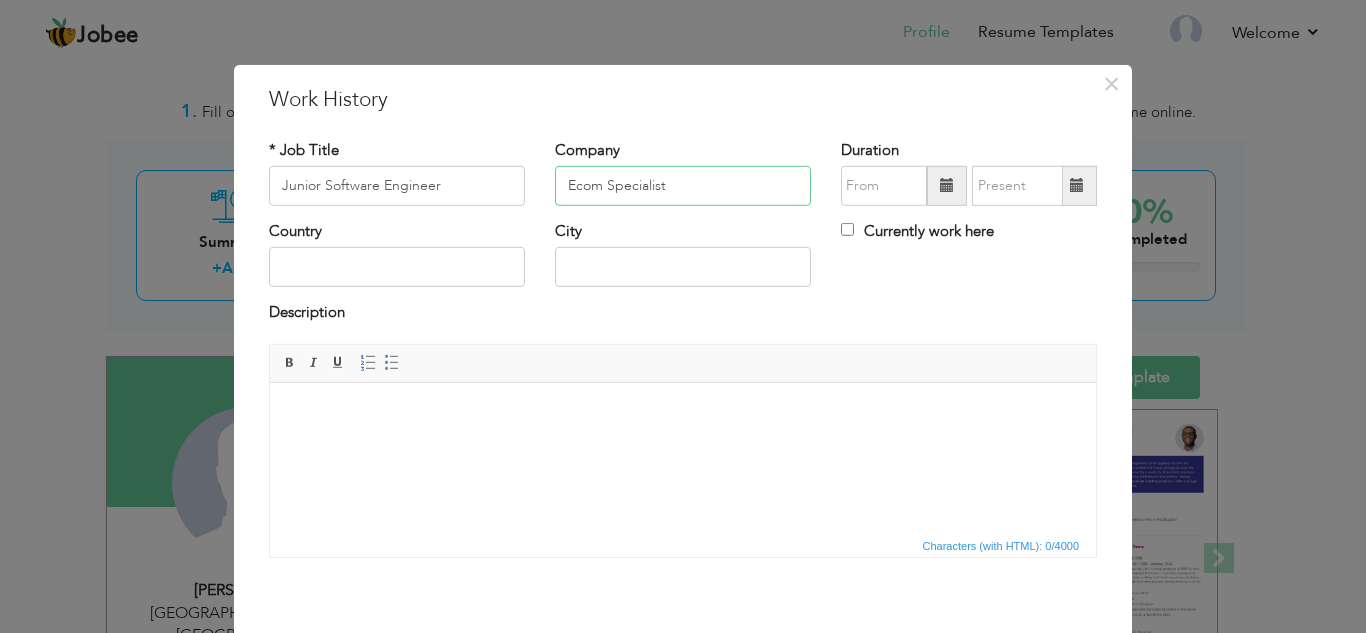 type on "Ecom Specialist" 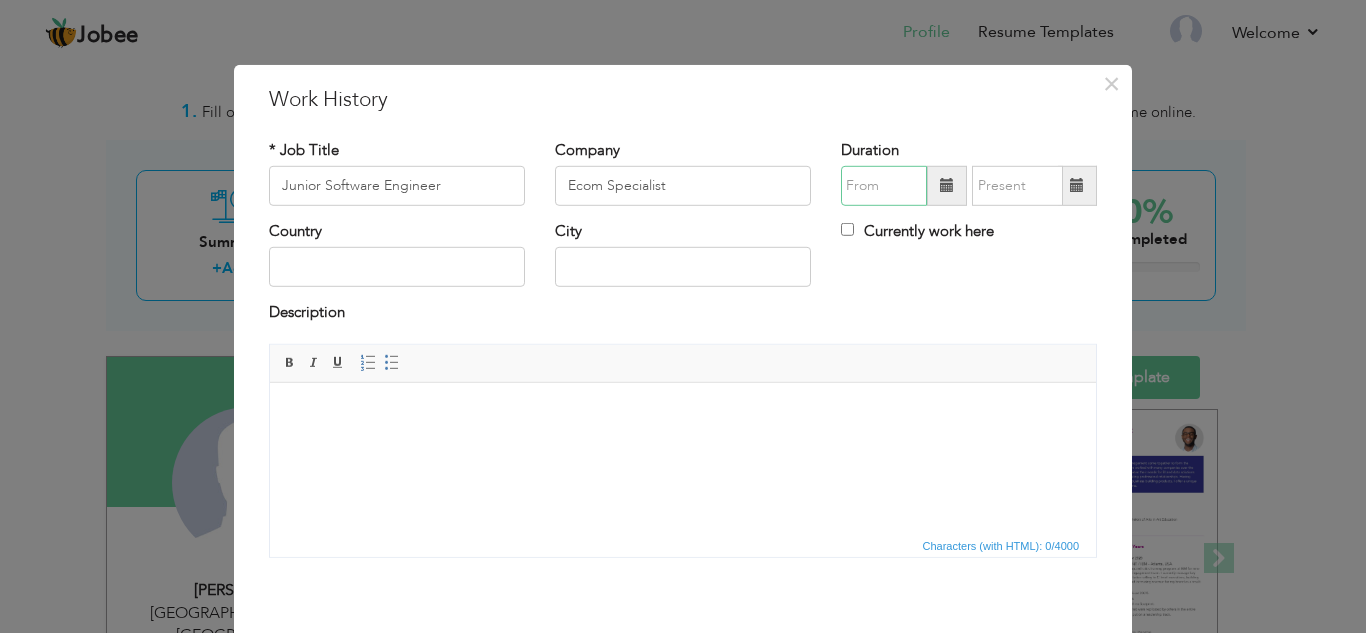 type on "07/2025" 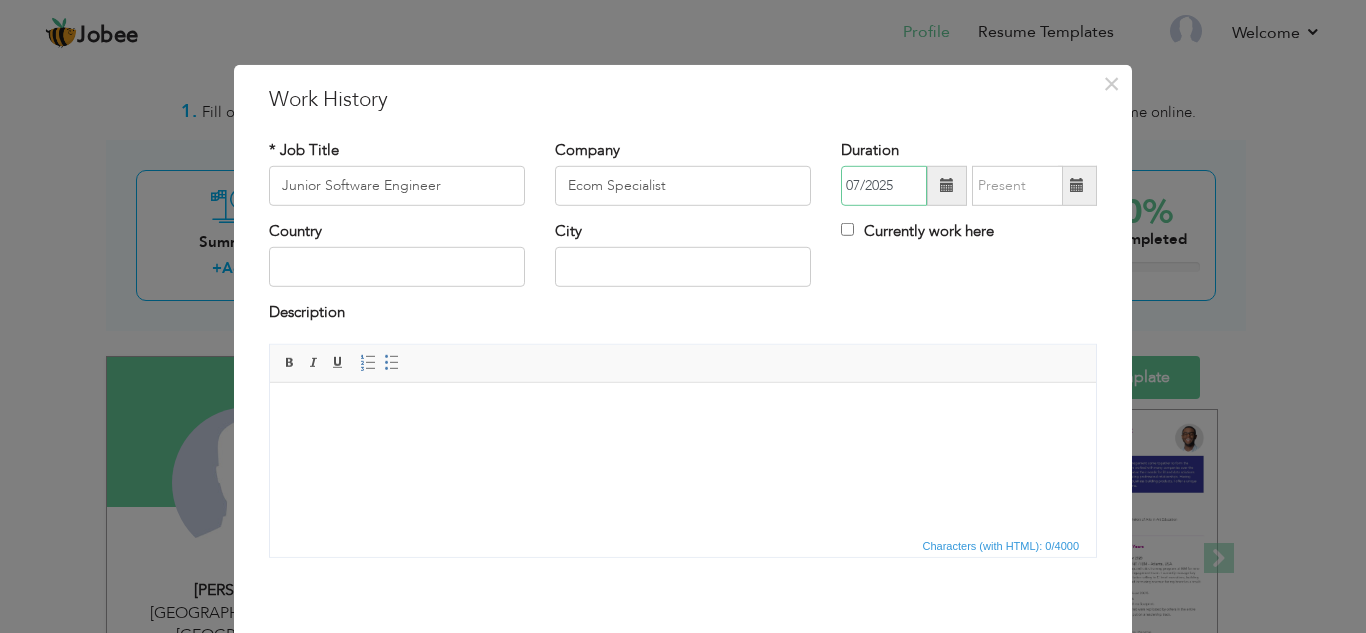 click on "07/2025" at bounding box center [884, 186] 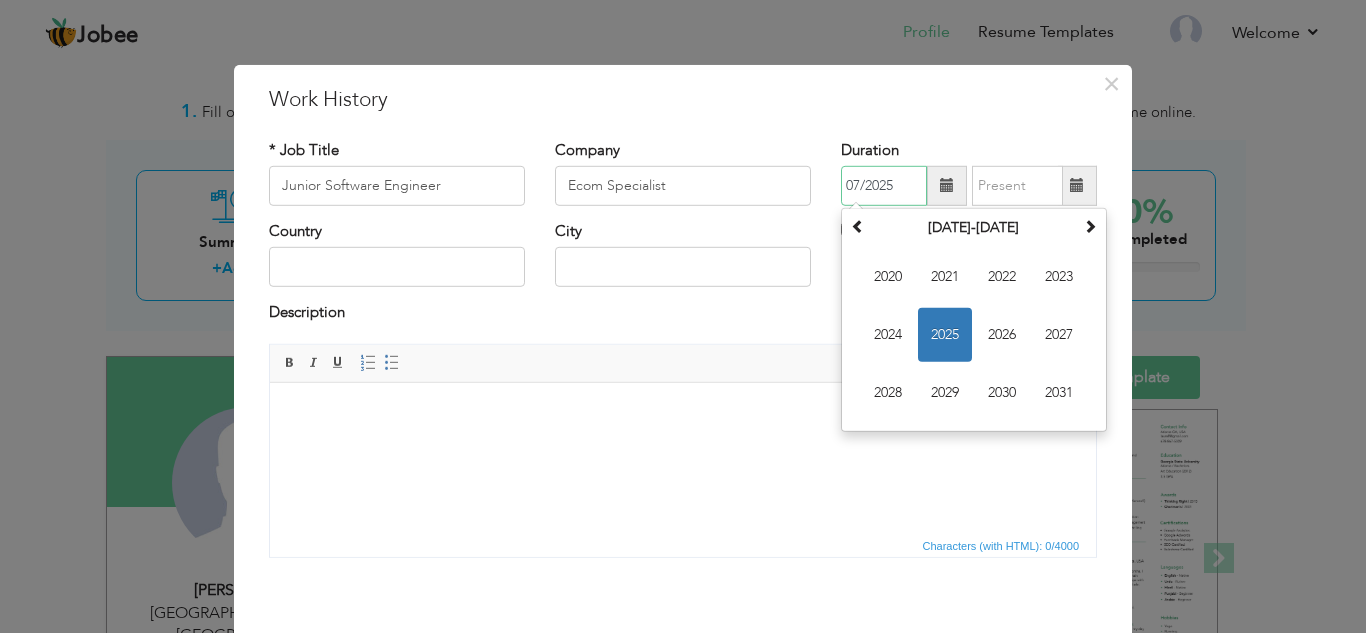 click on "2025" at bounding box center [945, 335] 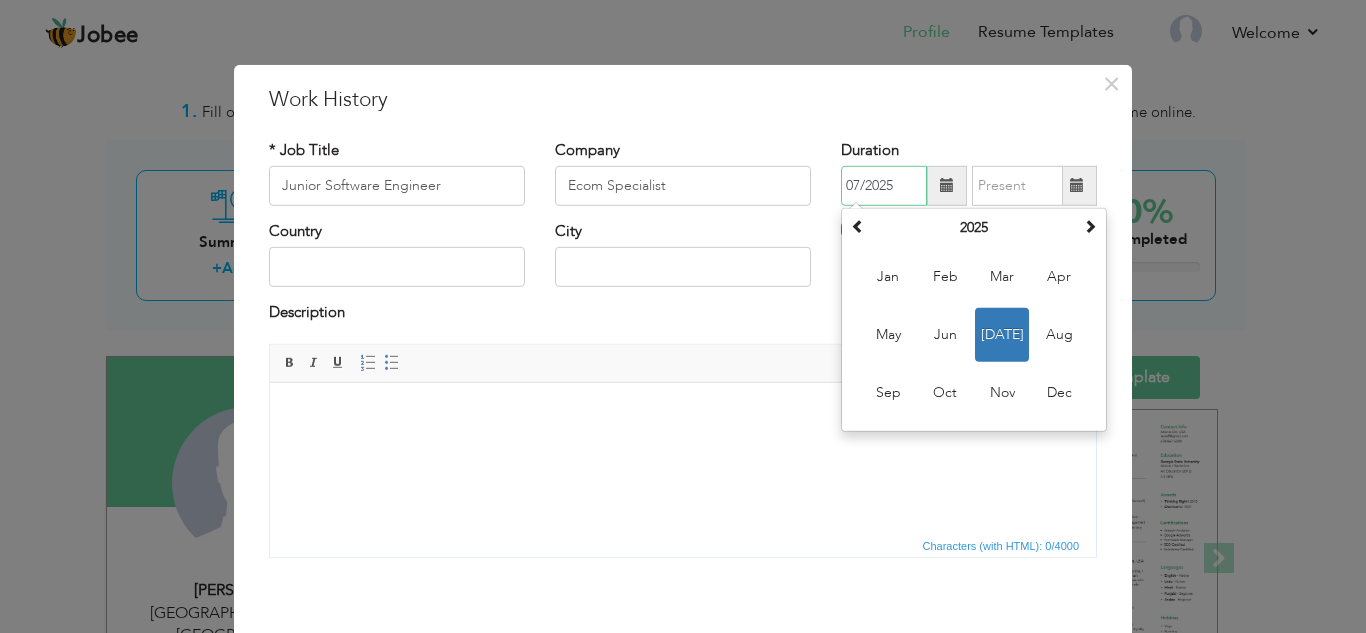 click on "Jul" at bounding box center (1002, 335) 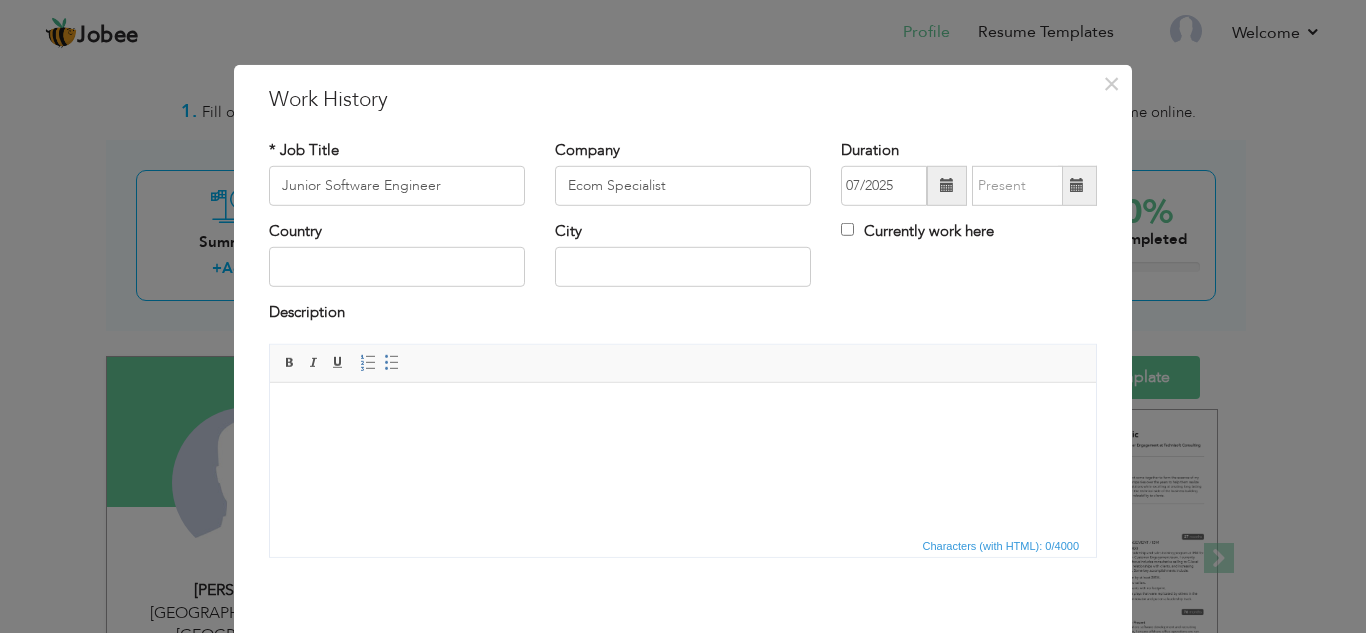 click at bounding box center (947, 186) 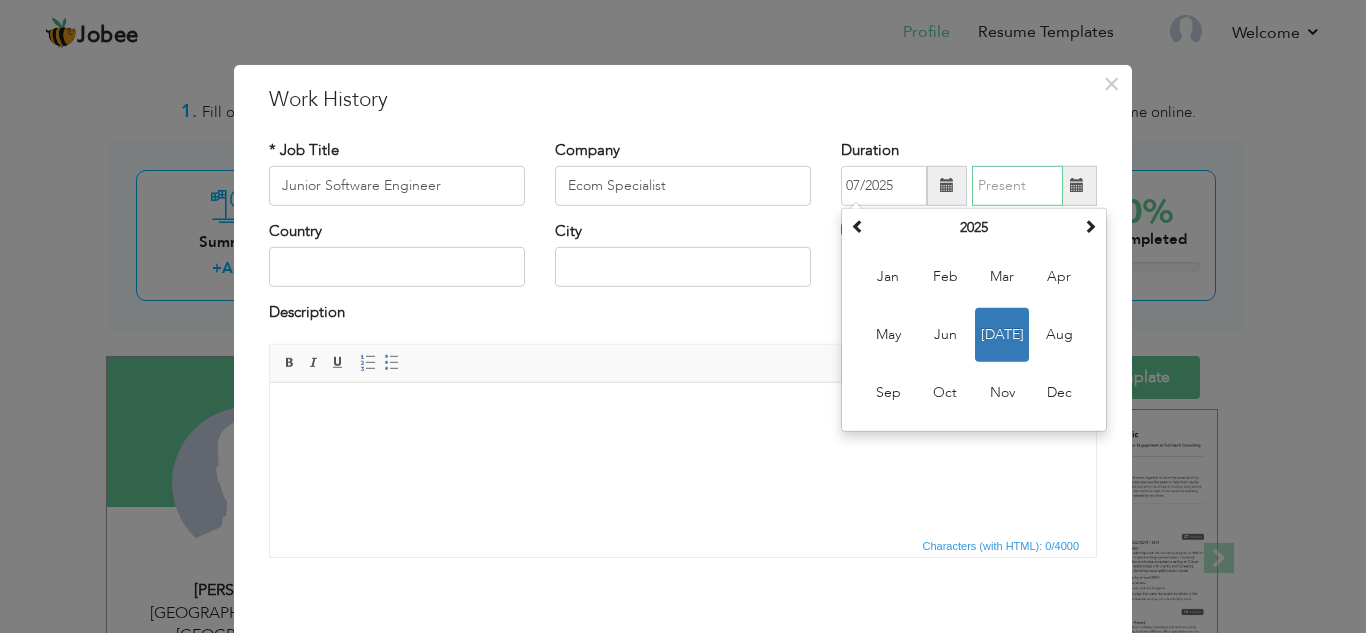 type on "07/2025" 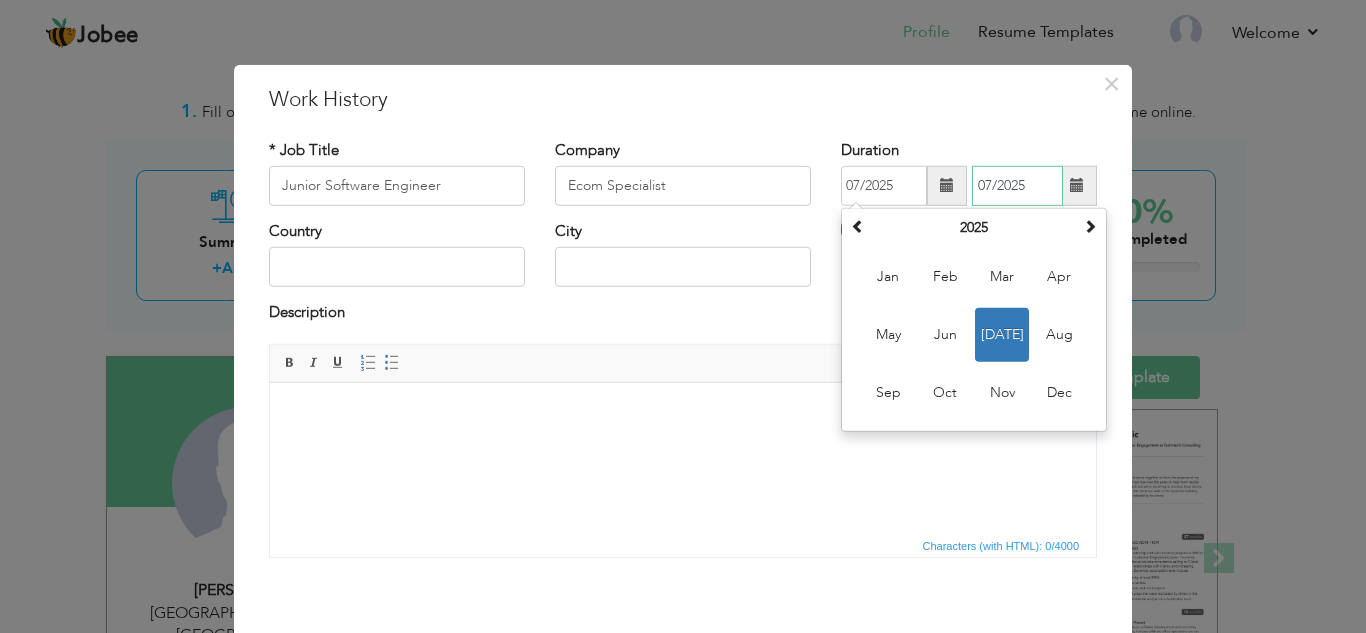 click on "07/2025" at bounding box center (1017, 186) 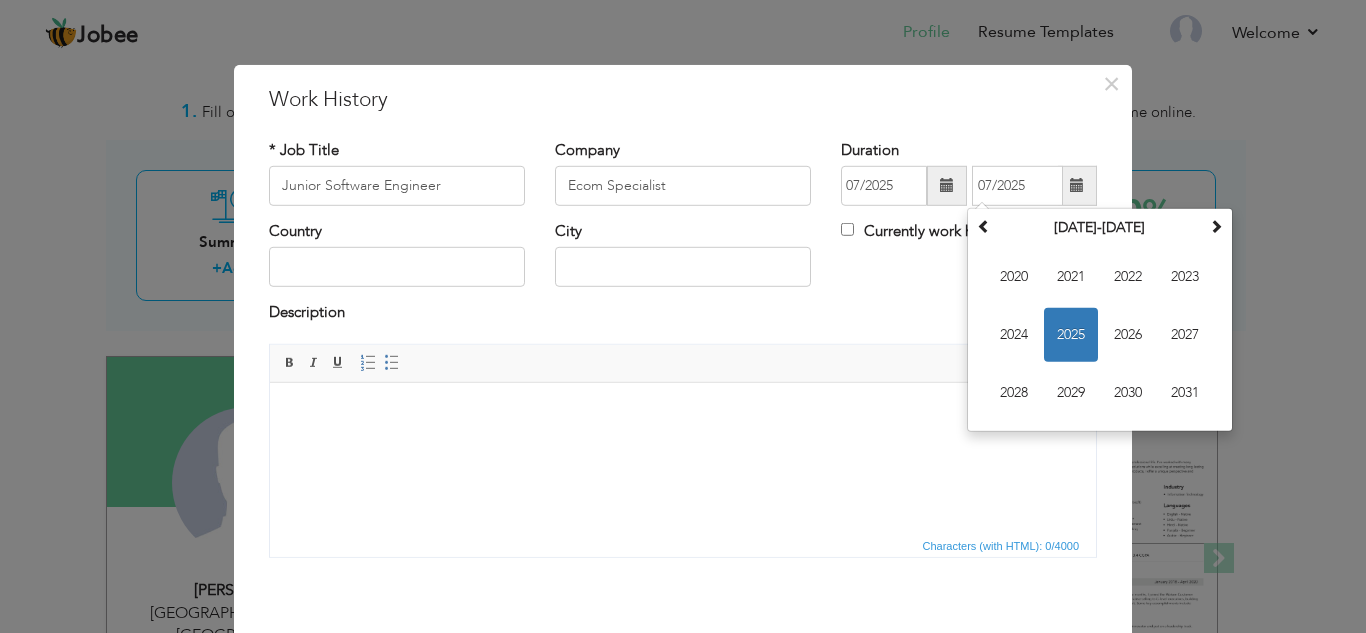 click on "Editor toolbars Basic Styles   Bold   Italic   Underline Paragraph   Insert/Remove Numbered List   Insert/Remove Bulleted List" at bounding box center (683, 364) 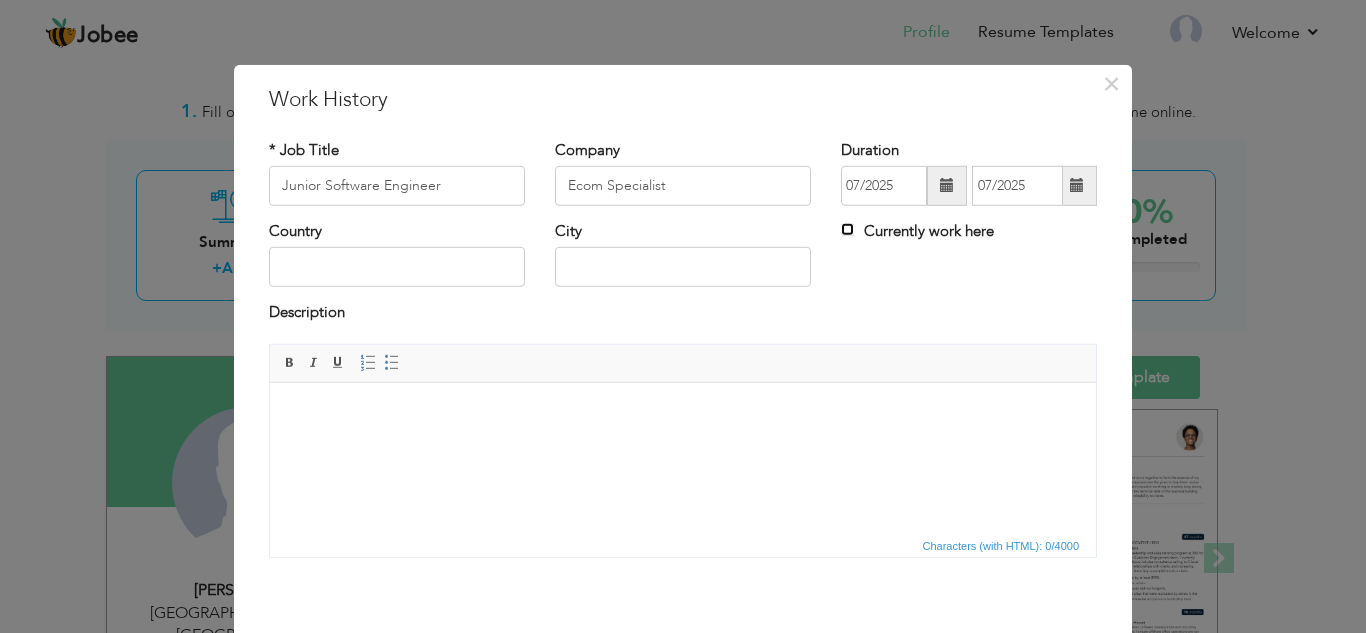click on "Currently work here" at bounding box center (847, 229) 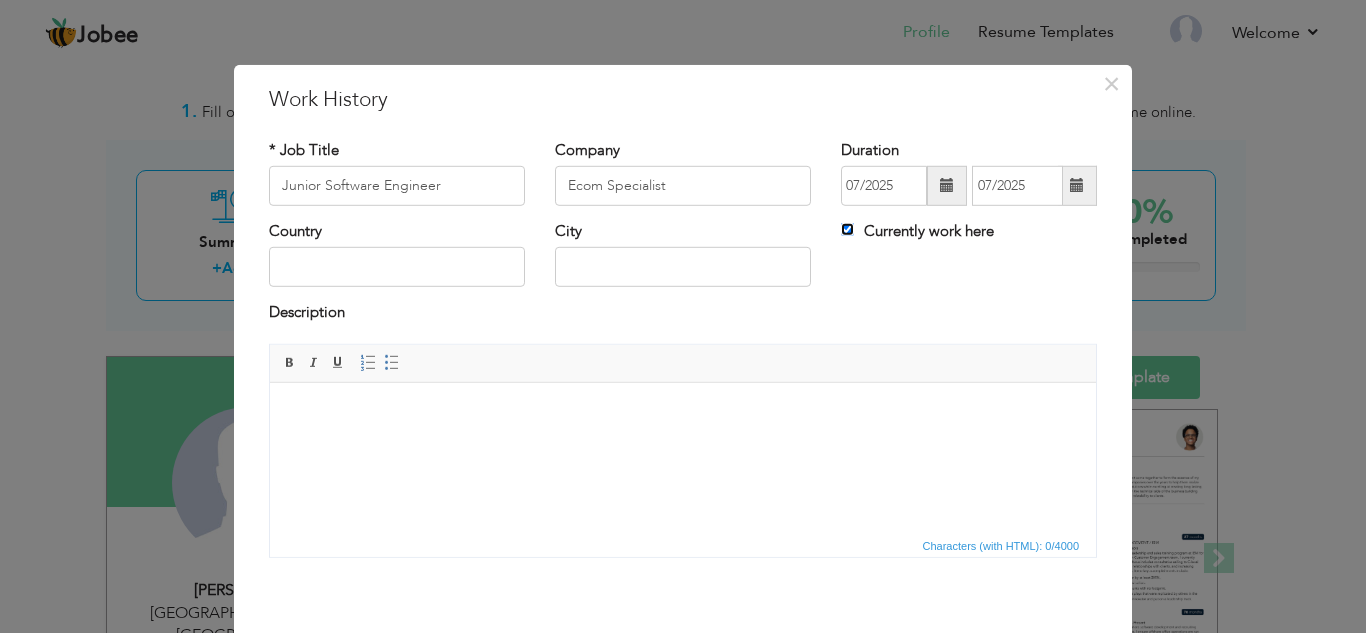 type 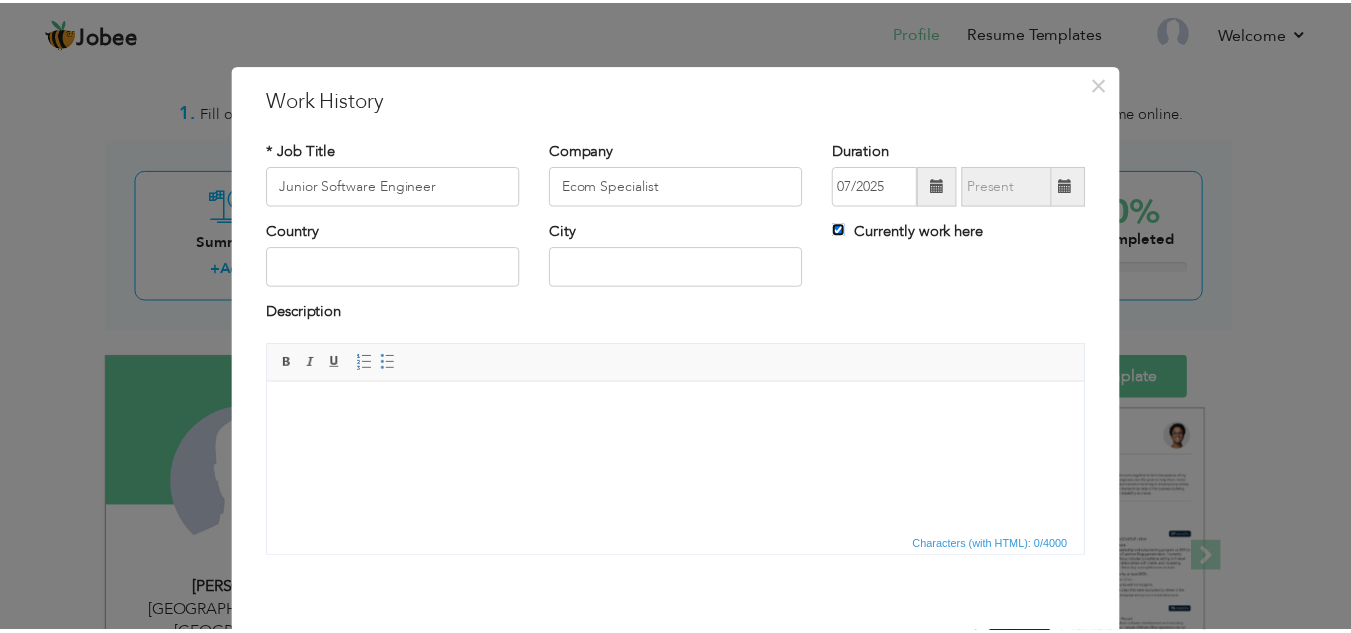 scroll, scrollTop: 87, scrollLeft: 0, axis: vertical 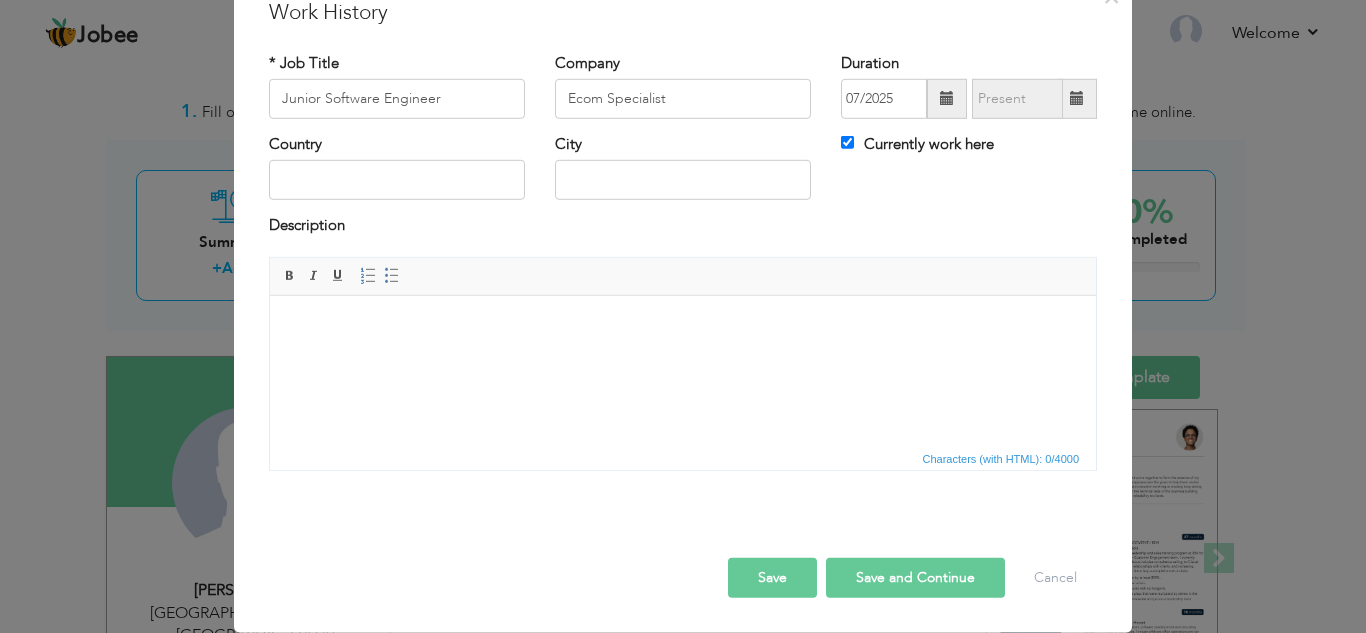 click on "Save and Continue" at bounding box center (915, 578) 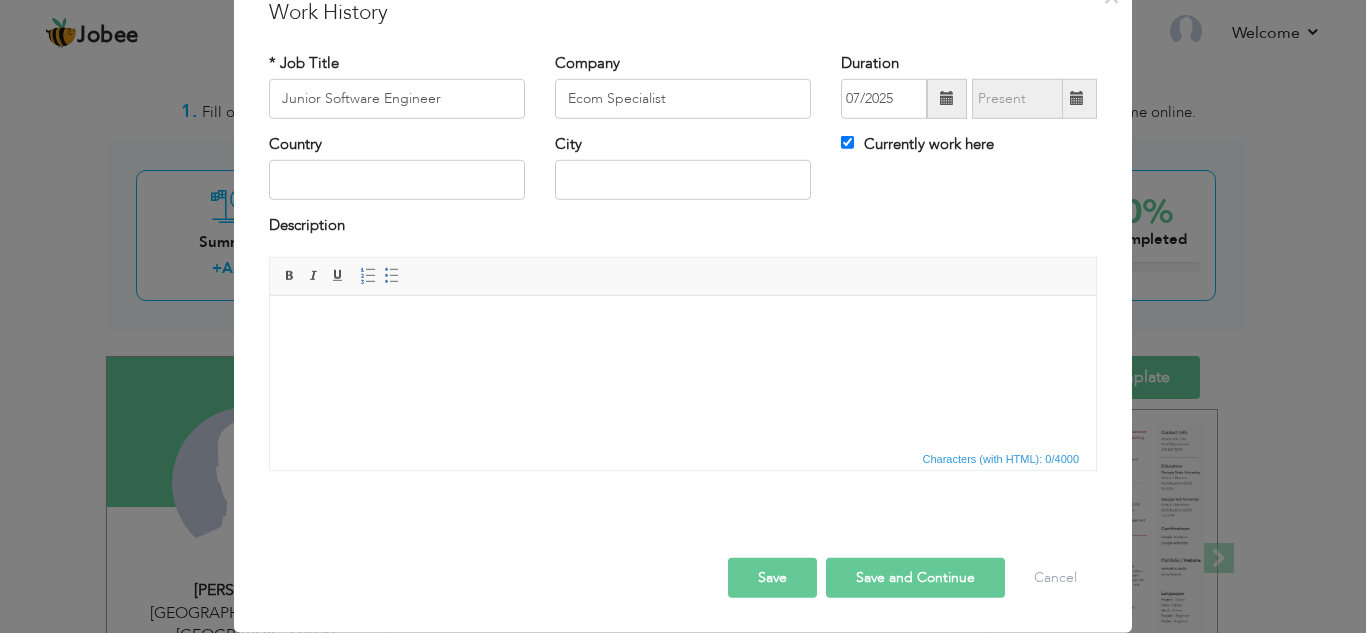 click on "Save and Continue" at bounding box center [915, 578] 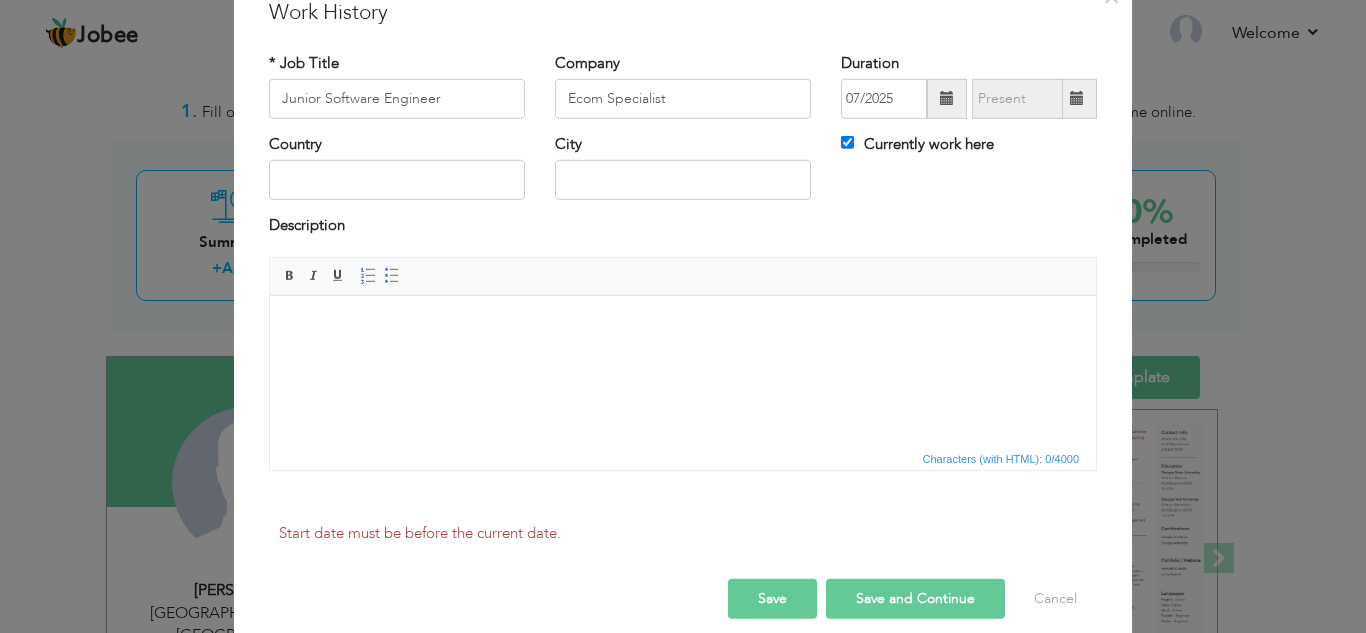 click on "Save and Continue" at bounding box center (915, 599) 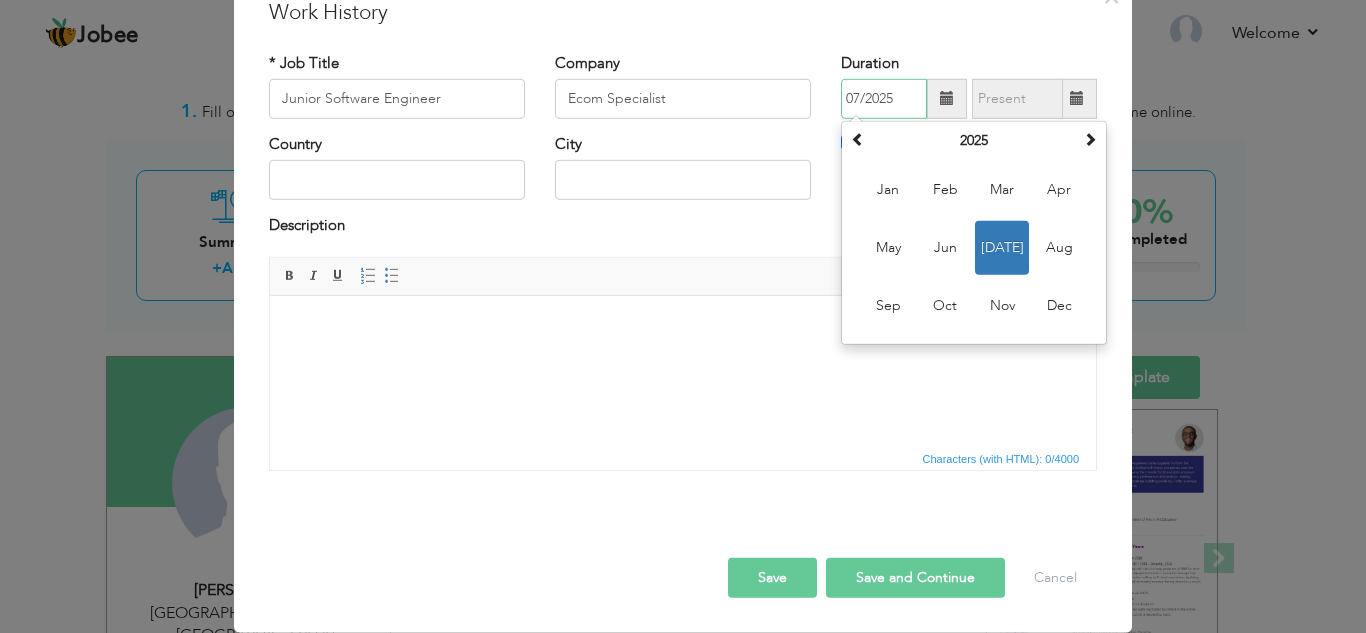 click on "Jul" at bounding box center [1002, 248] 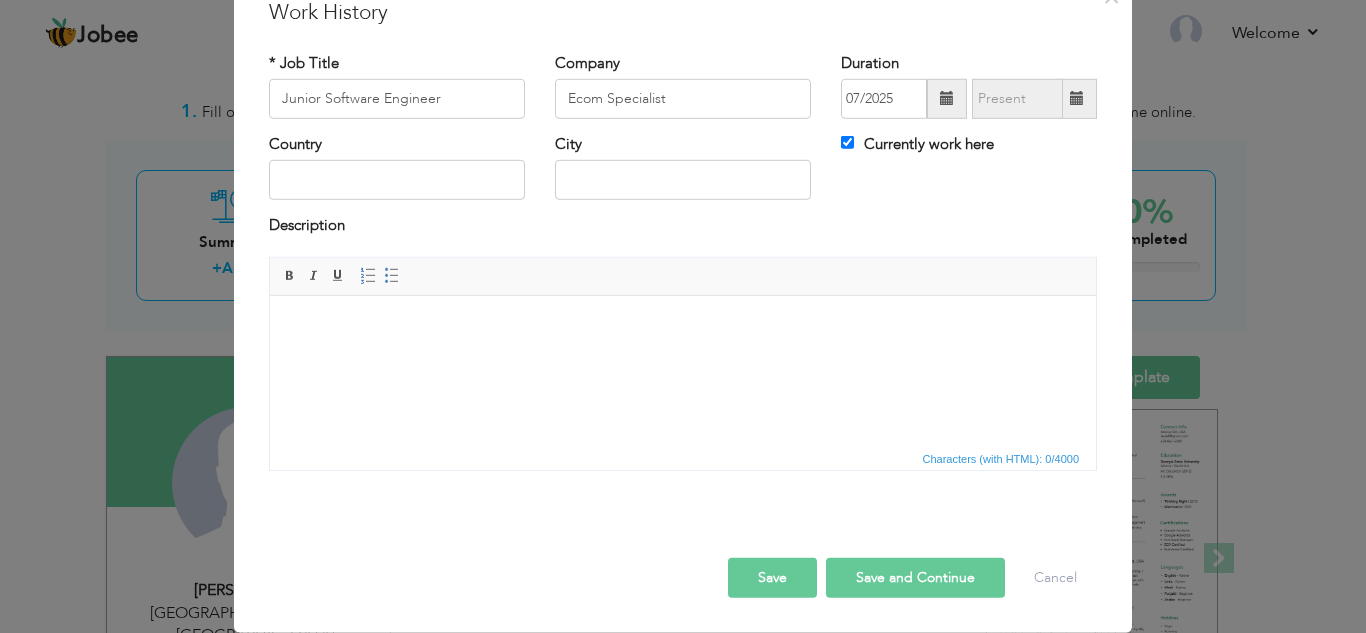 click on "Save and Continue" at bounding box center [915, 578] 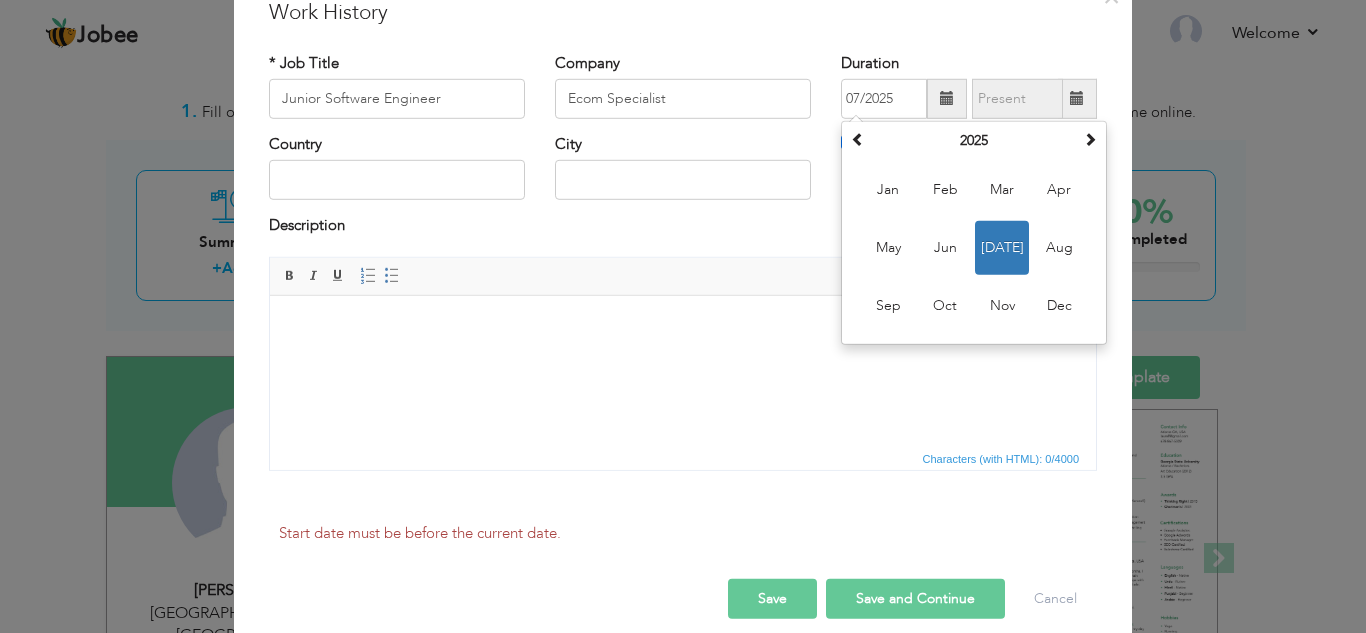 click on "Start date must be before the current date." at bounding box center (683, 547) 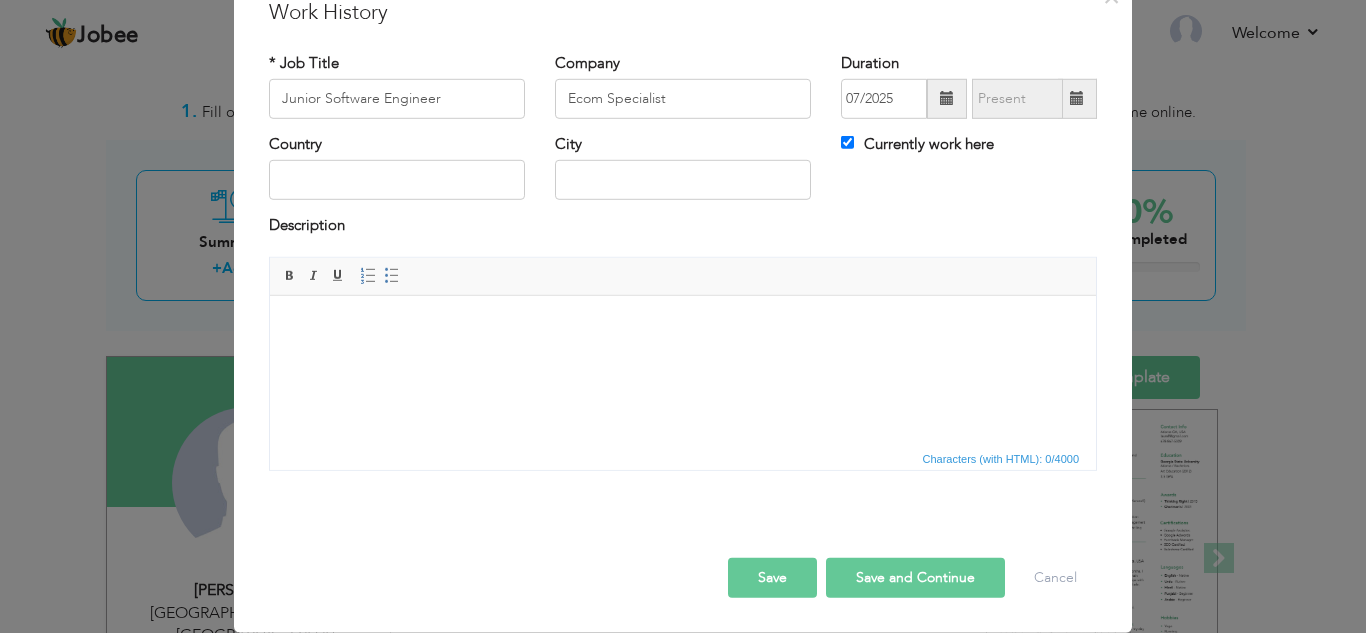 click at bounding box center (1077, 99) 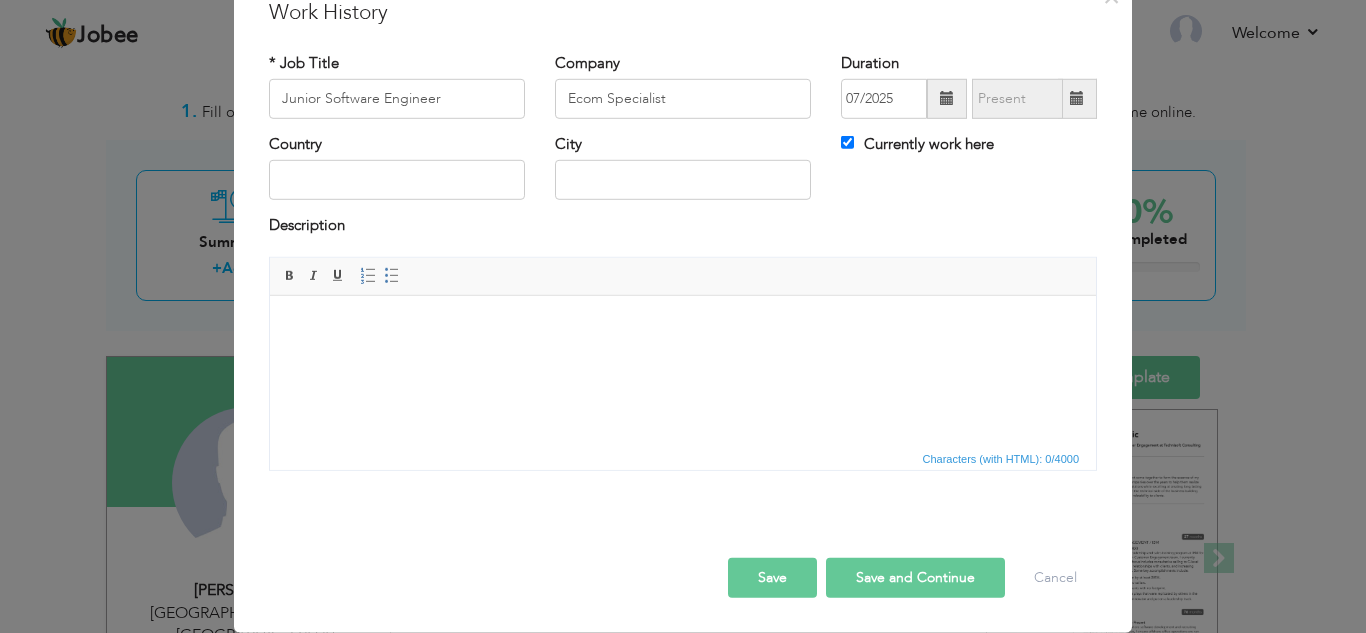 click at bounding box center (947, 98) 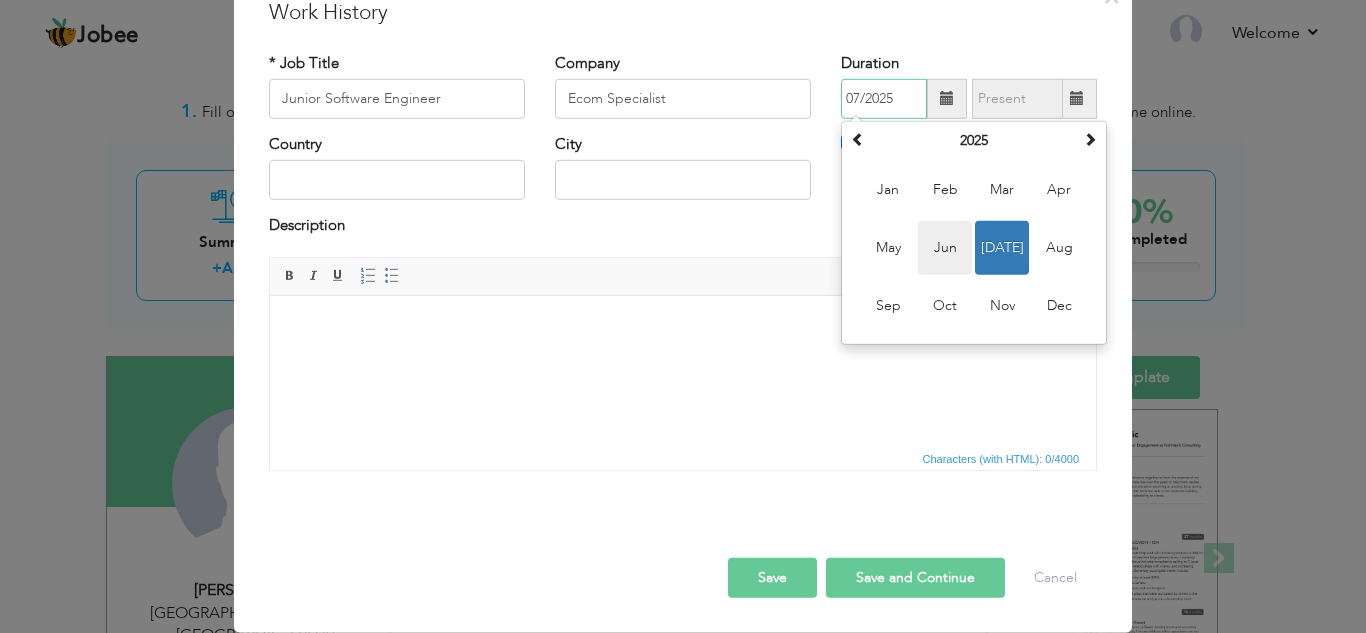 click on "Jun" at bounding box center (945, 248) 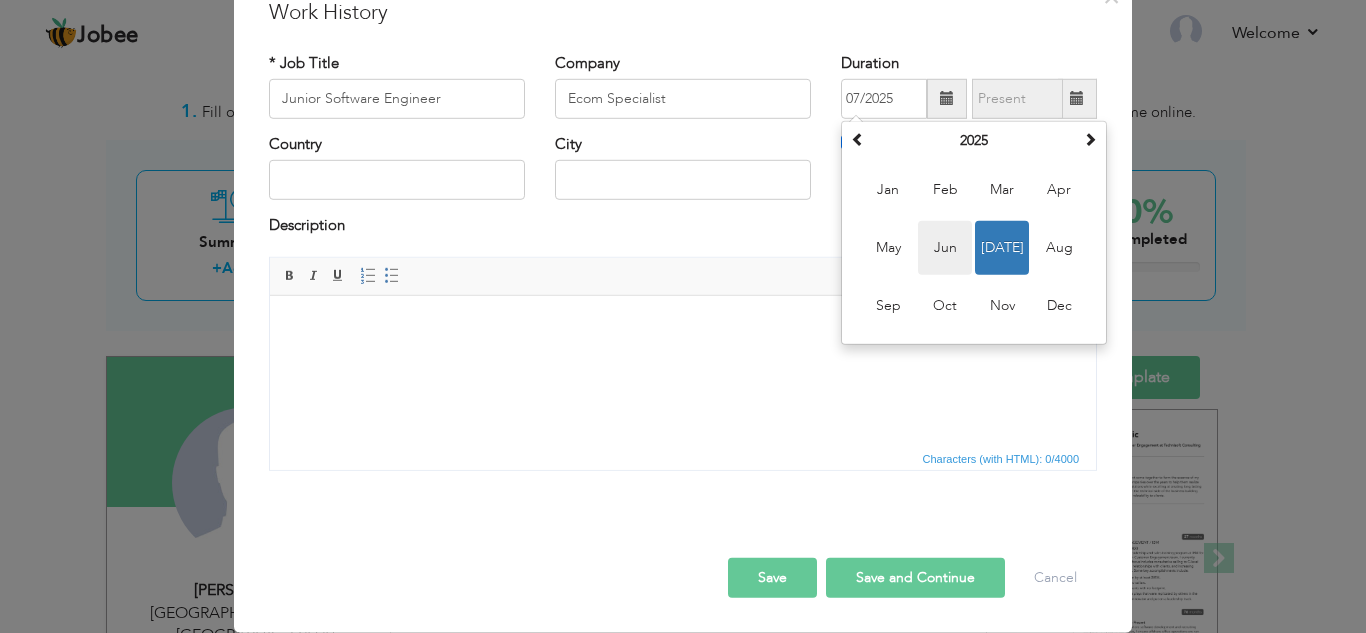 type on "06/2025" 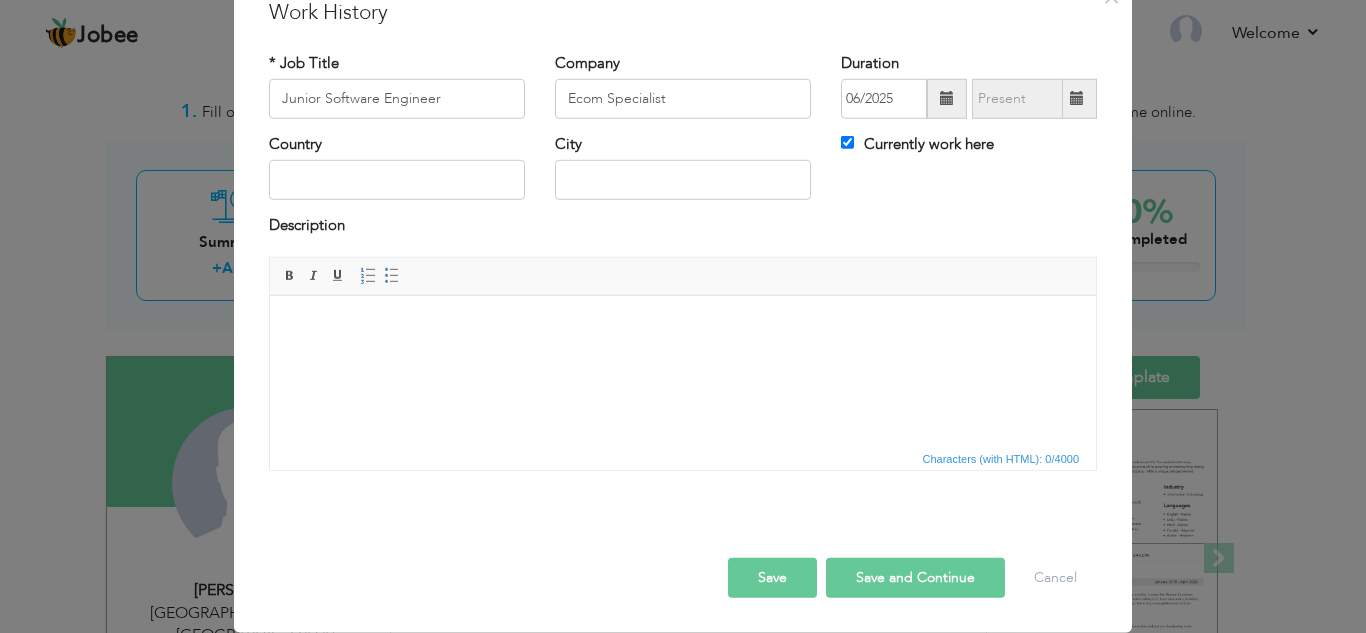 click at bounding box center [1077, 98] 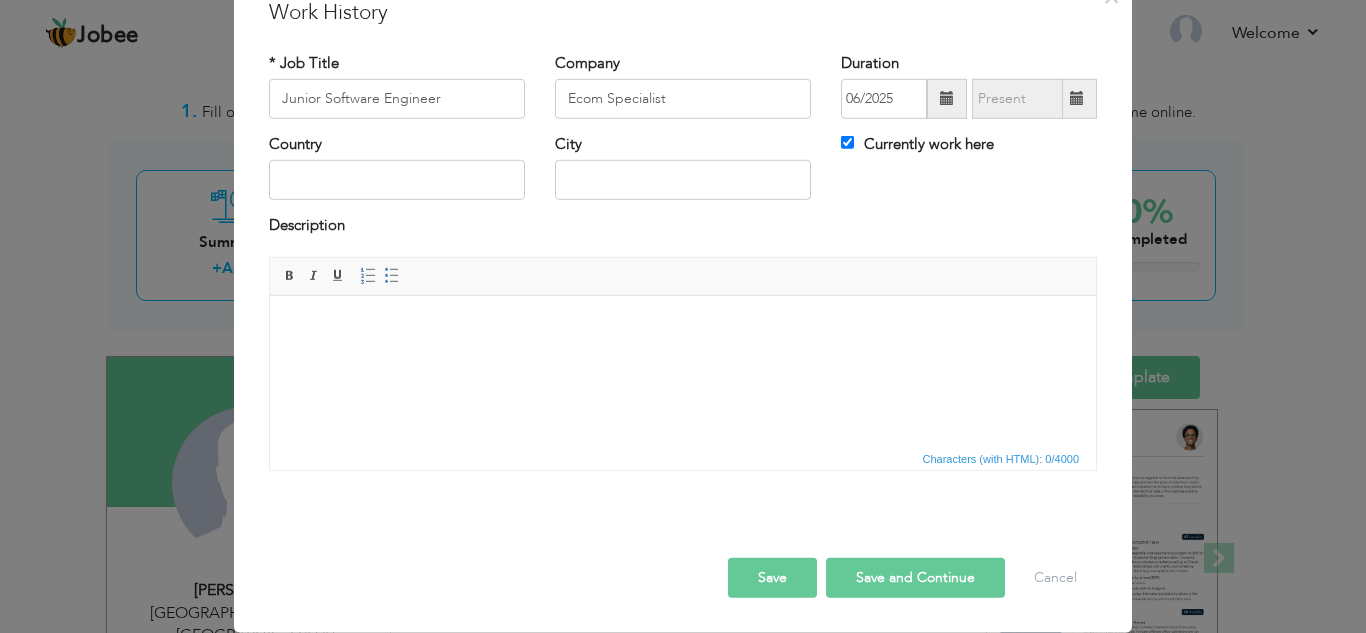 click on "Save and Continue" at bounding box center [915, 578] 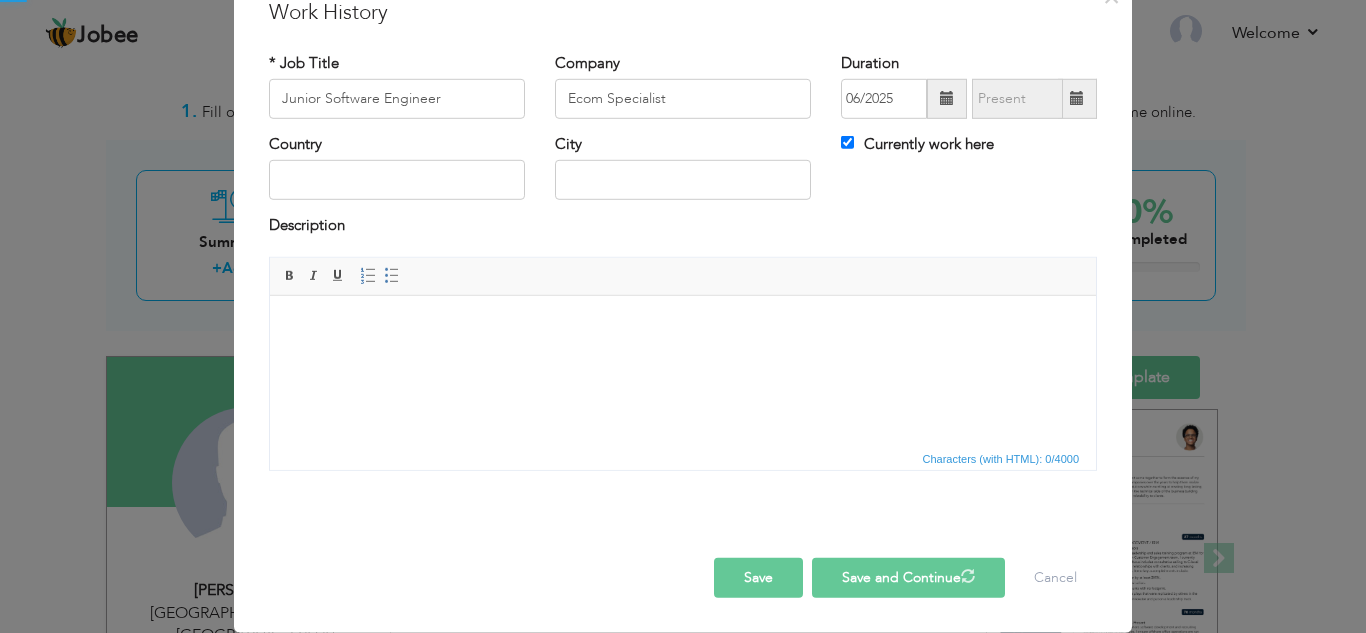type 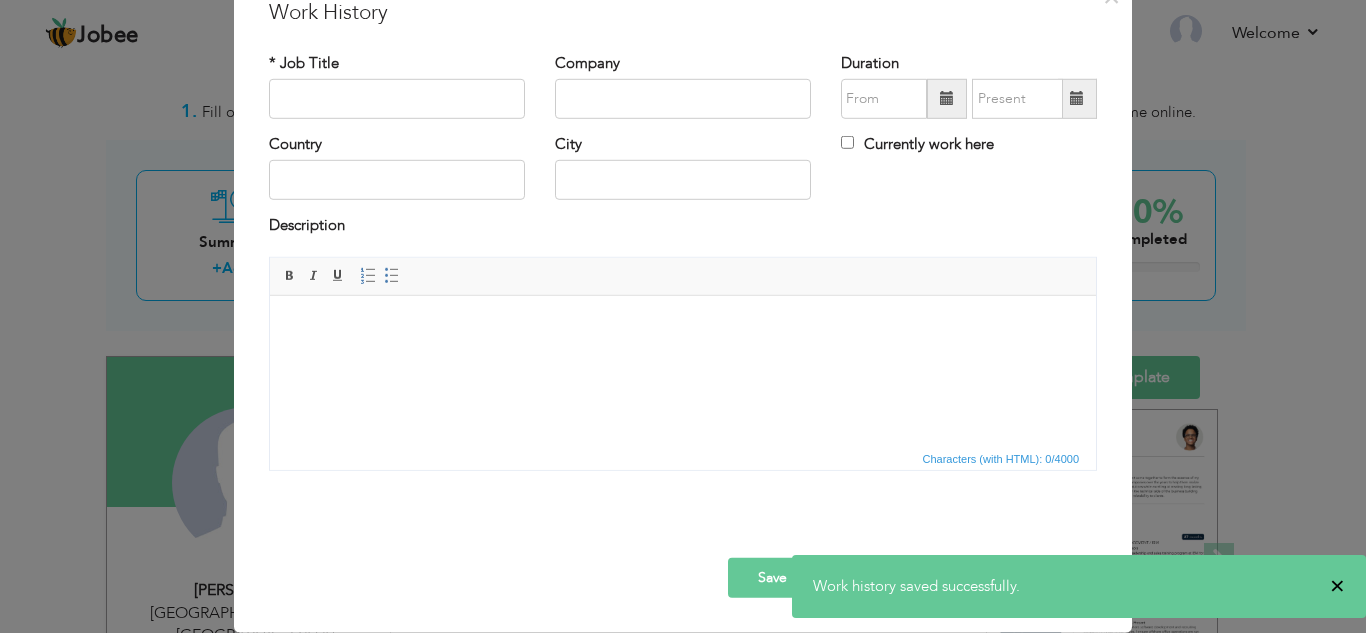 click on "×" at bounding box center (1337, 586) 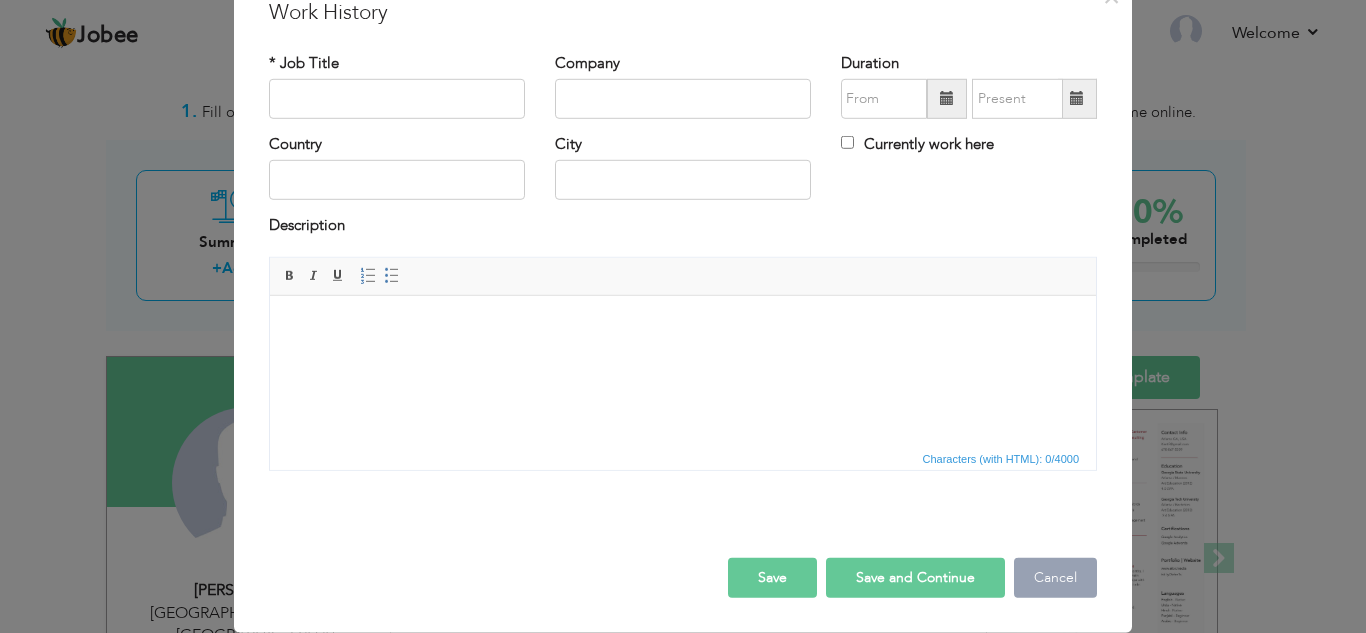 click on "Cancel" at bounding box center (1055, 578) 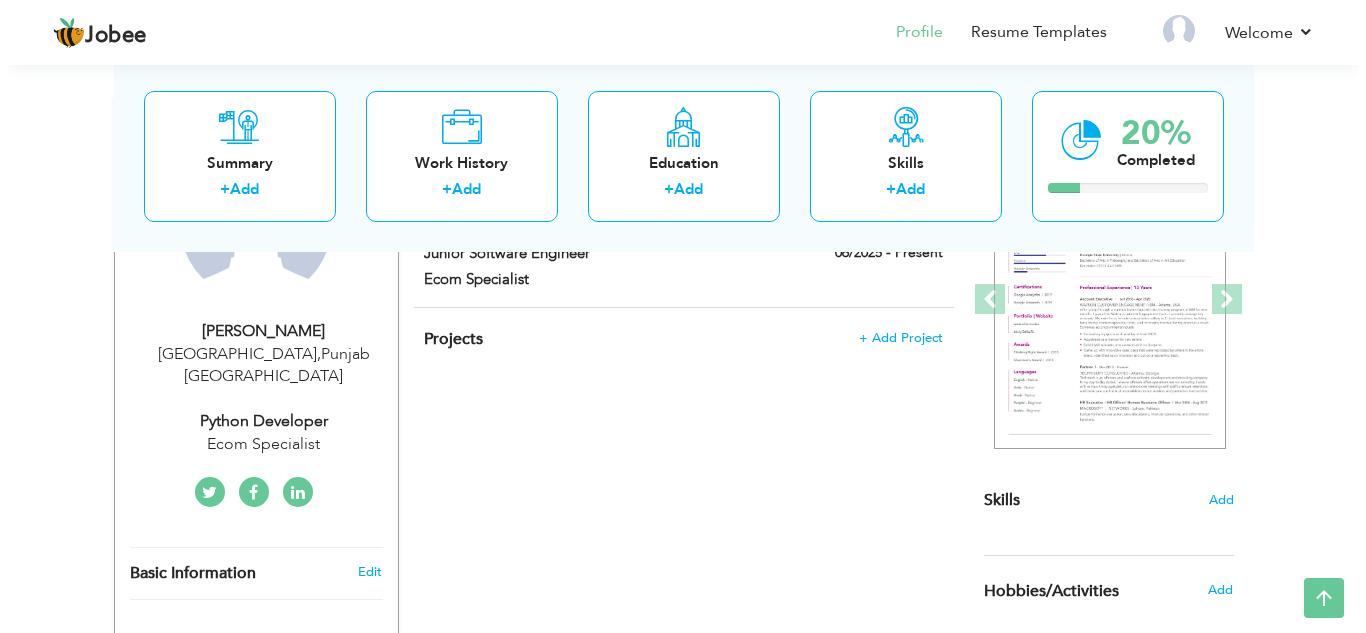 scroll, scrollTop: 282, scrollLeft: 0, axis: vertical 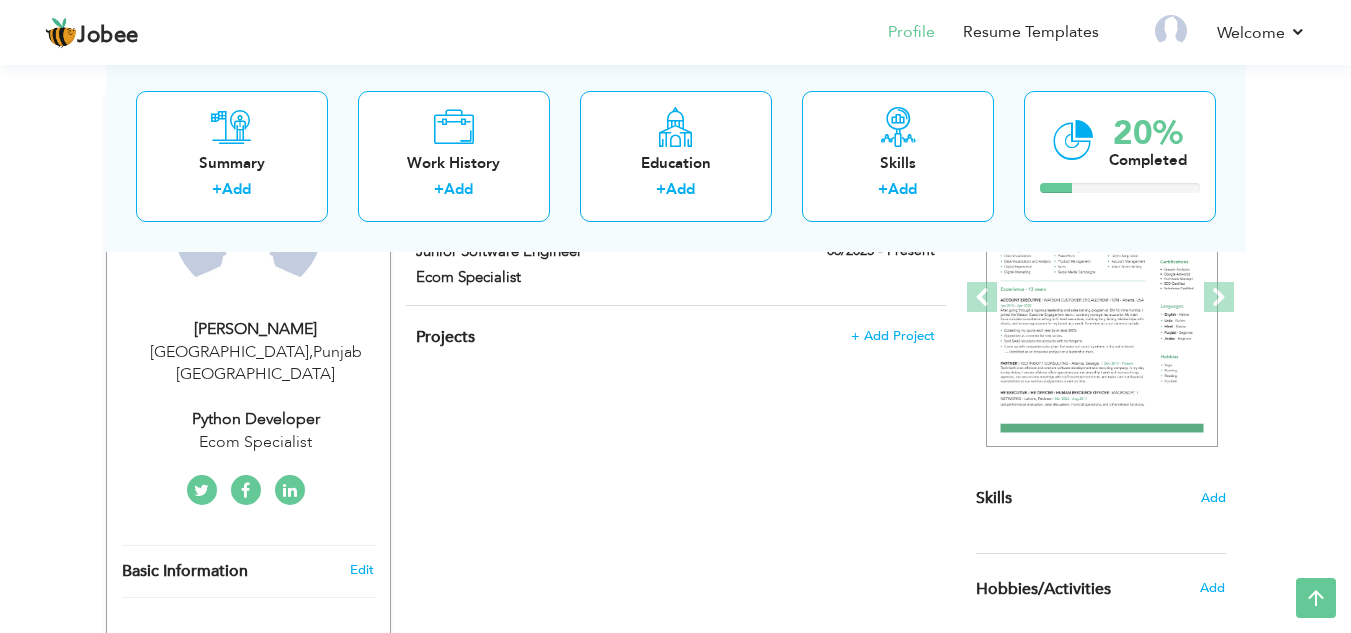 click on "Python Developer" at bounding box center [256, 419] 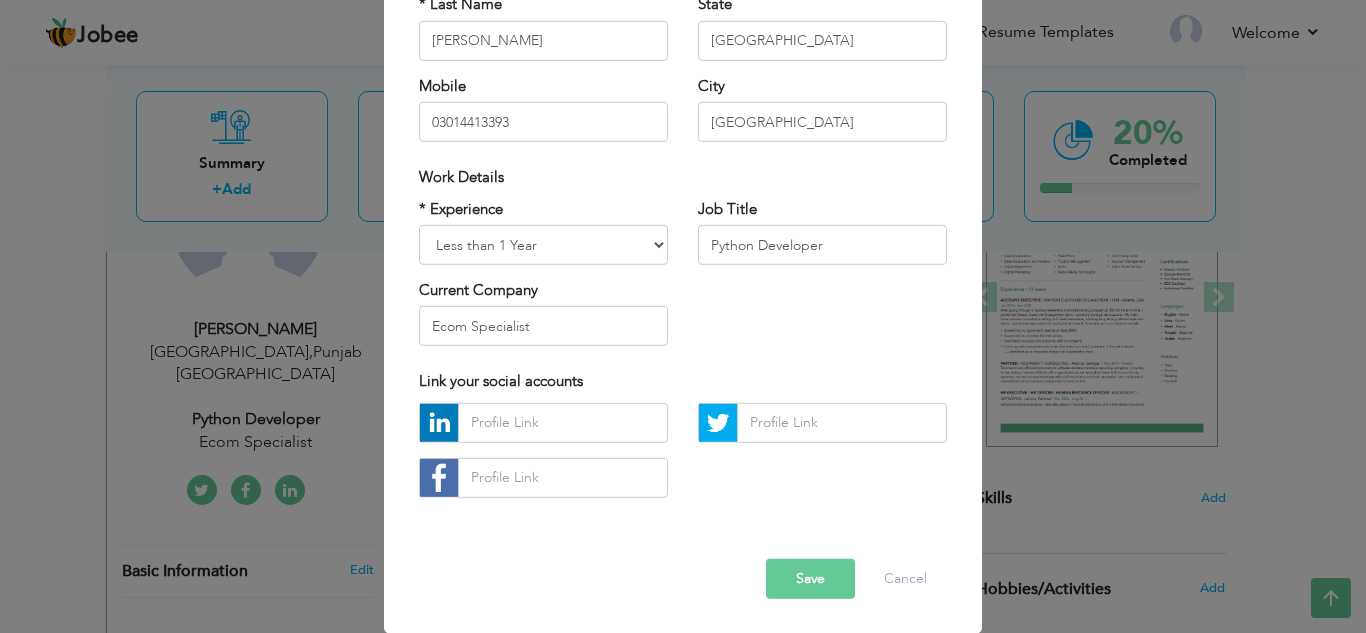 scroll, scrollTop: 269, scrollLeft: 0, axis: vertical 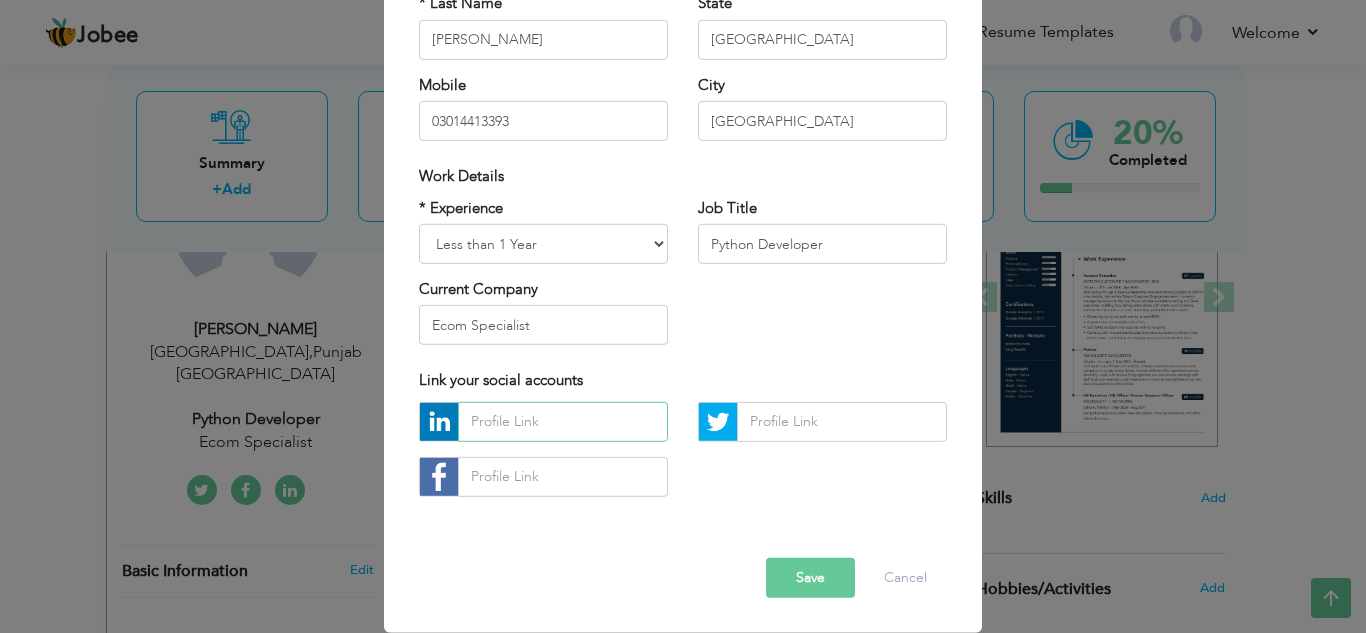 click at bounding box center [563, 422] 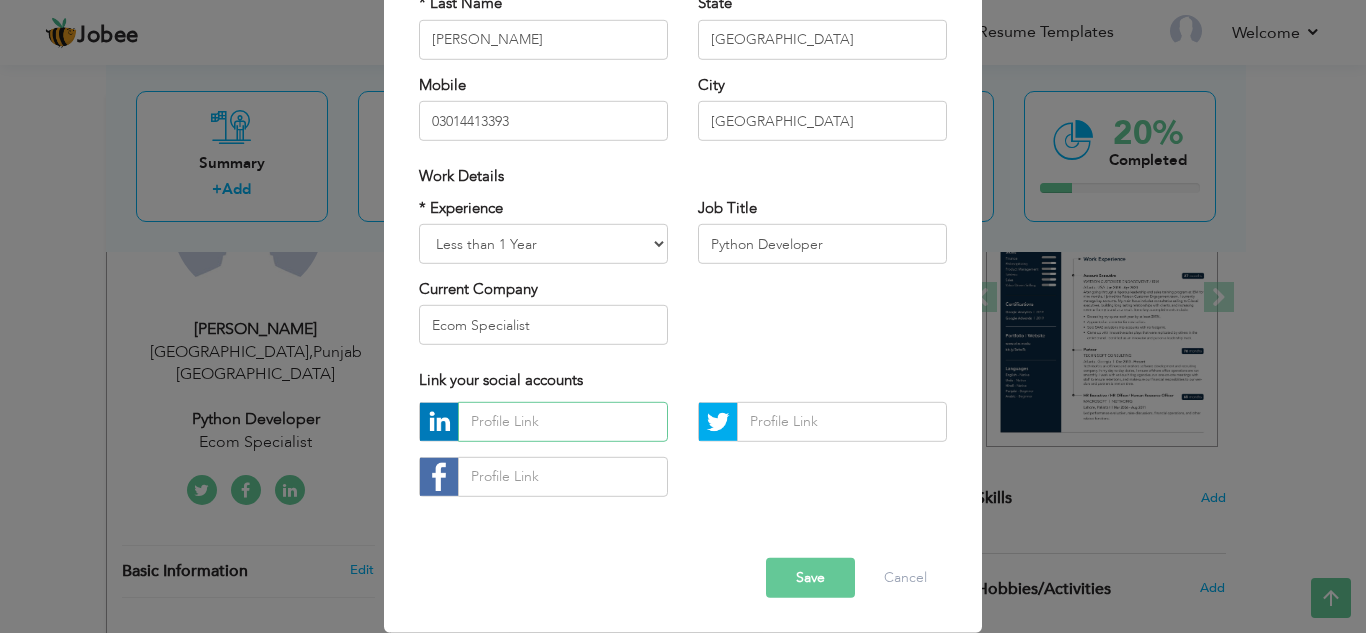 paste on "https://www.linkedin.com/in/saleem-ullah-193a63251/" 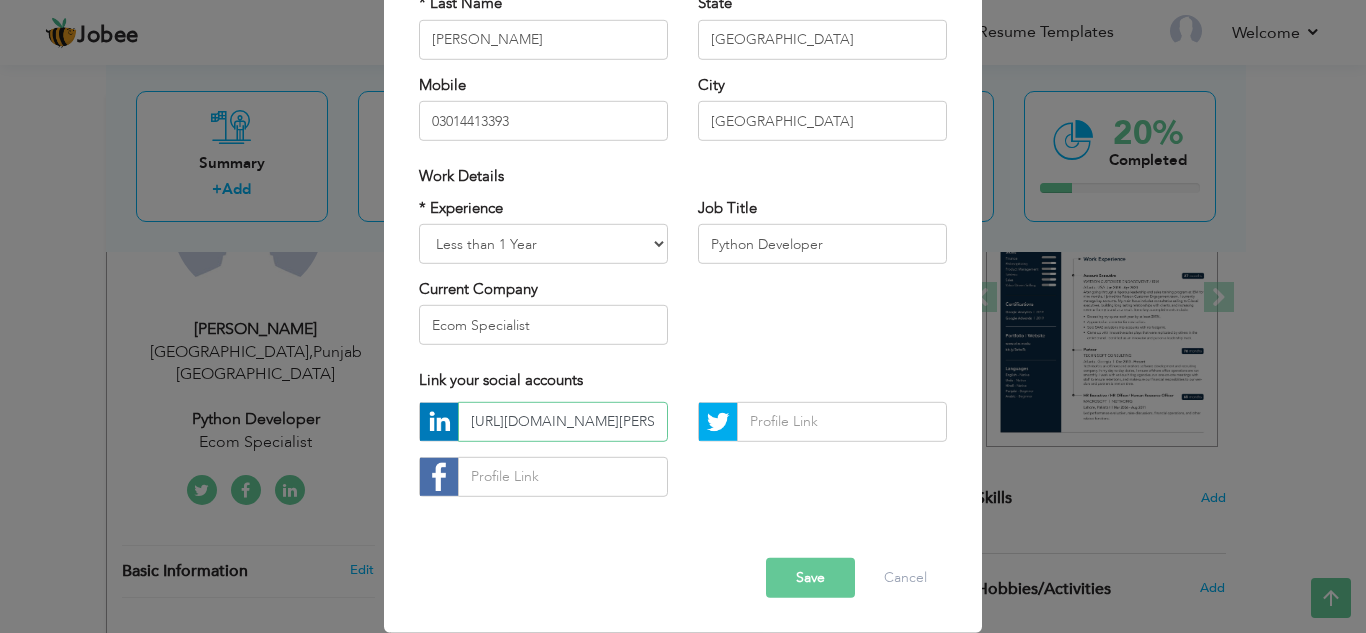 scroll, scrollTop: 0, scrollLeft: 149, axis: horizontal 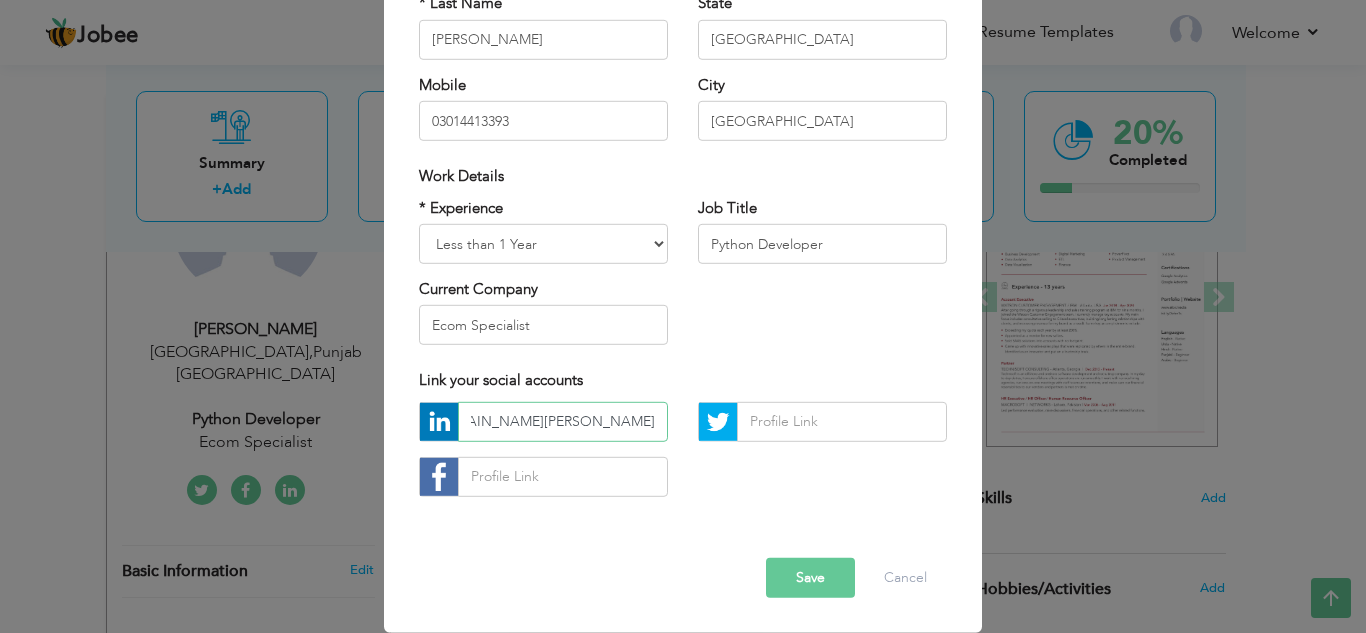 type on "https://www.linkedin.com/in/saleem-ullah-193a63251/" 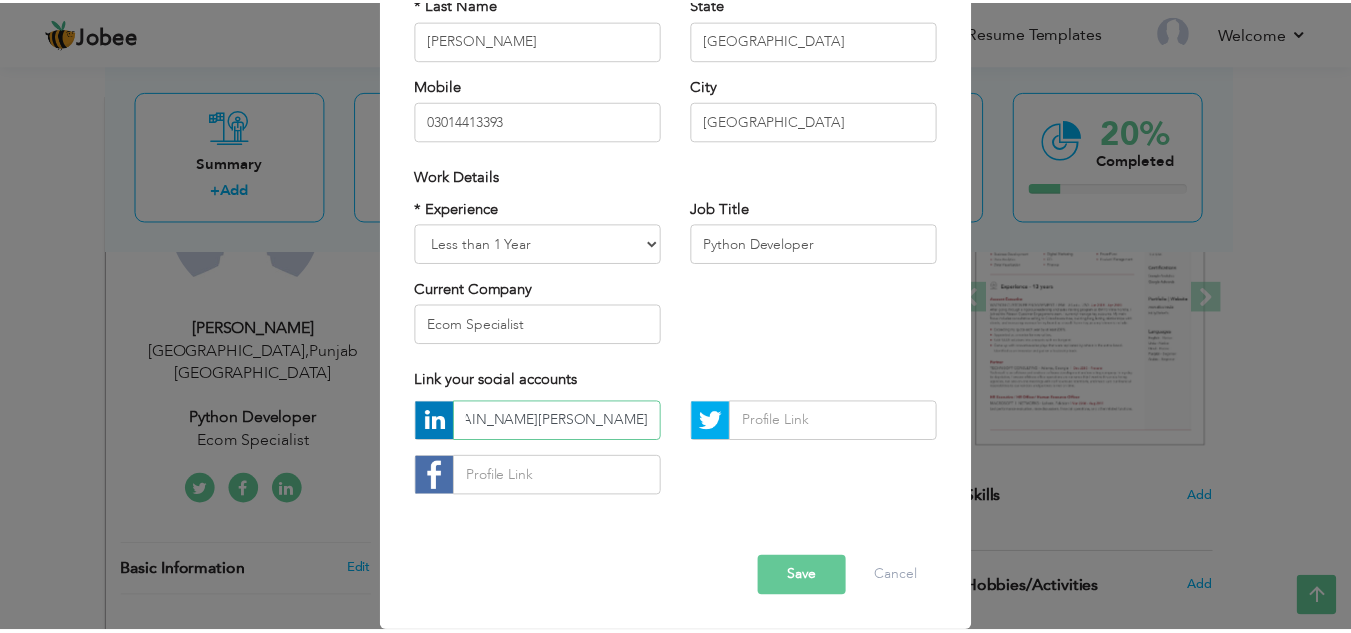 scroll, scrollTop: 0, scrollLeft: 0, axis: both 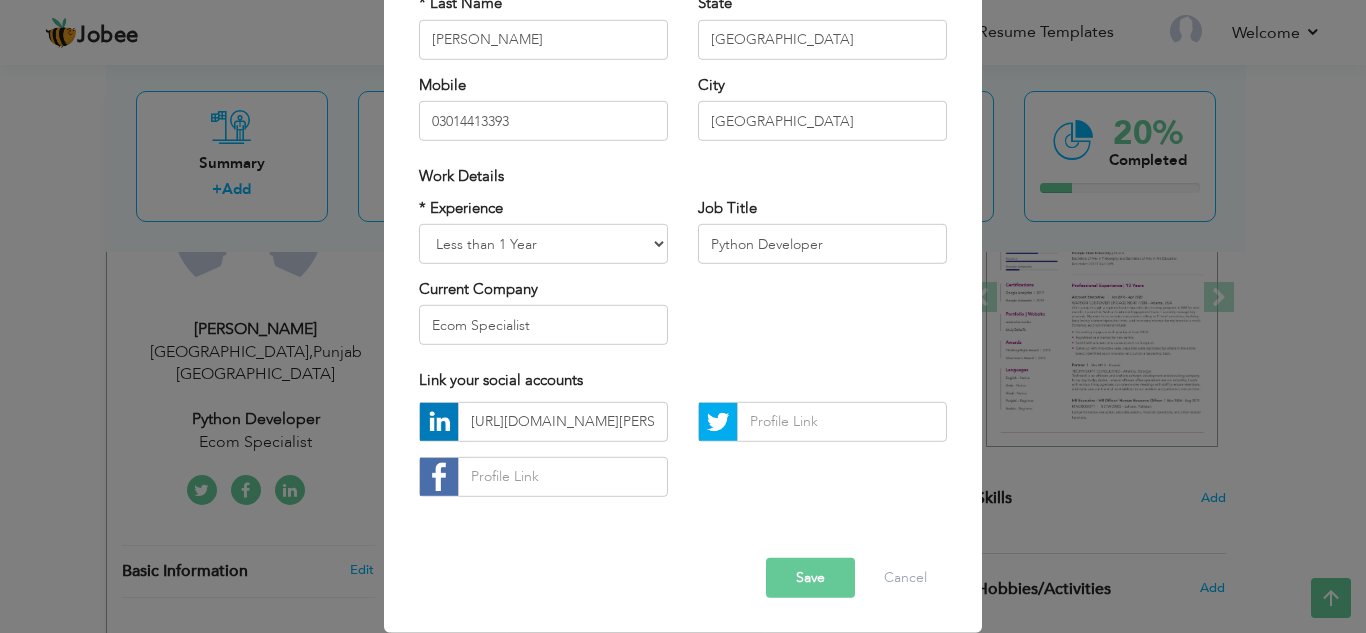 click on "Save" at bounding box center (810, 578) 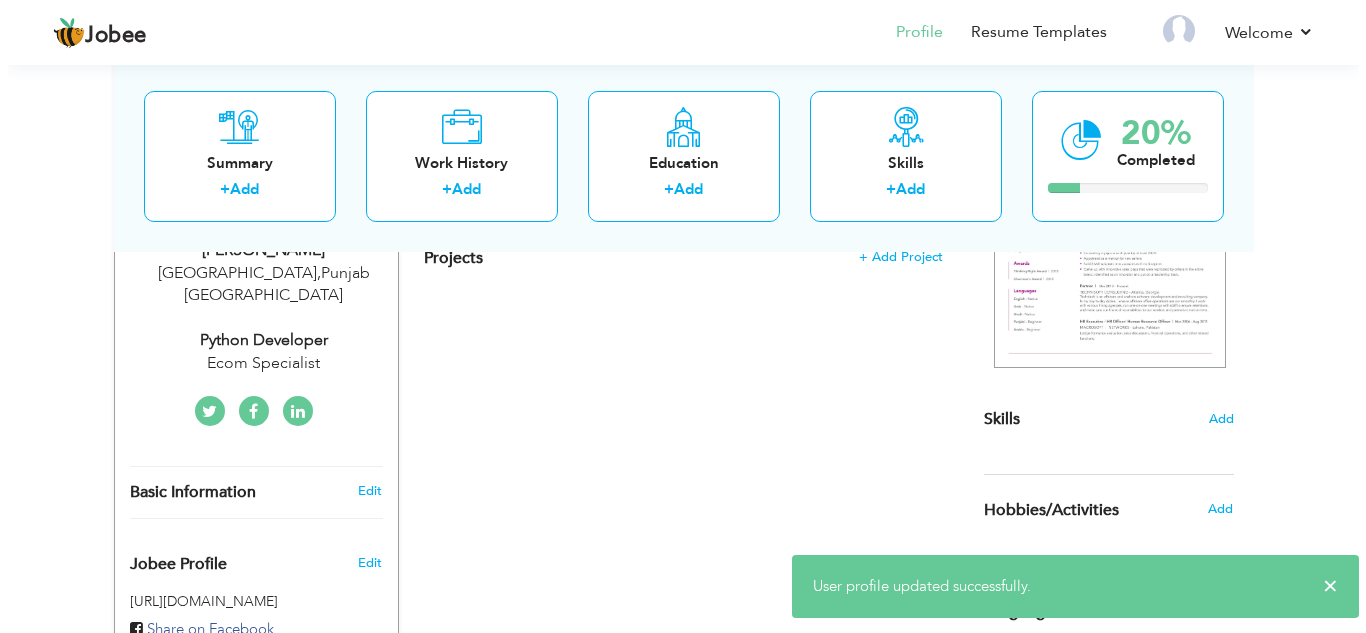scroll, scrollTop: 372, scrollLeft: 0, axis: vertical 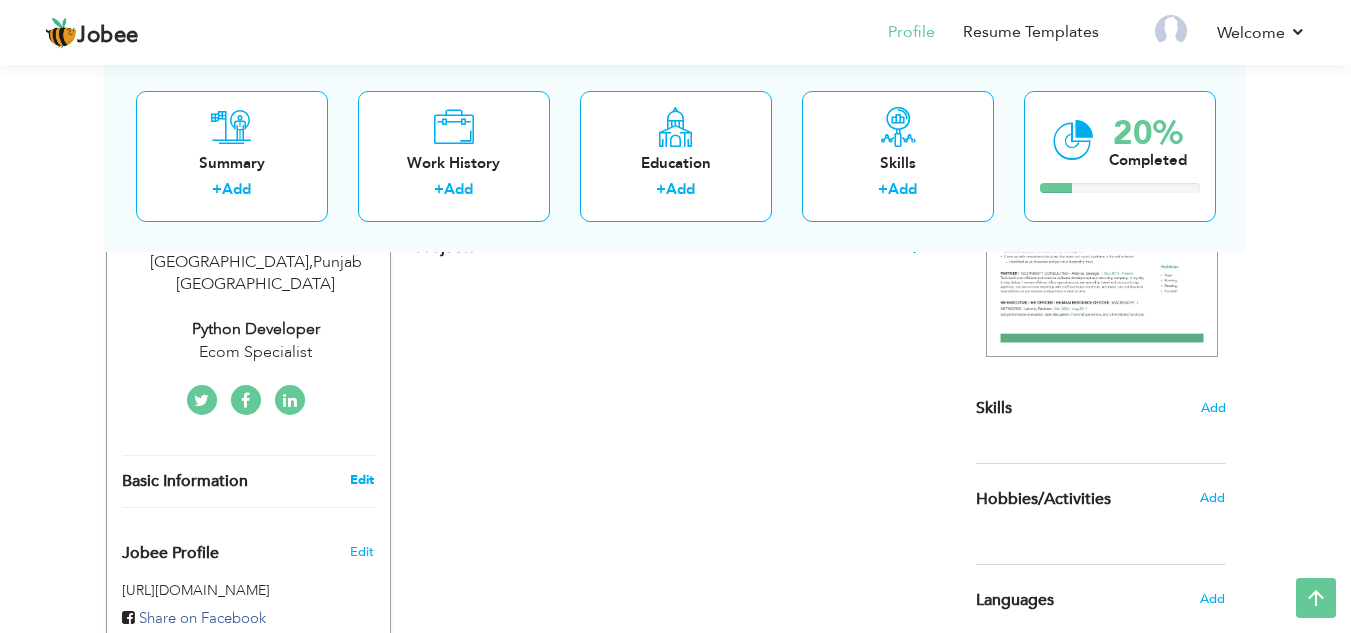 click on "Edit" at bounding box center [362, 480] 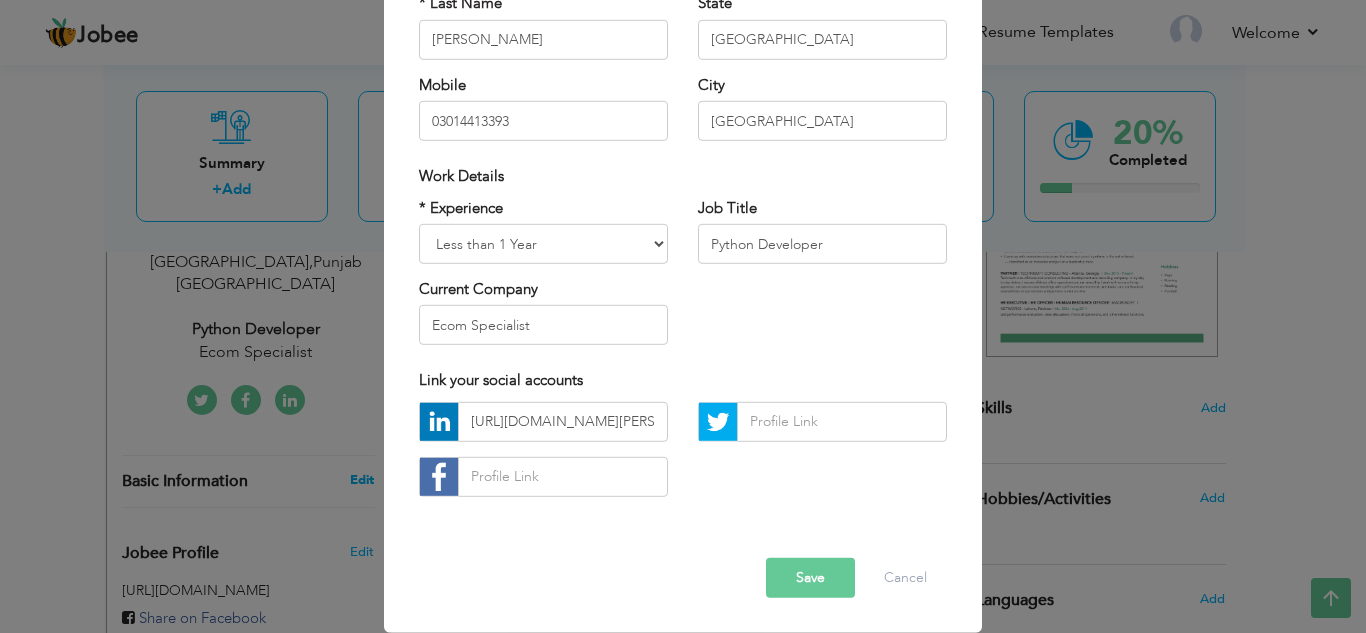 scroll, scrollTop: 0, scrollLeft: 0, axis: both 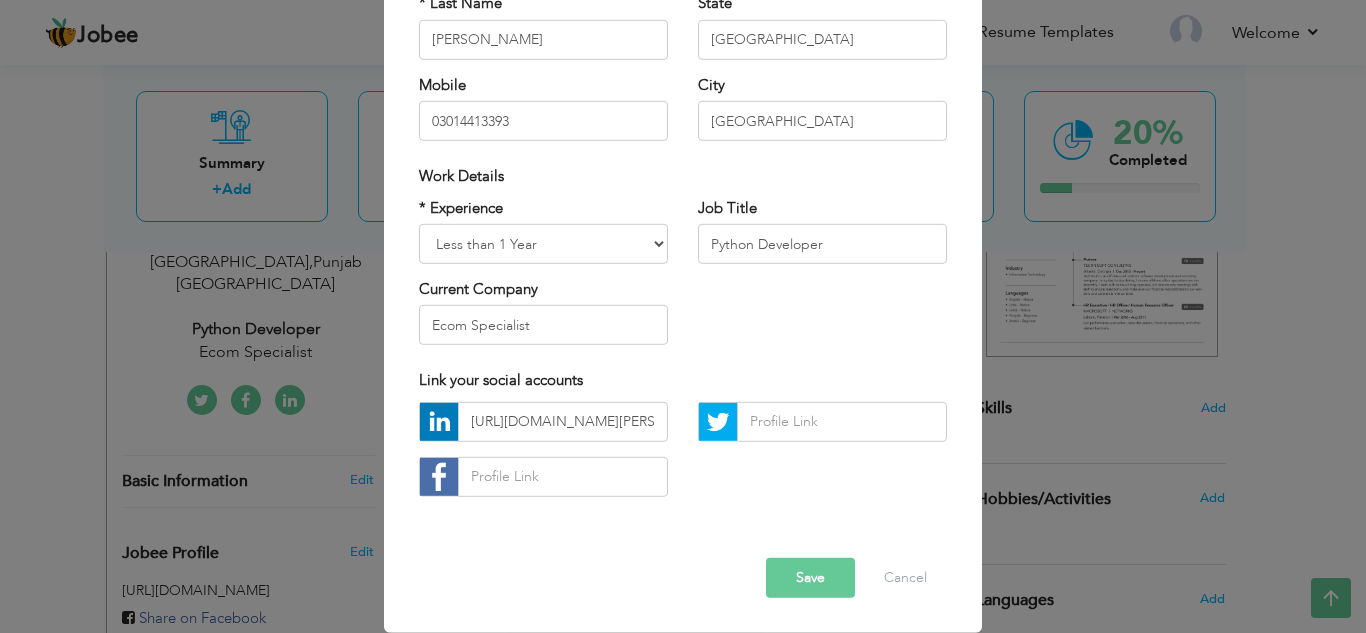 click on "Save" at bounding box center [810, 578] 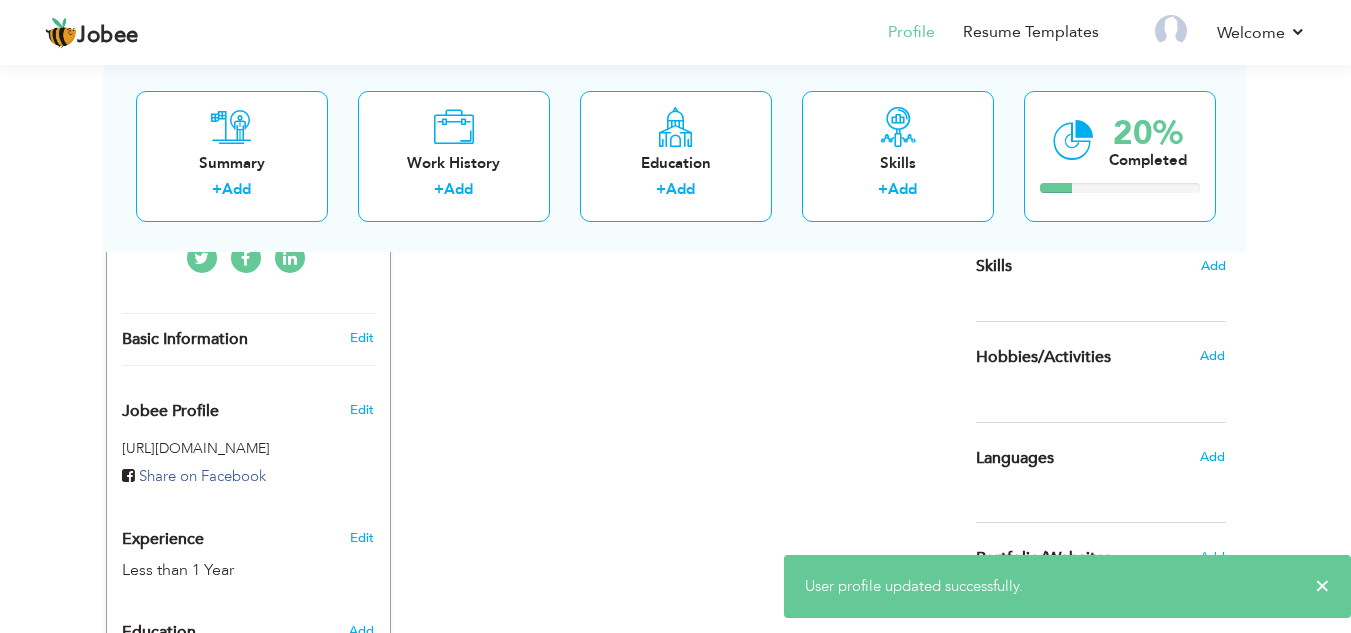scroll, scrollTop: 529, scrollLeft: 0, axis: vertical 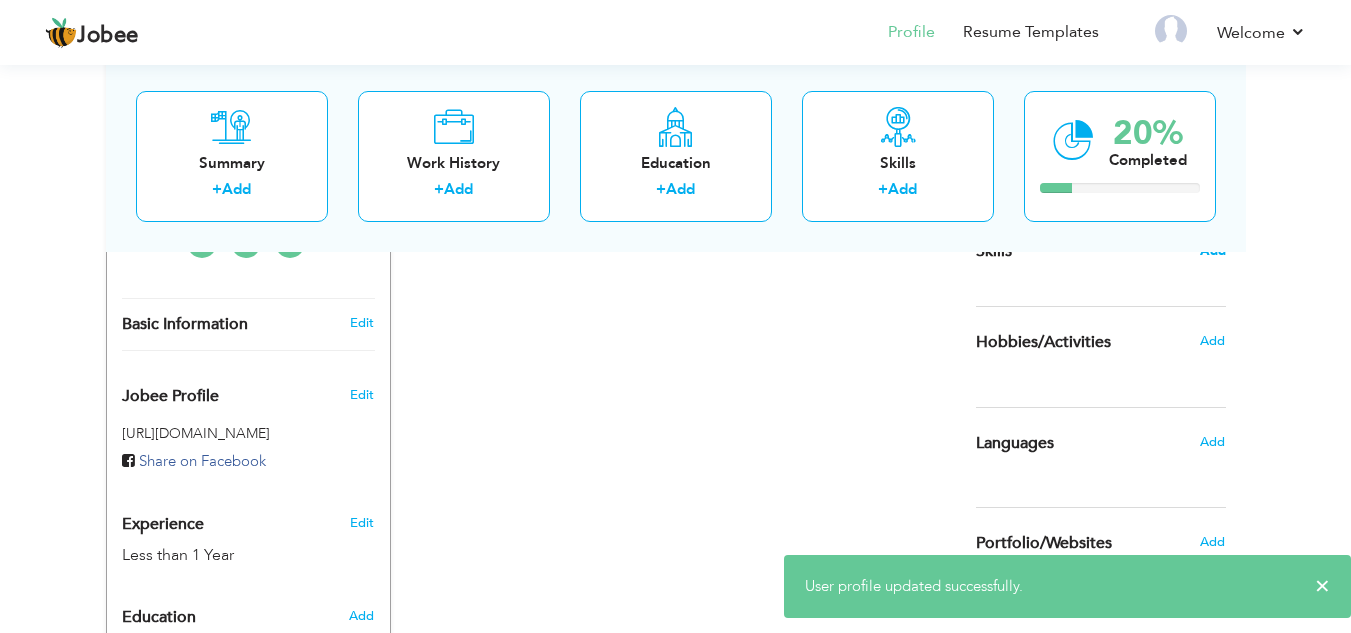 click on "Add" at bounding box center (1213, 251) 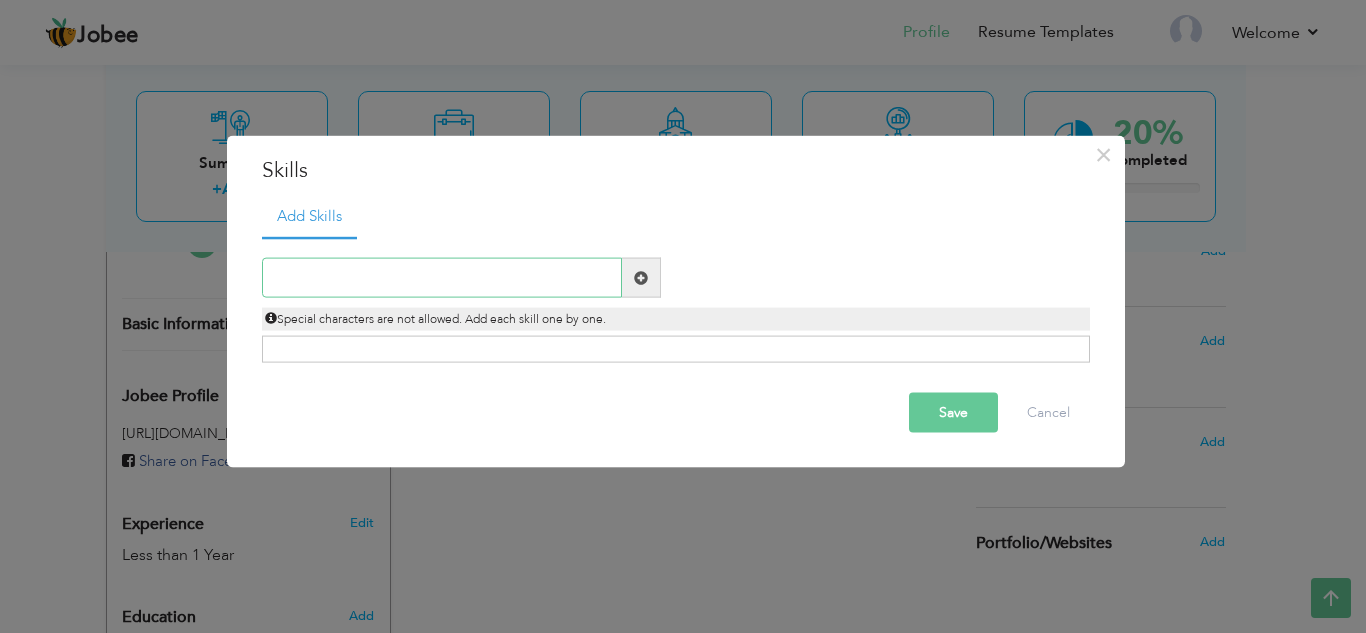 click at bounding box center (442, 278) 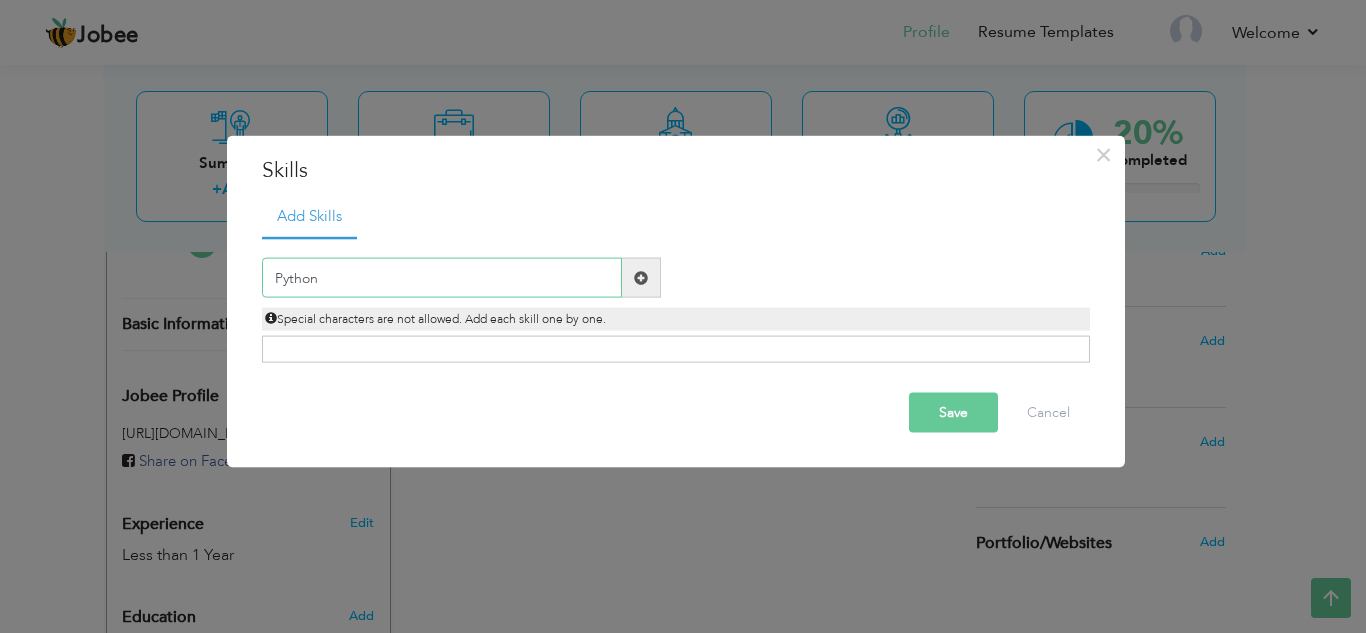 type on "Python" 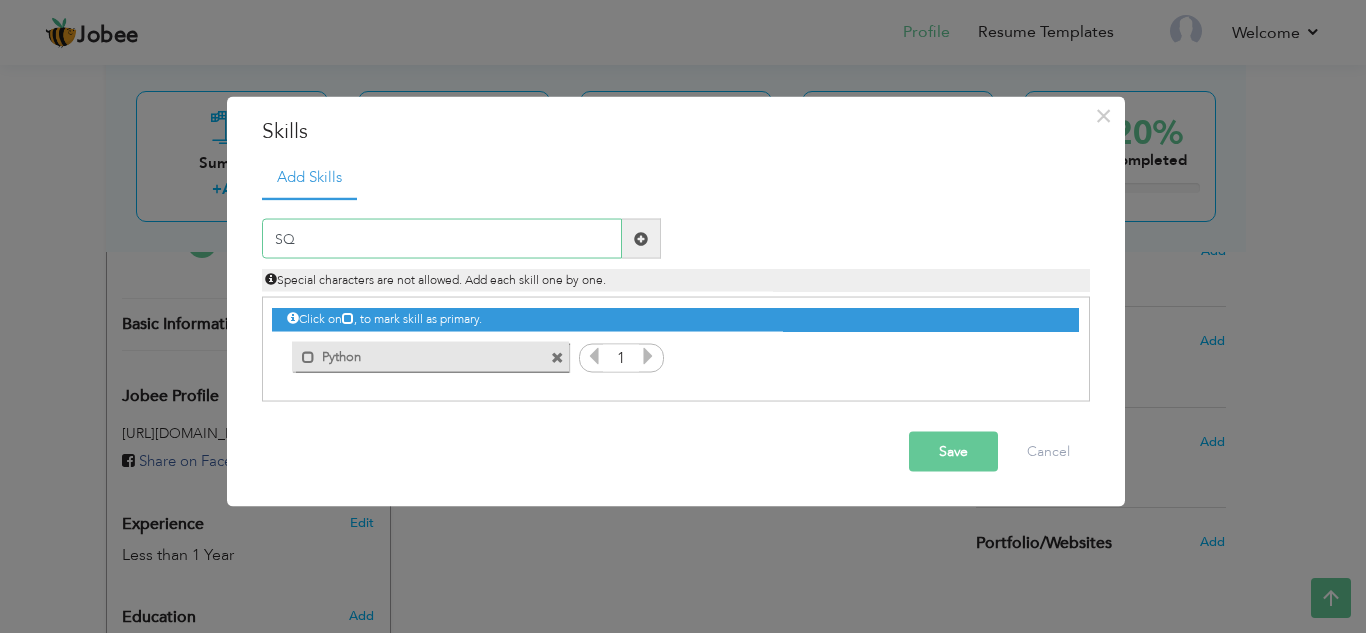 type on "SQL" 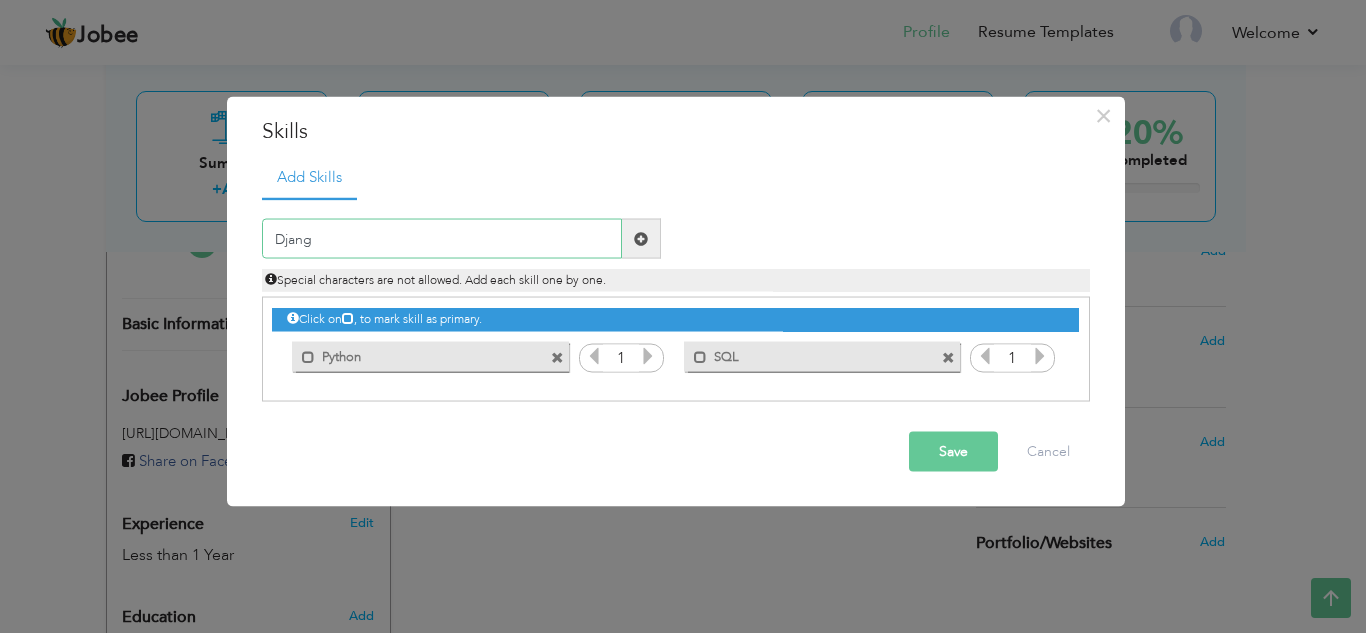 type on "Django" 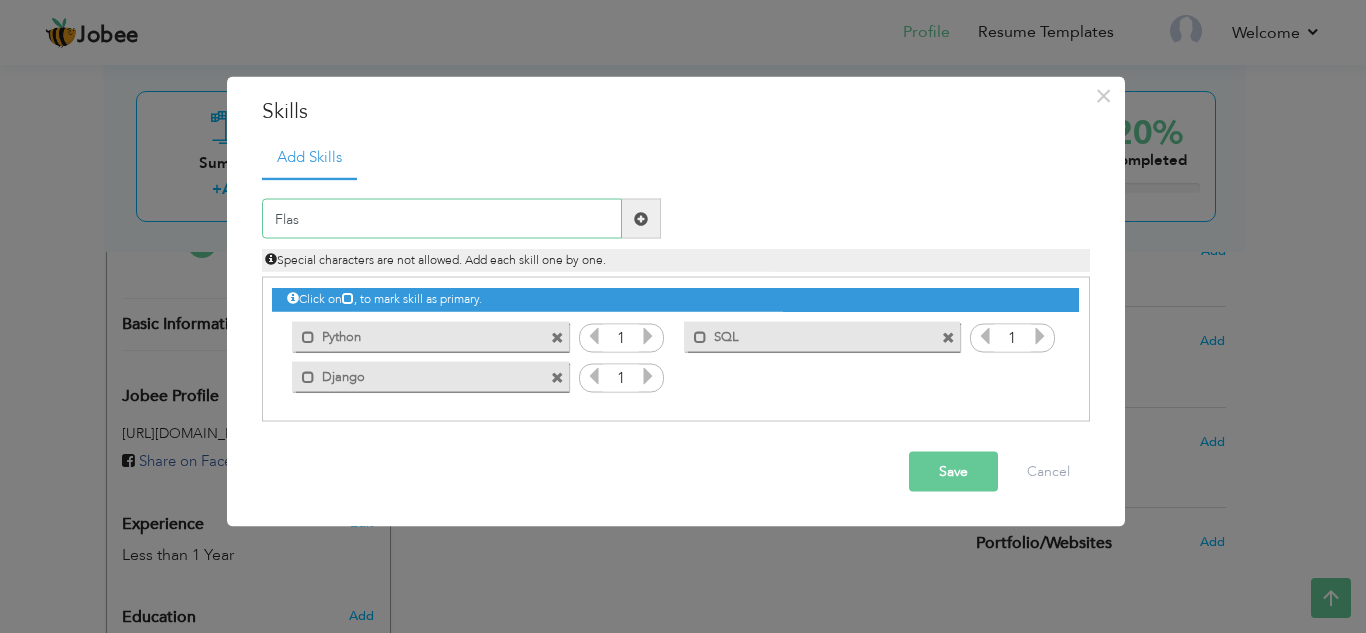 type on "Flask" 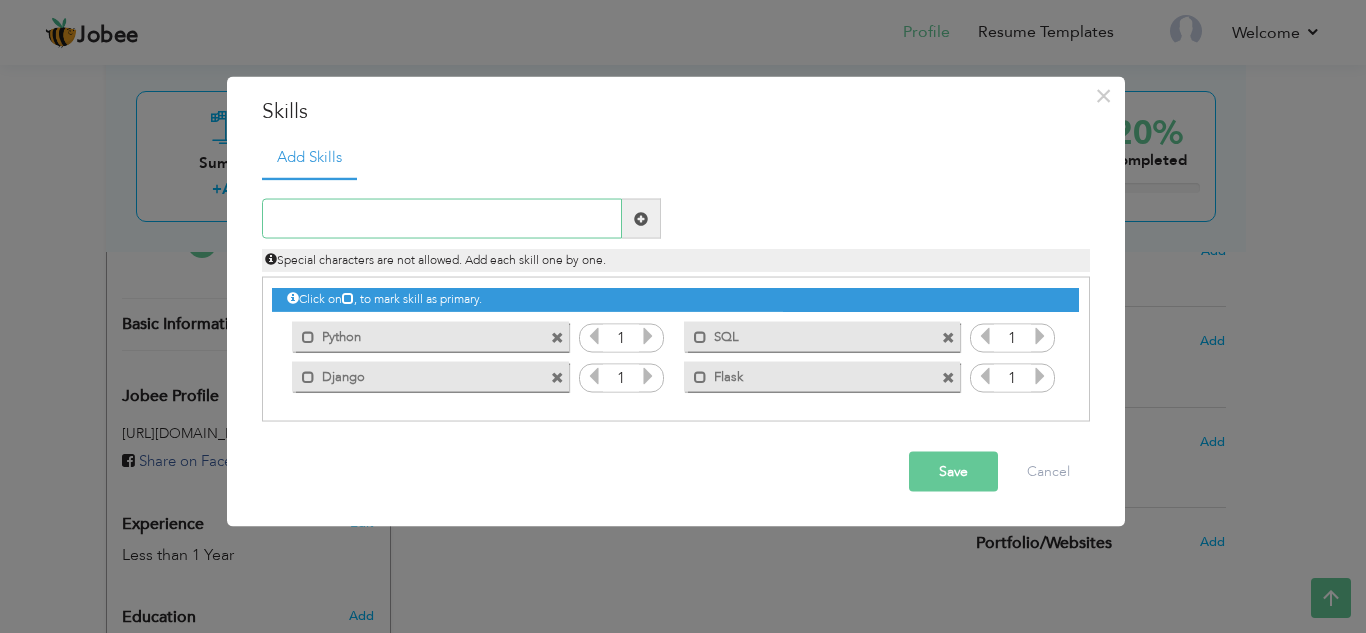 click at bounding box center [442, 219] 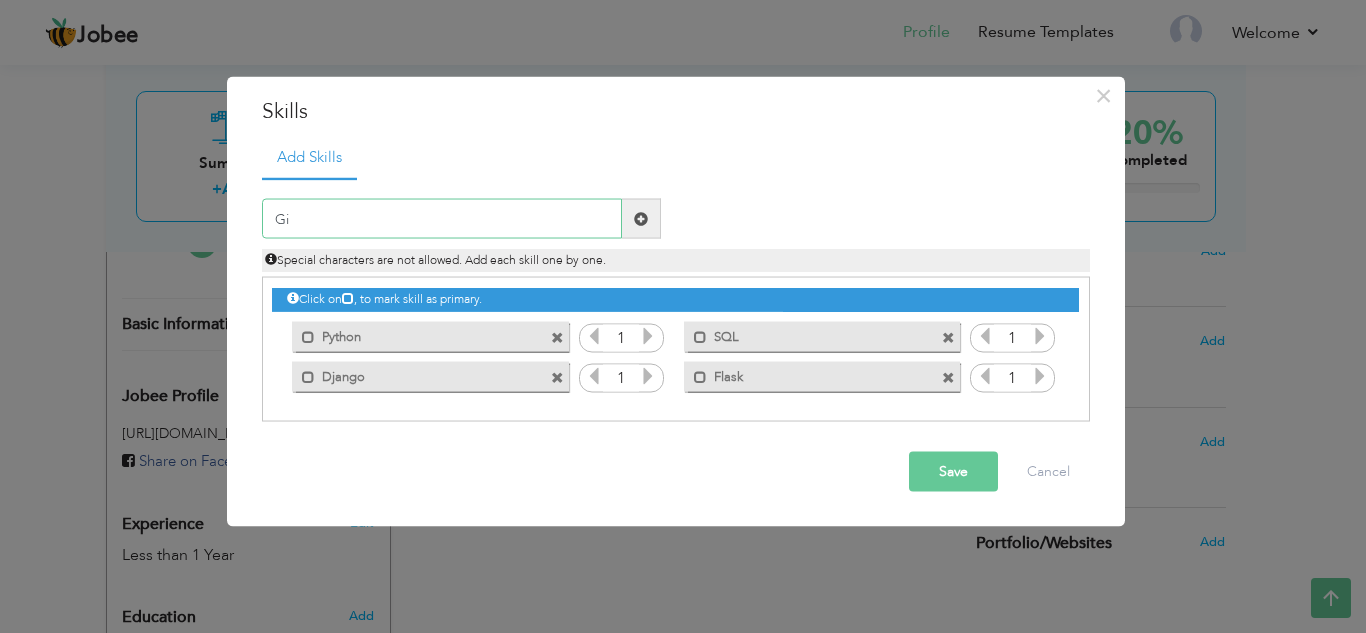 type on "Git" 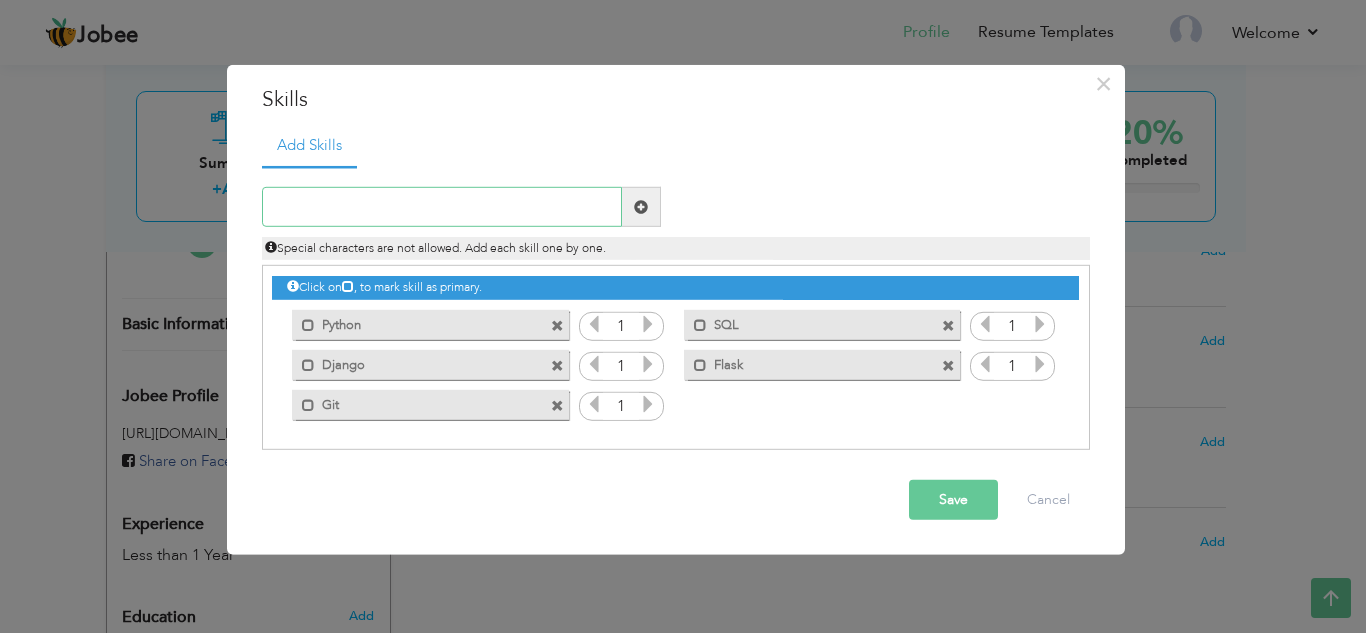 type on "H" 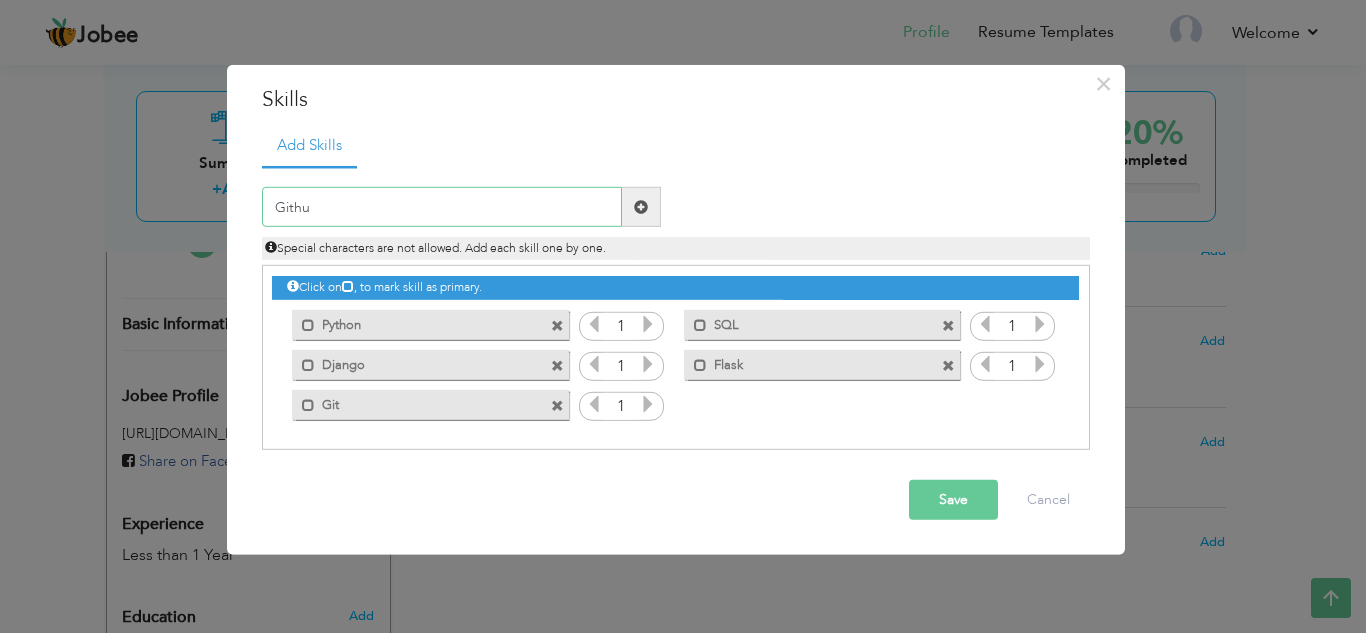 type on "Github" 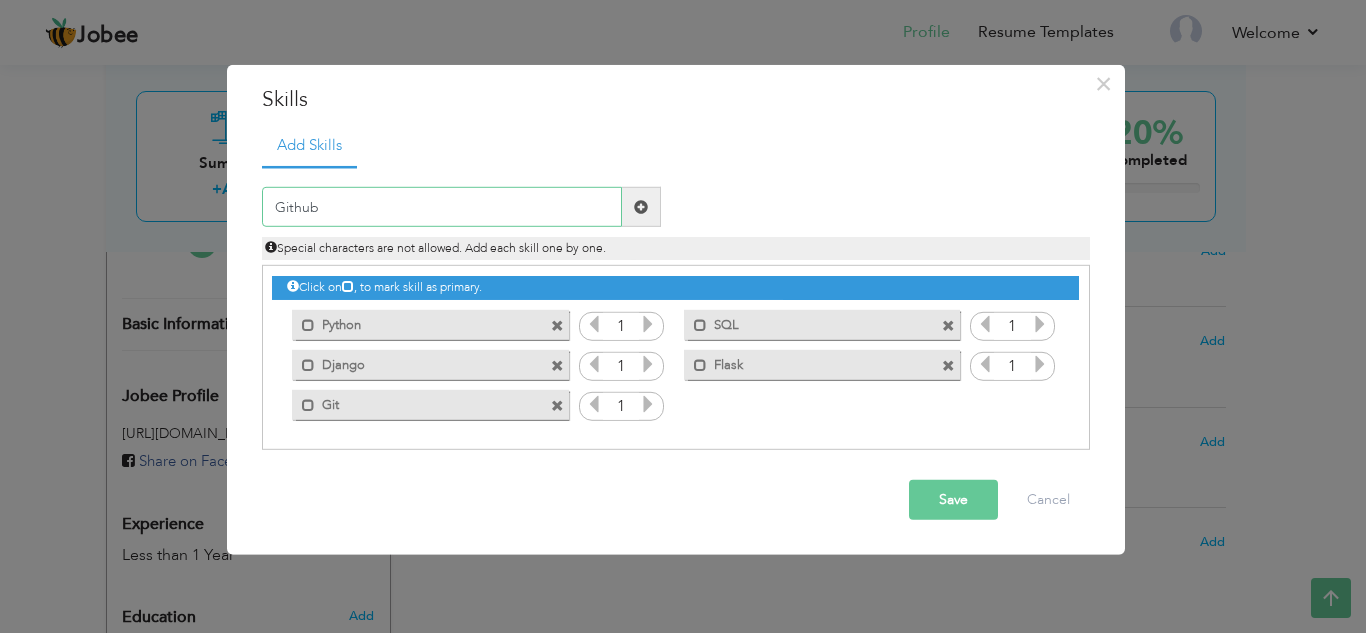 type 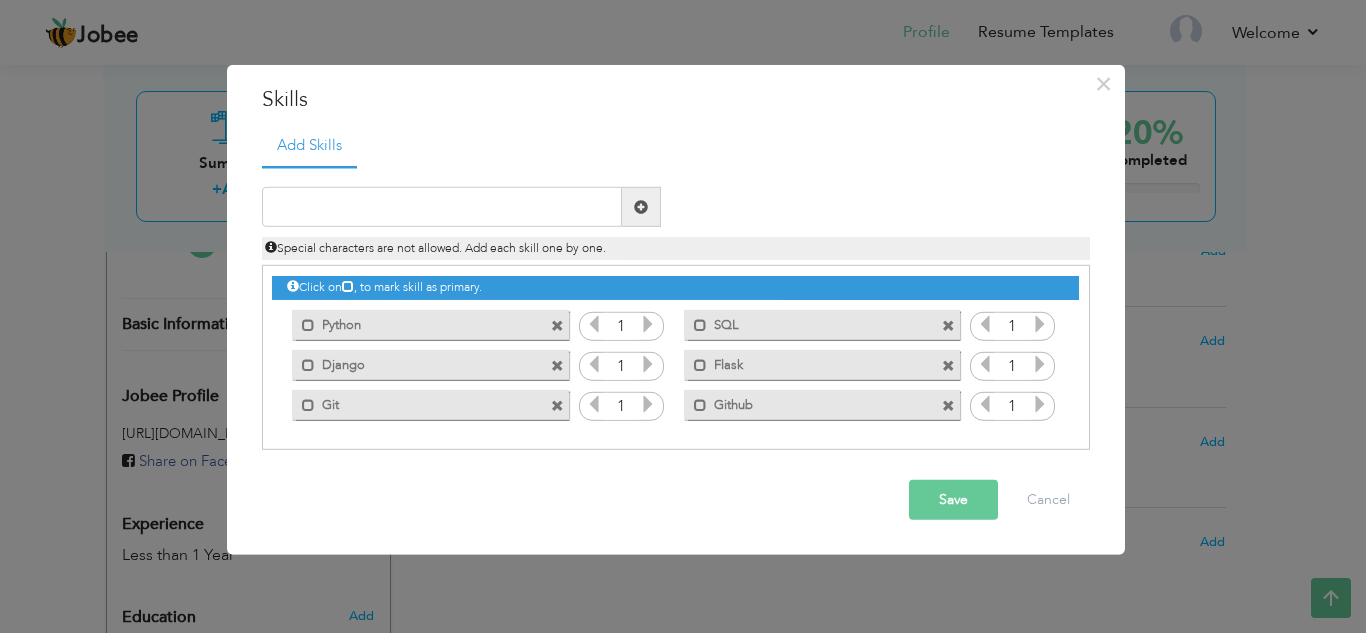 click at bounding box center [648, 324] 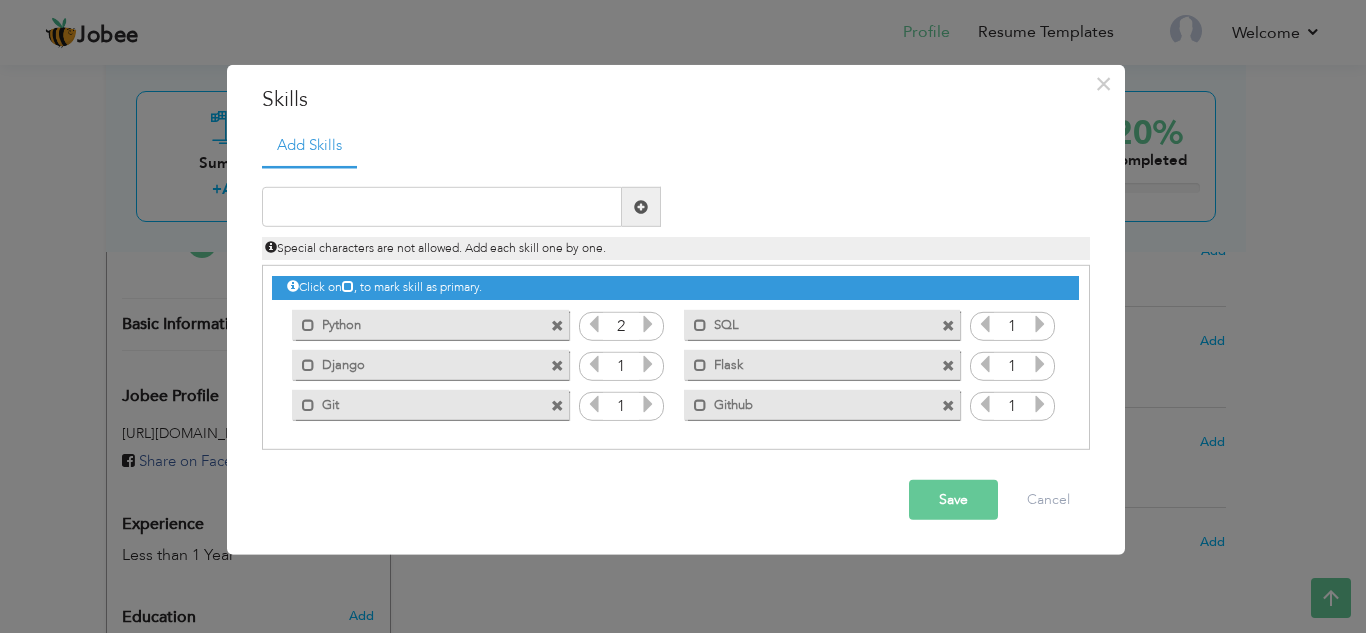 click at bounding box center (594, 324) 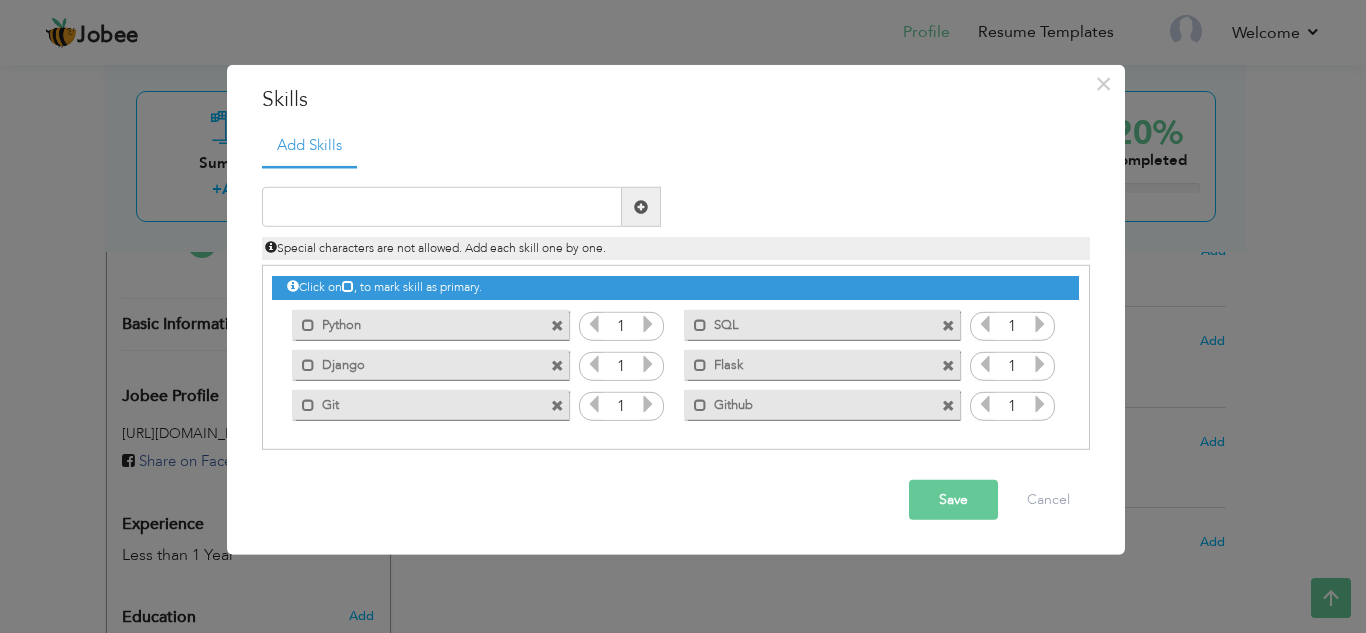 click at bounding box center (594, 364) 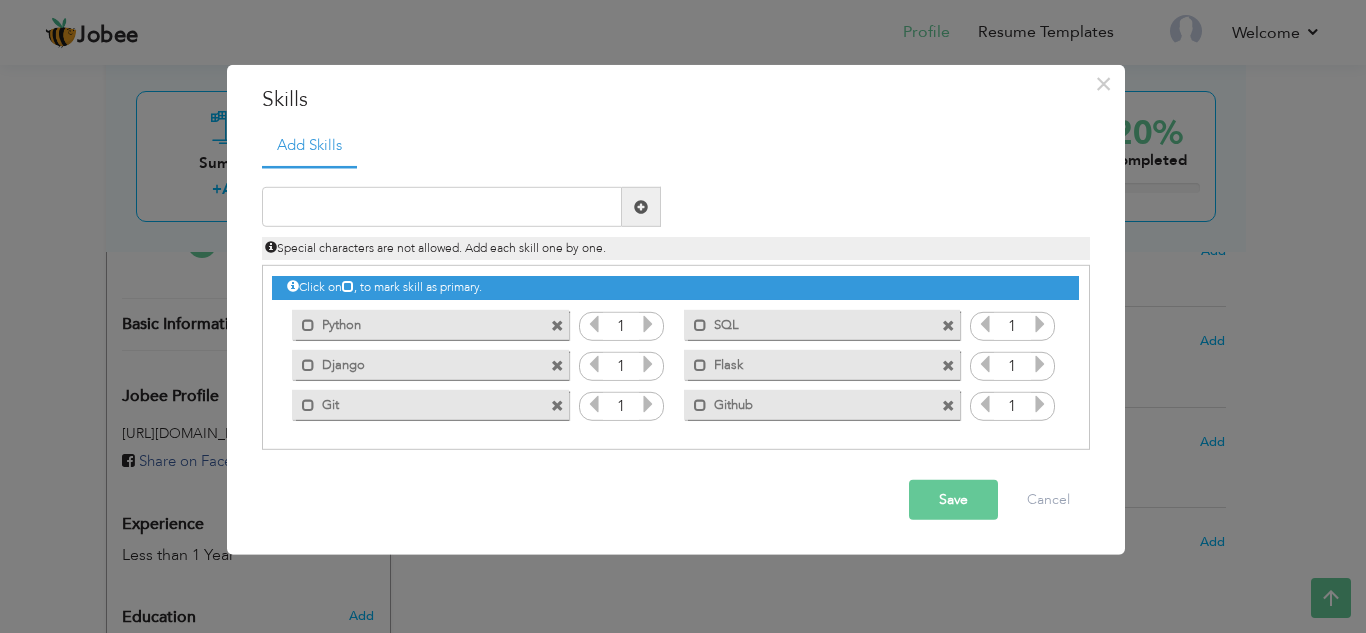 click on "Save" at bounding box center [953, 500] 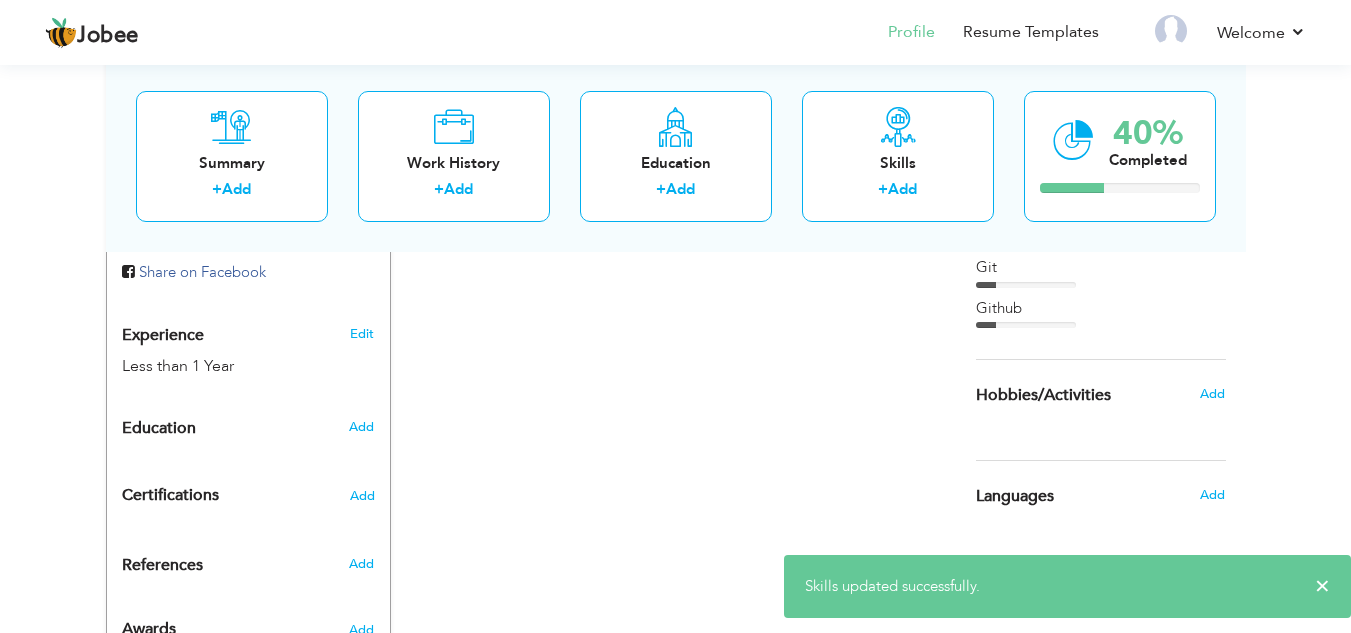 scroll, scrollTop: 801, scrollLeft: 0, axis: vertical 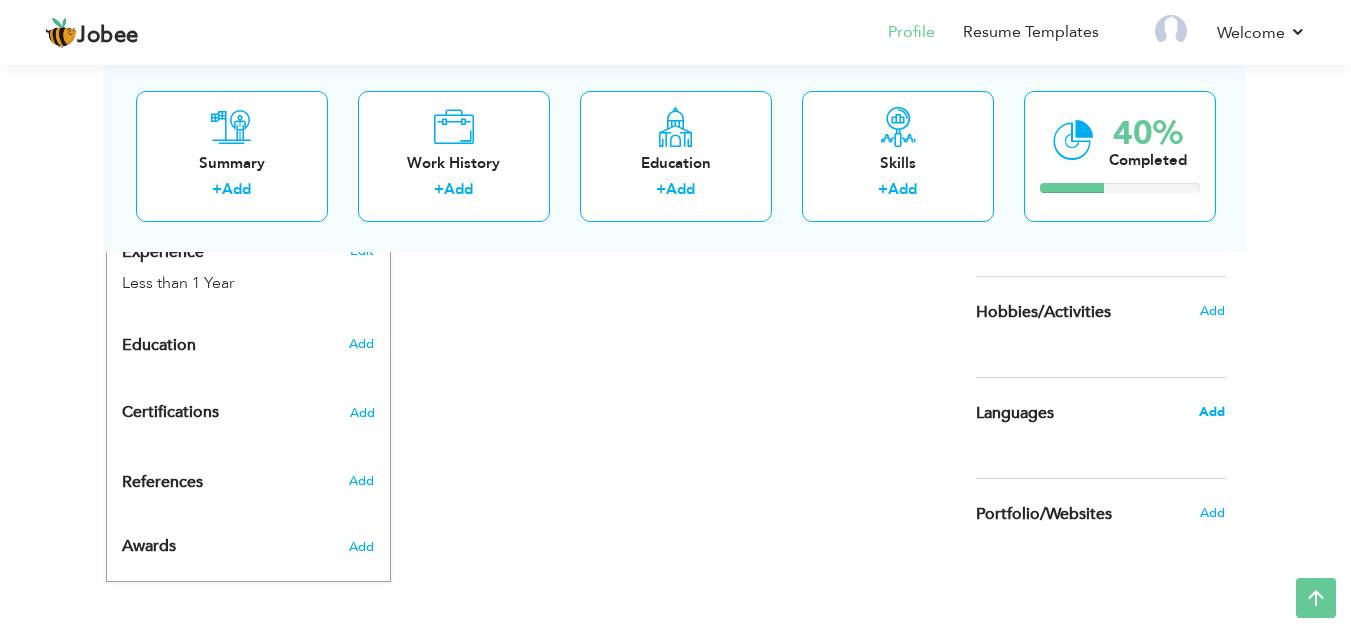 click on "Add" at bounding box center [1212, 412] 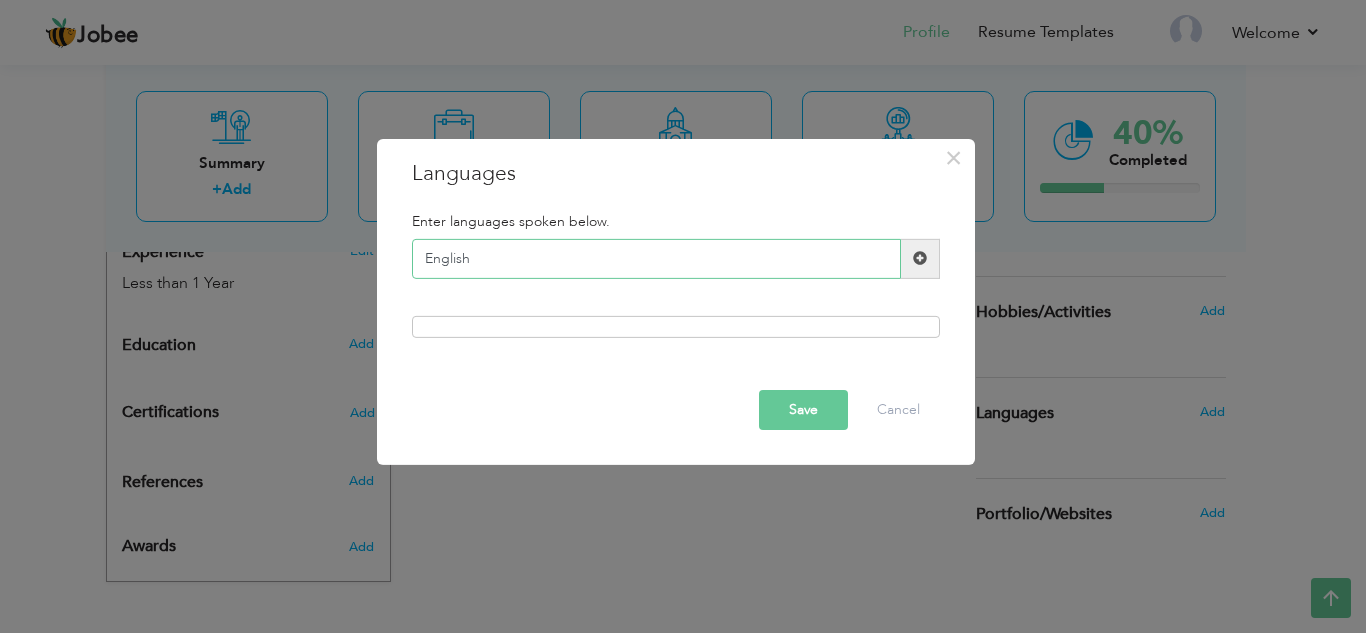 type on "English" 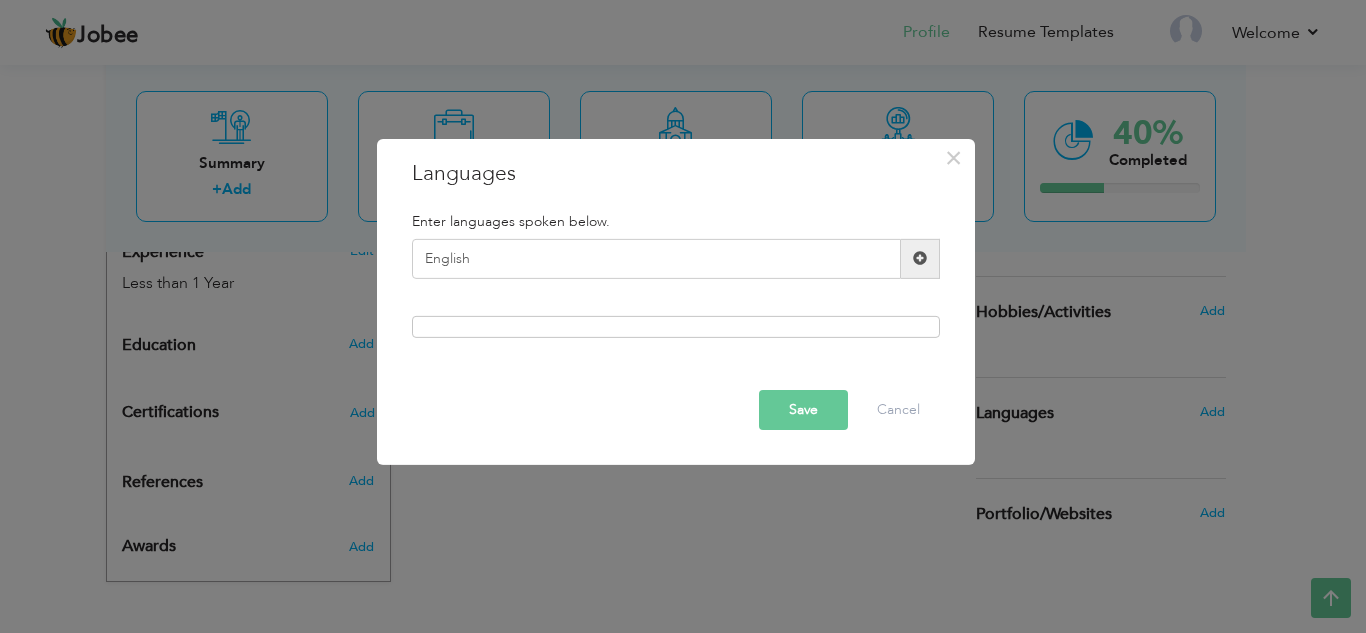 click at bounding box center [920, 258] 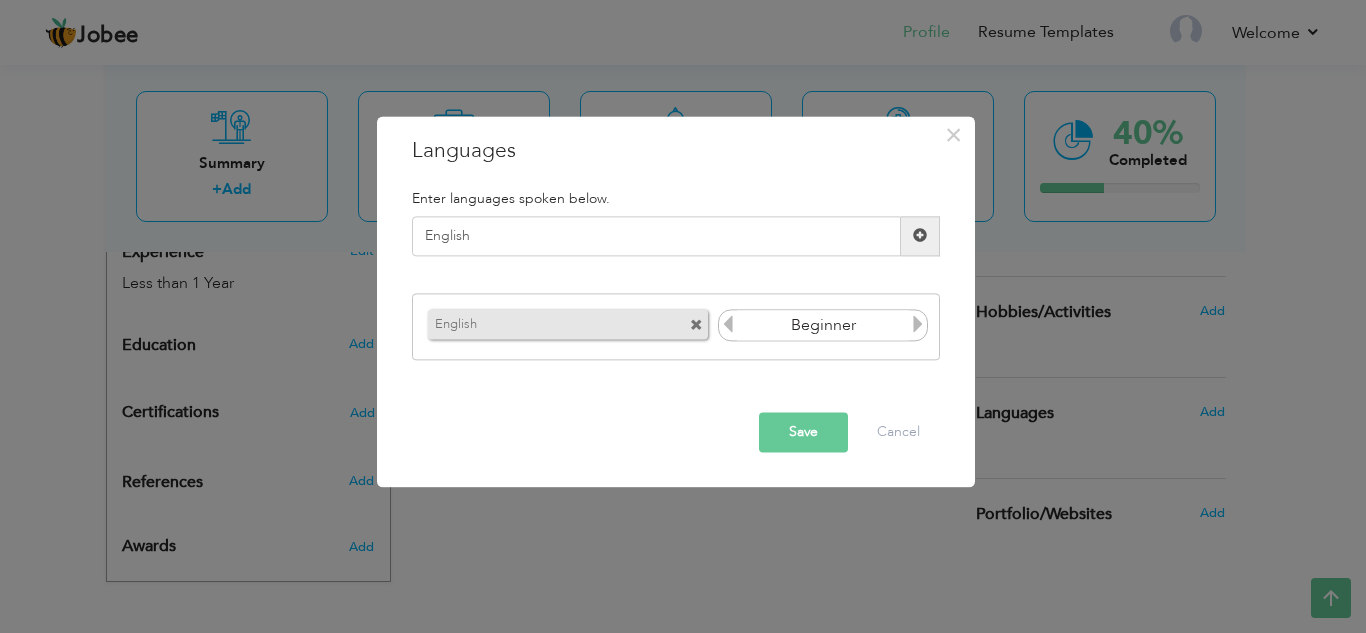 type 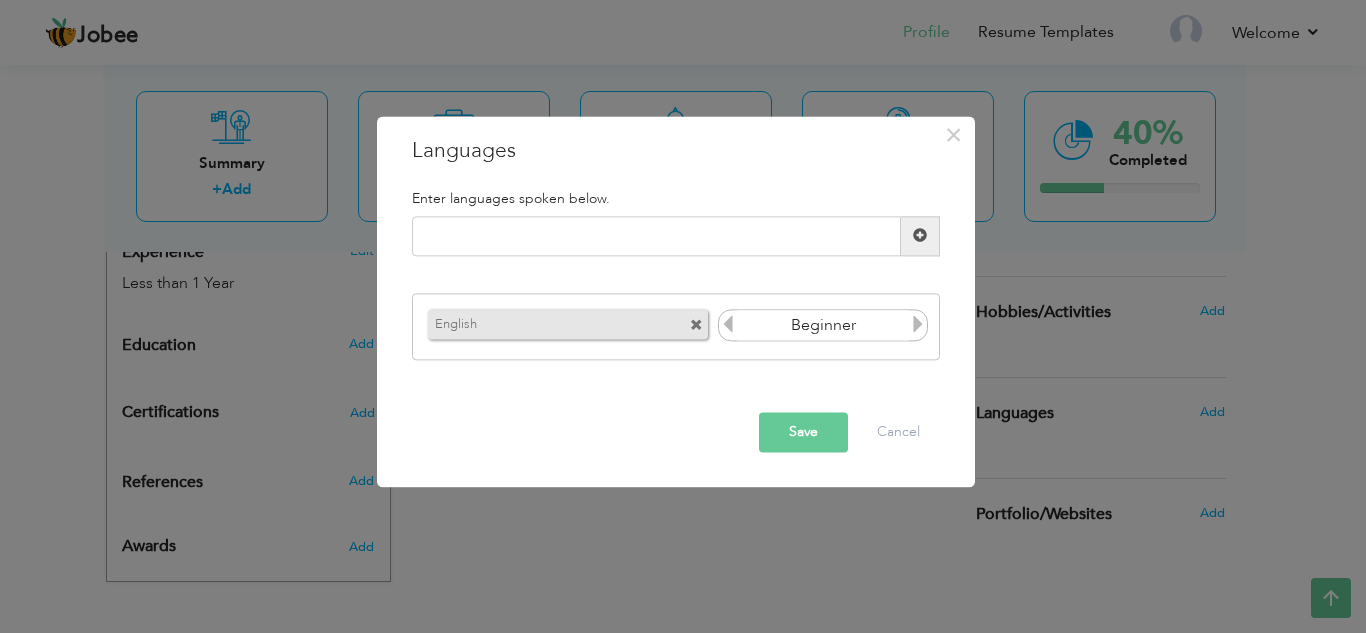 click at bounding box center [918, 325] 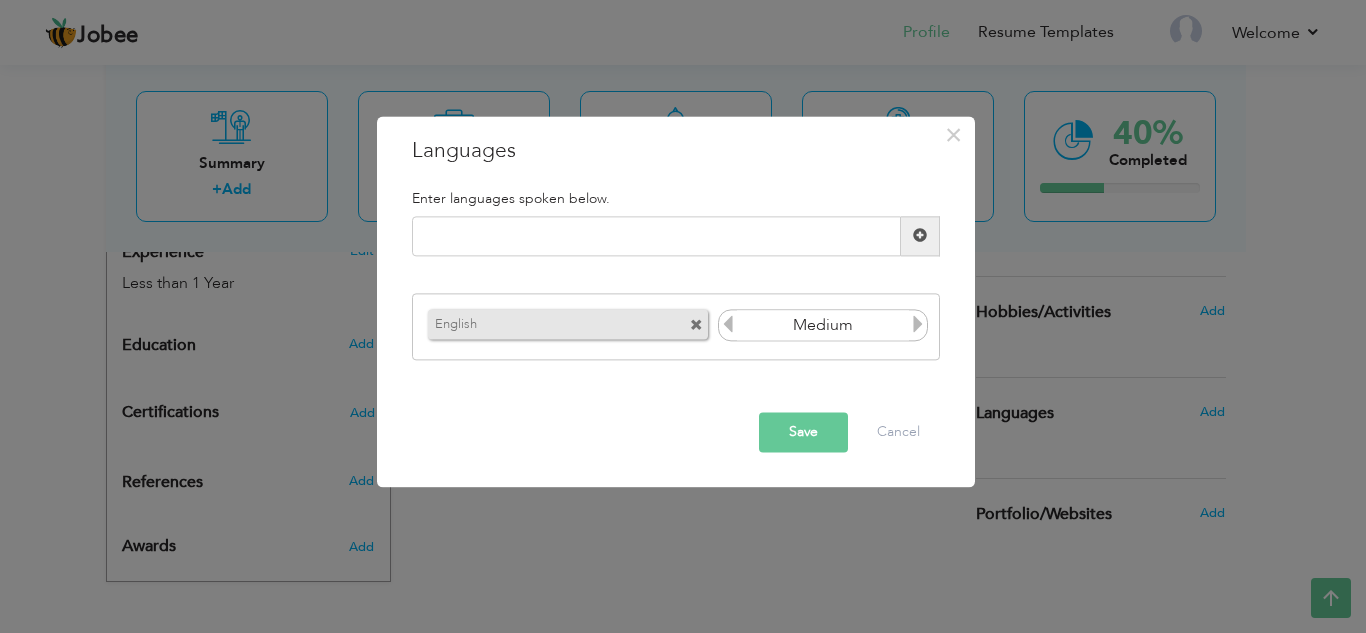 click at bounding box center [918, 325] 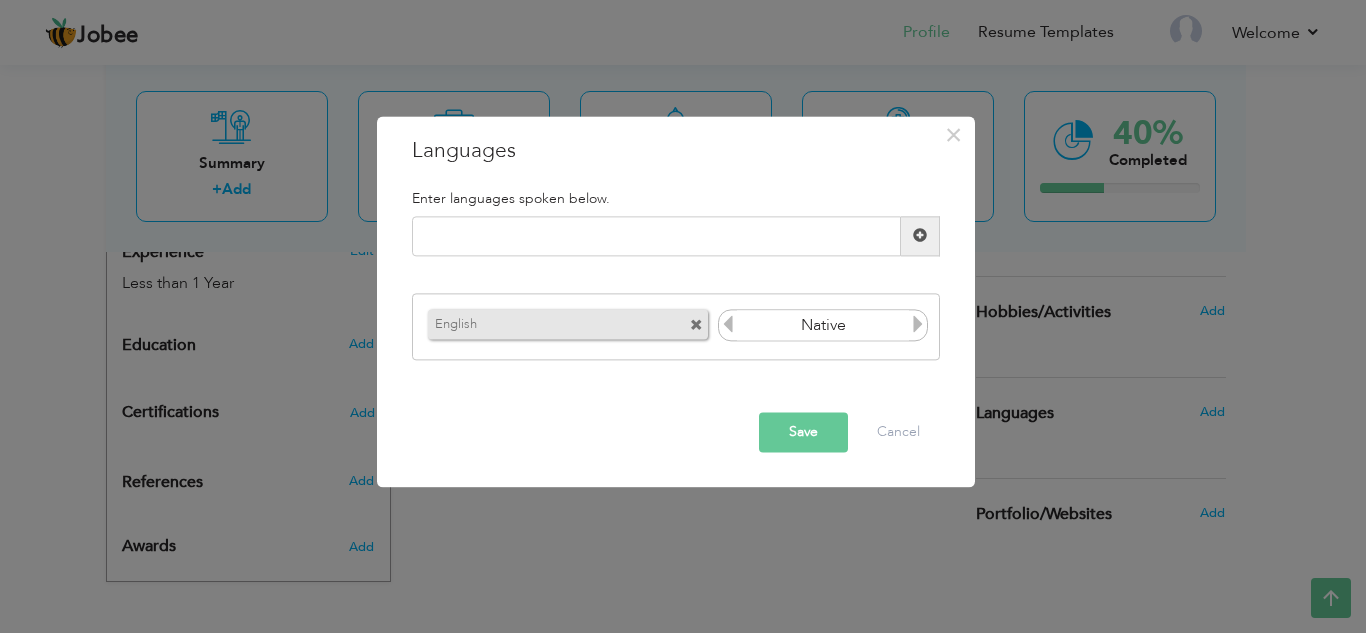 click on "Save" at bounding box center (803, 432) 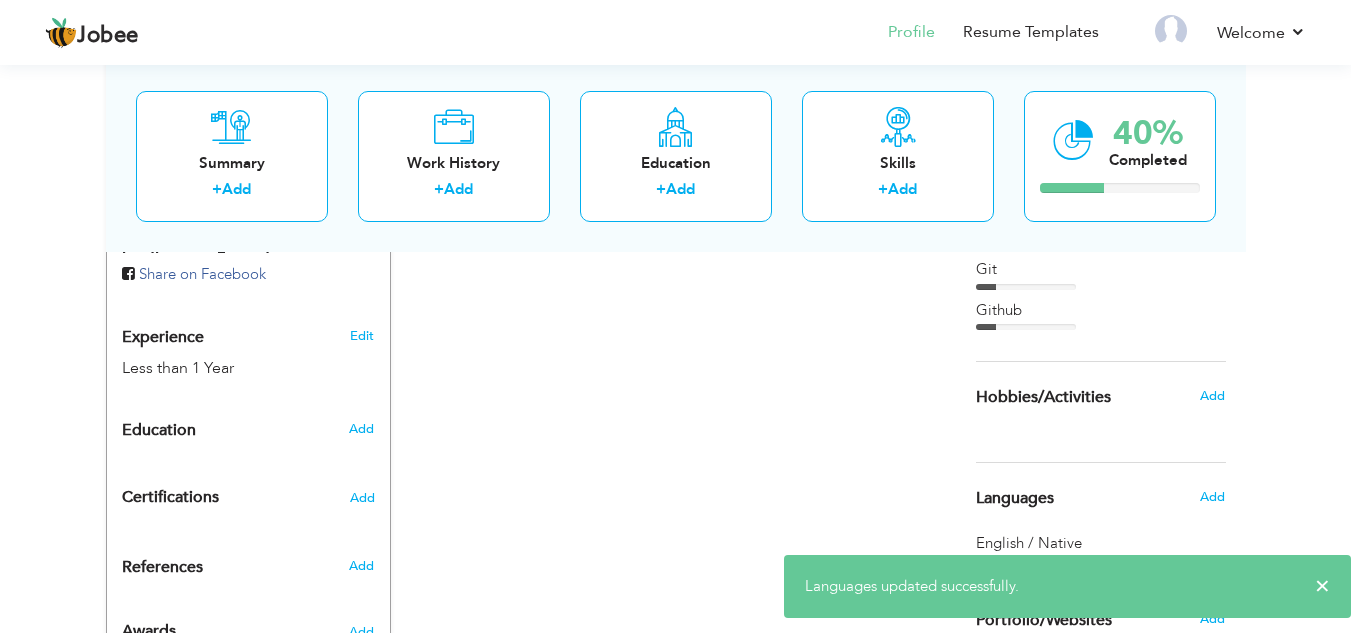 scroll, scrollTop: 700, scrollLeft: 0, axis: vertical 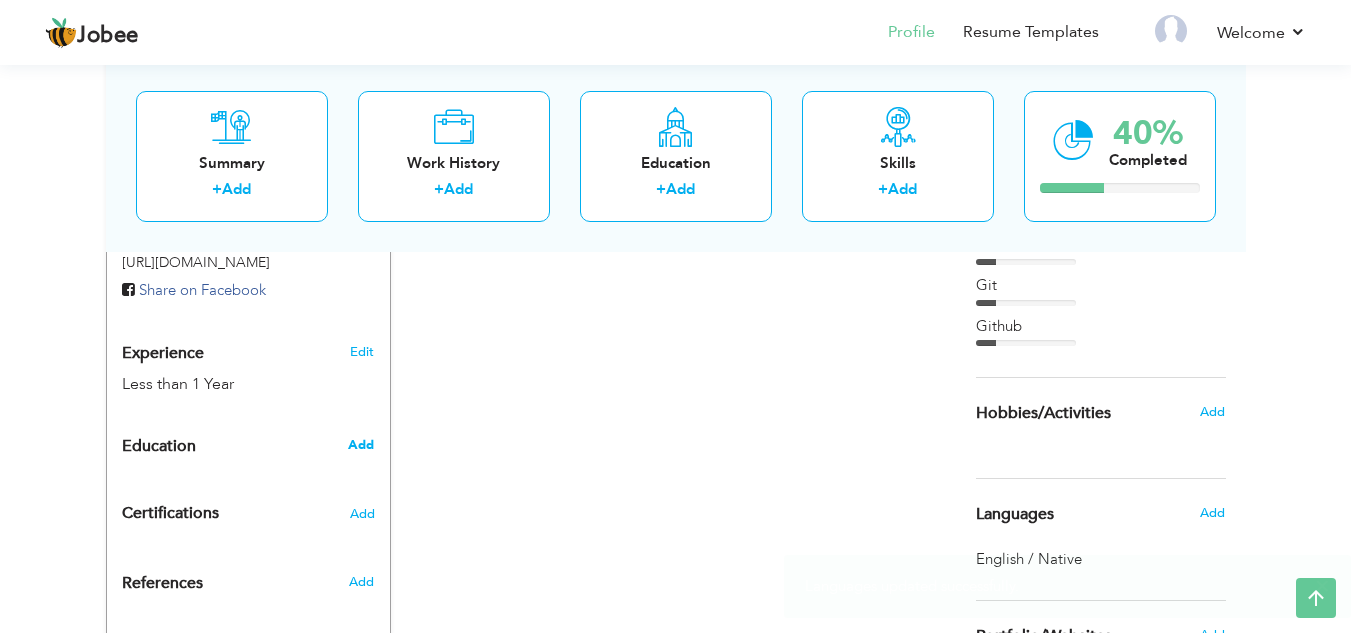 click on "Add" at bounding box center (361, 445) 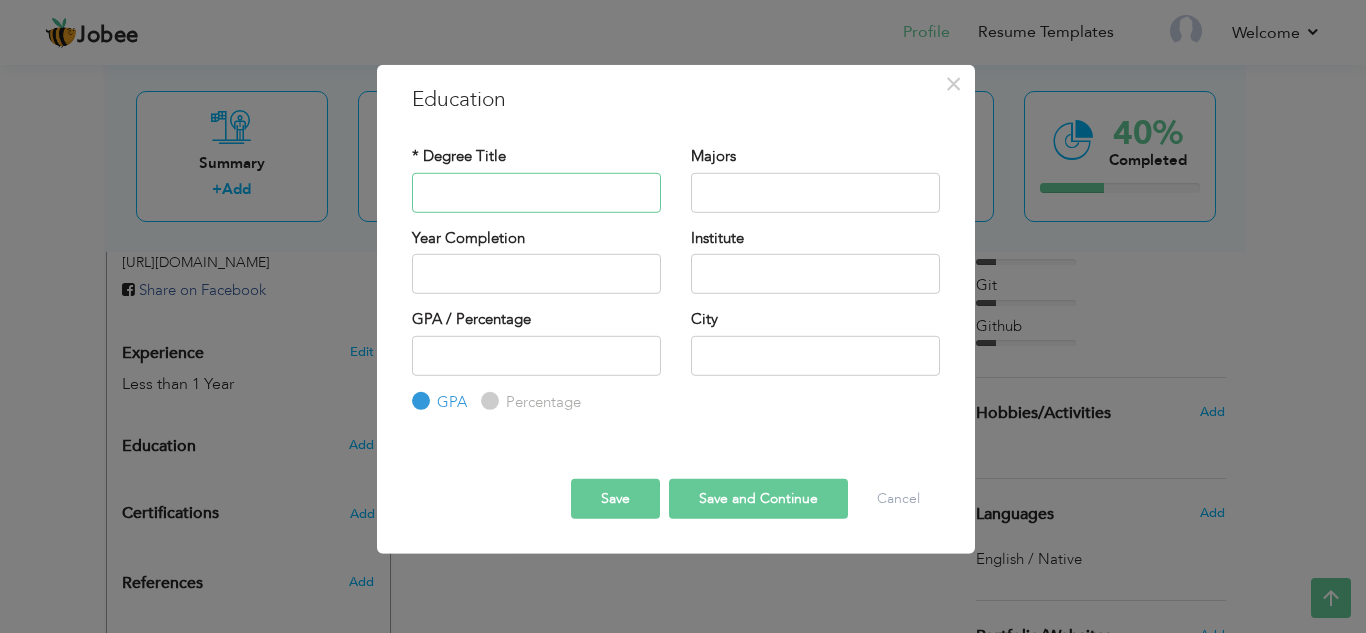 click at bounding box center (536, 192) 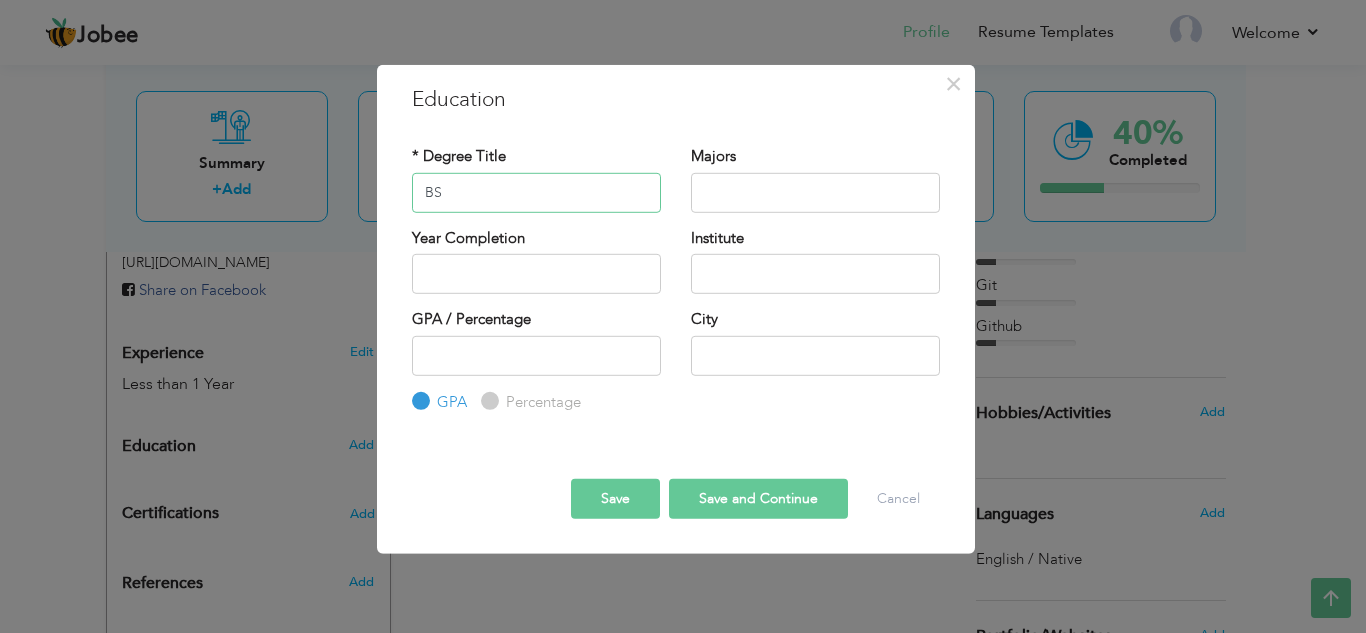 type on "BS" 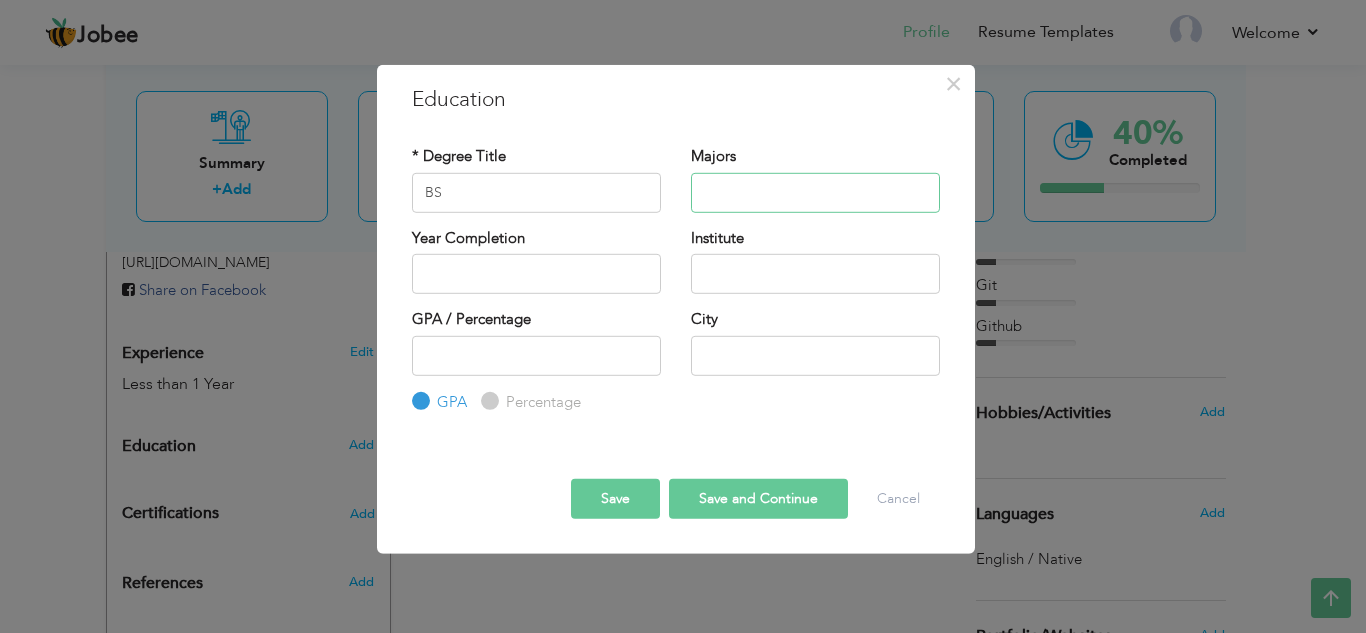 click at bounding box center [815, 192] 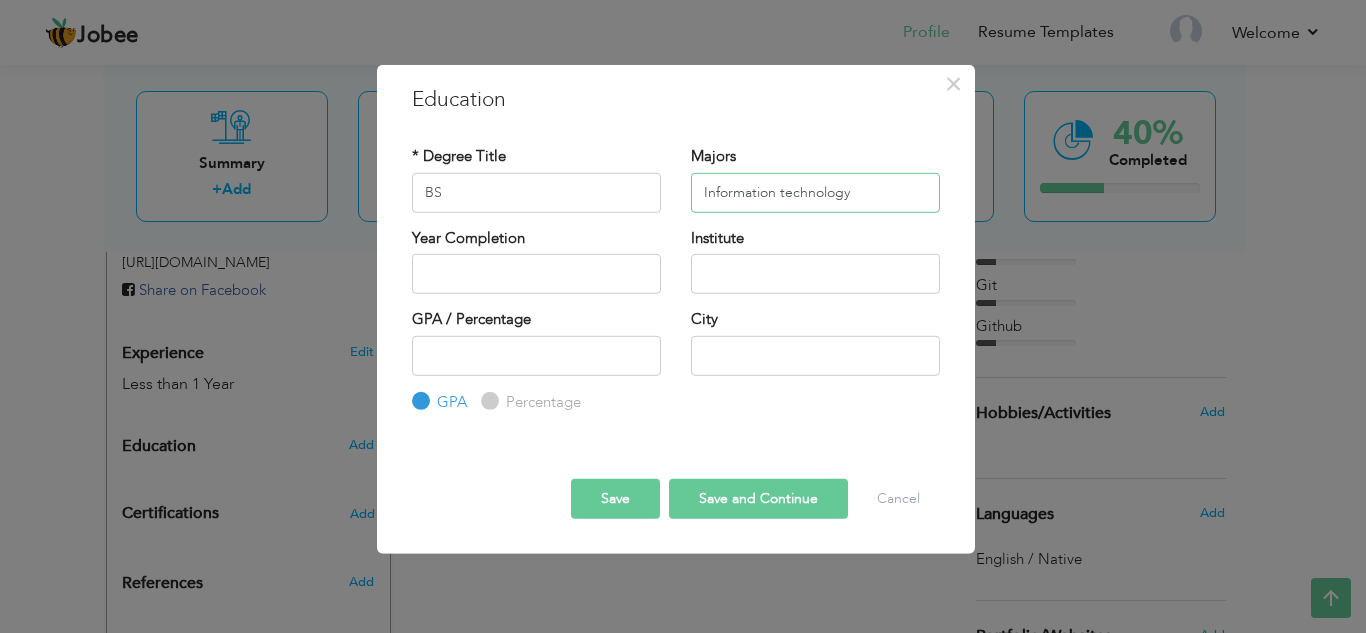 type on "Information technology" 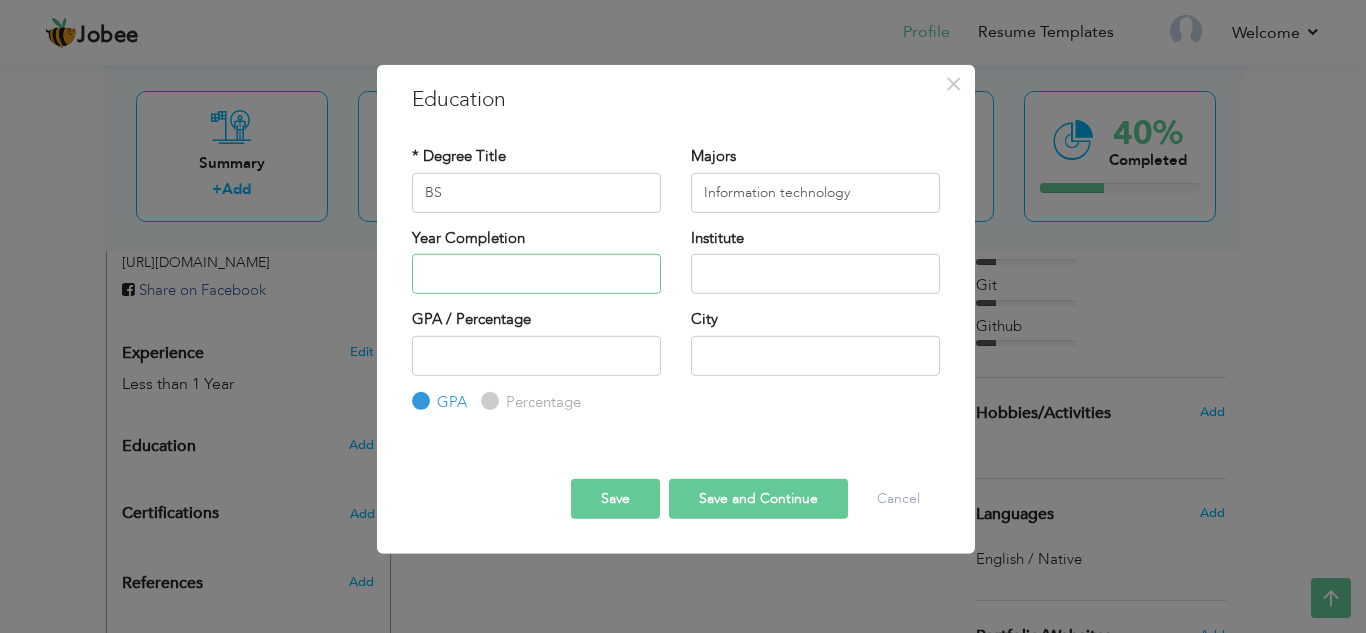 type on "2025" 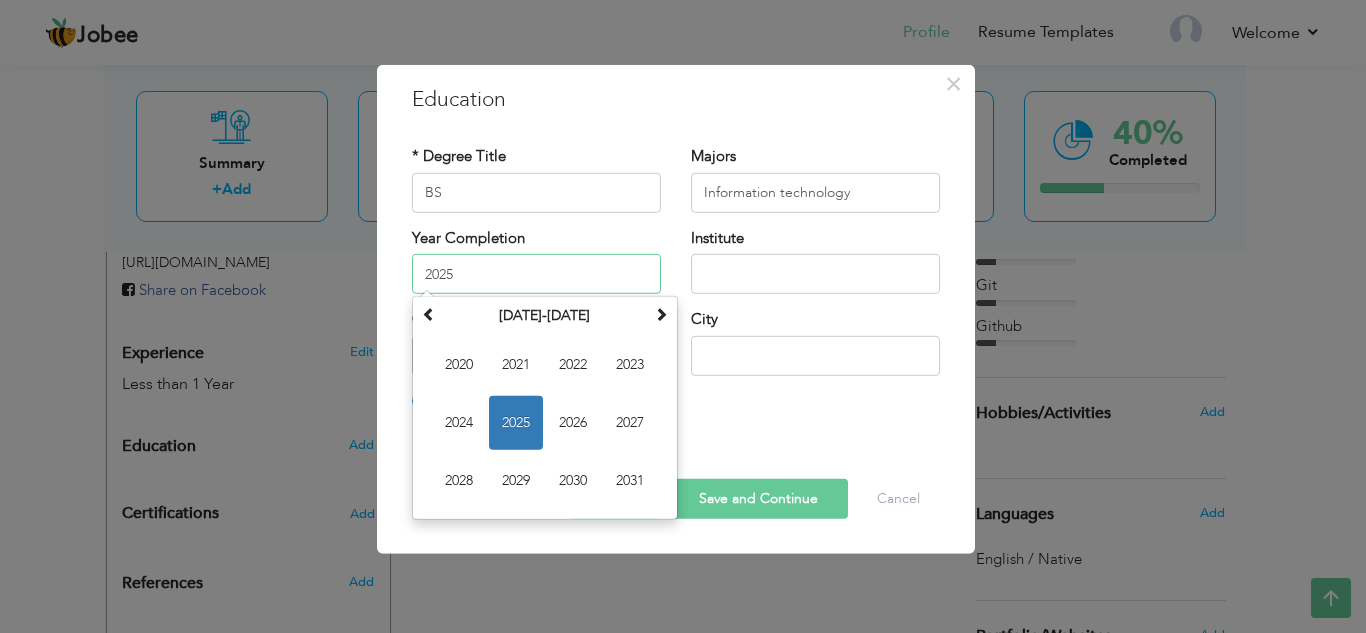 click on "2025" at bounding box center [536, 274] 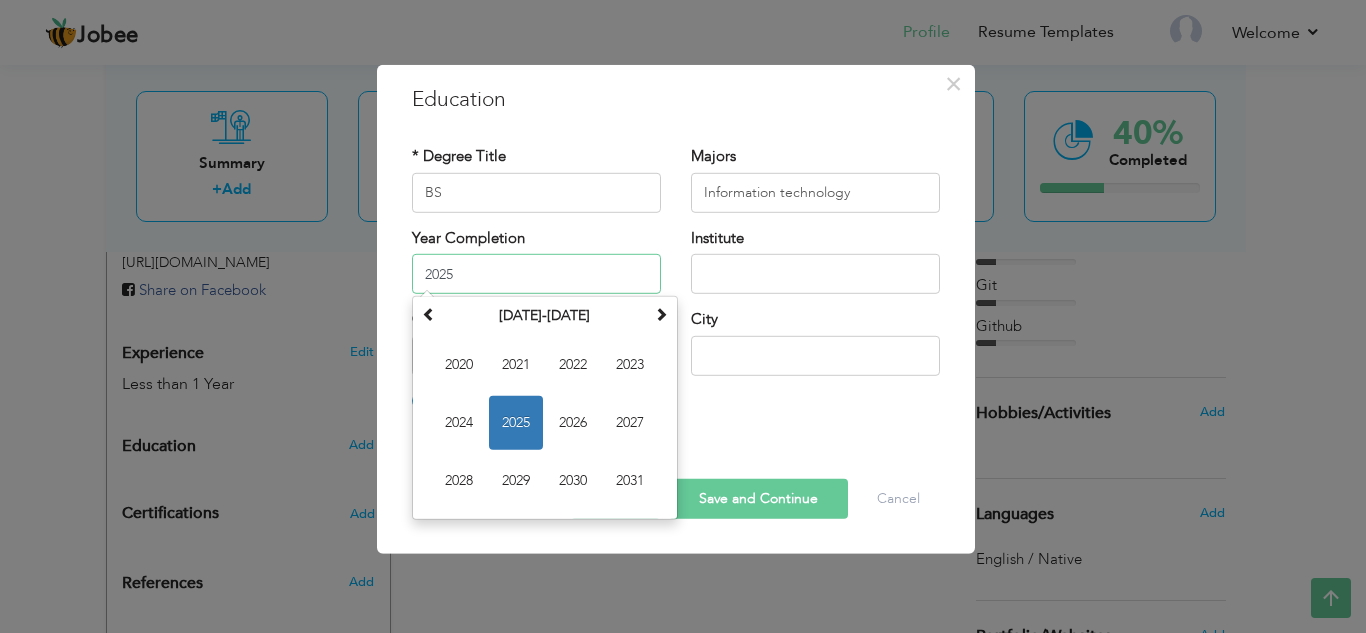 click on "2025" at bounding box center [516, 423] 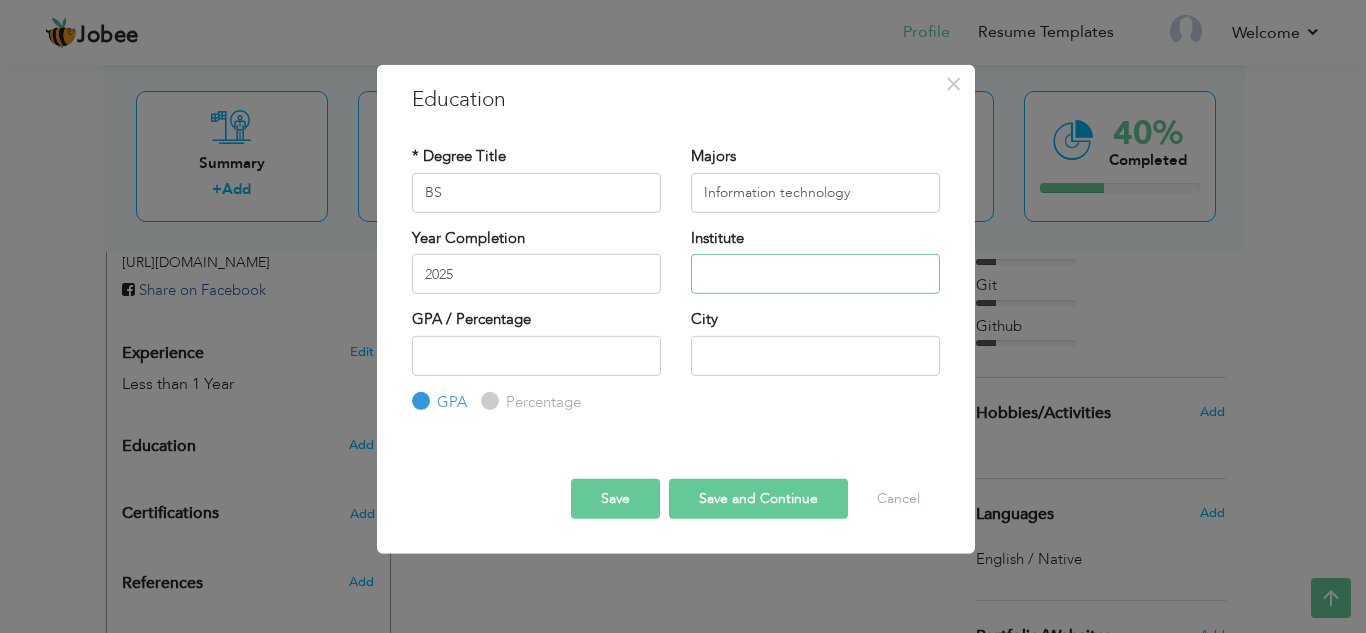 click at bounding box center [815, 274] 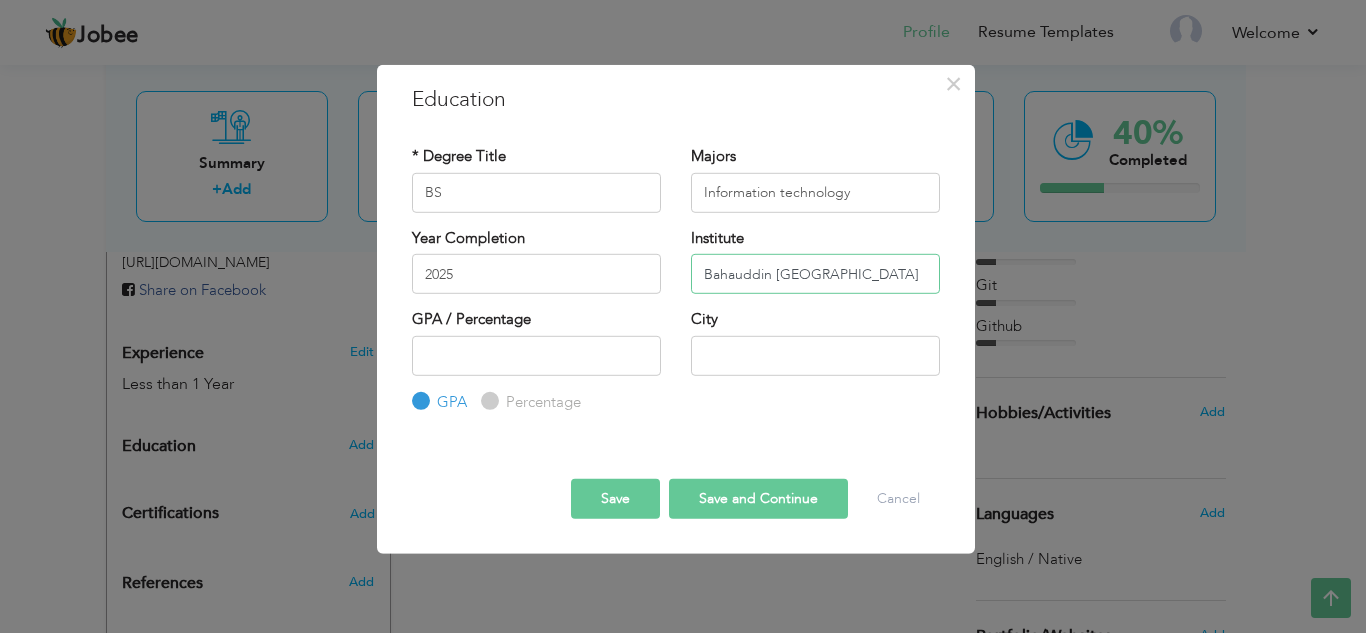 type on "Bahauddin Zakariya University" 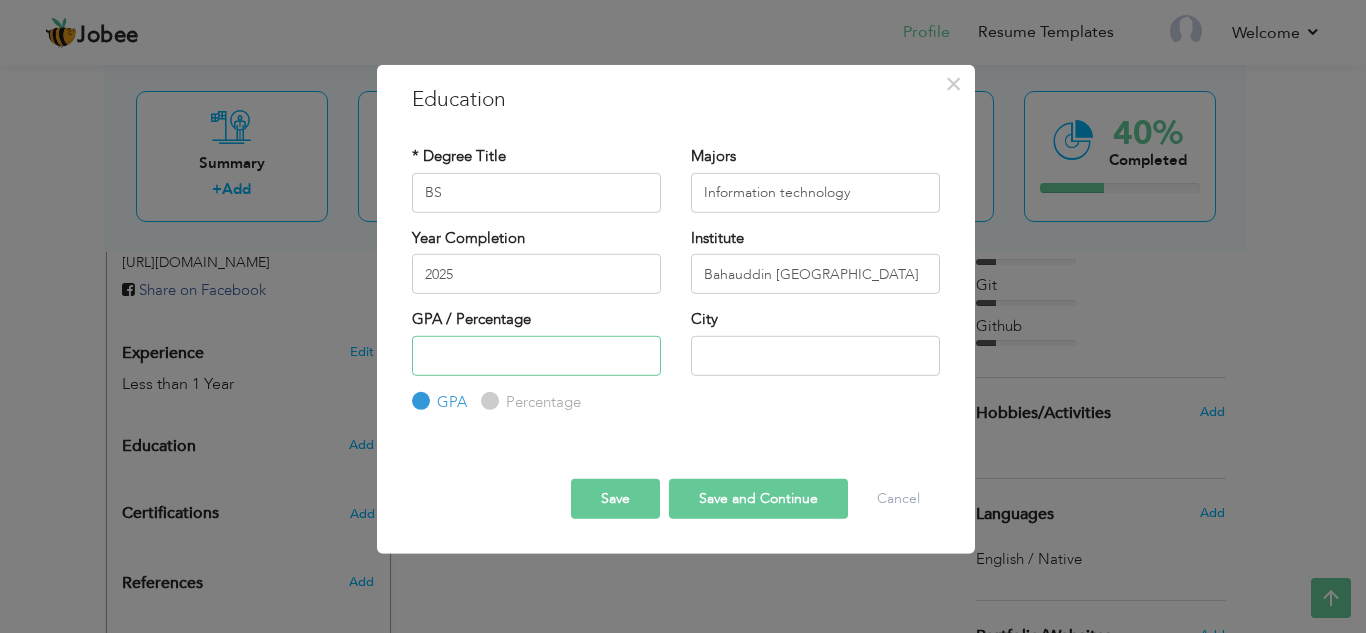 click at bounding box center (536, 355) 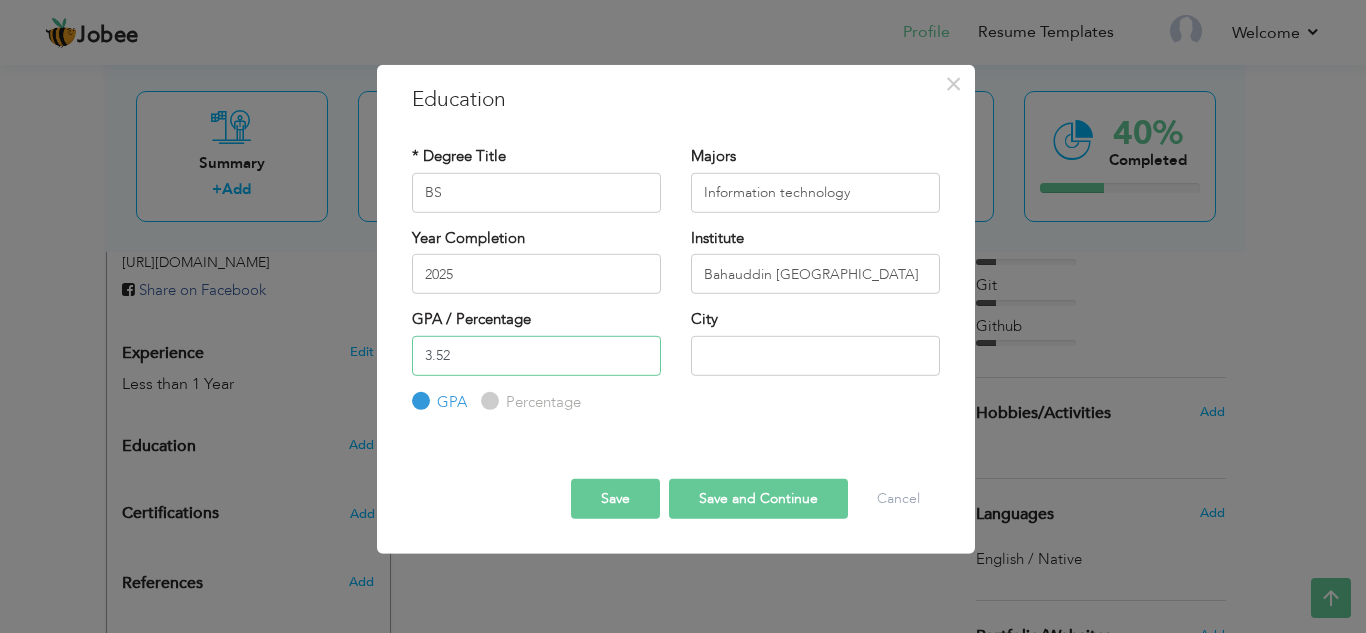 type on "3.52" 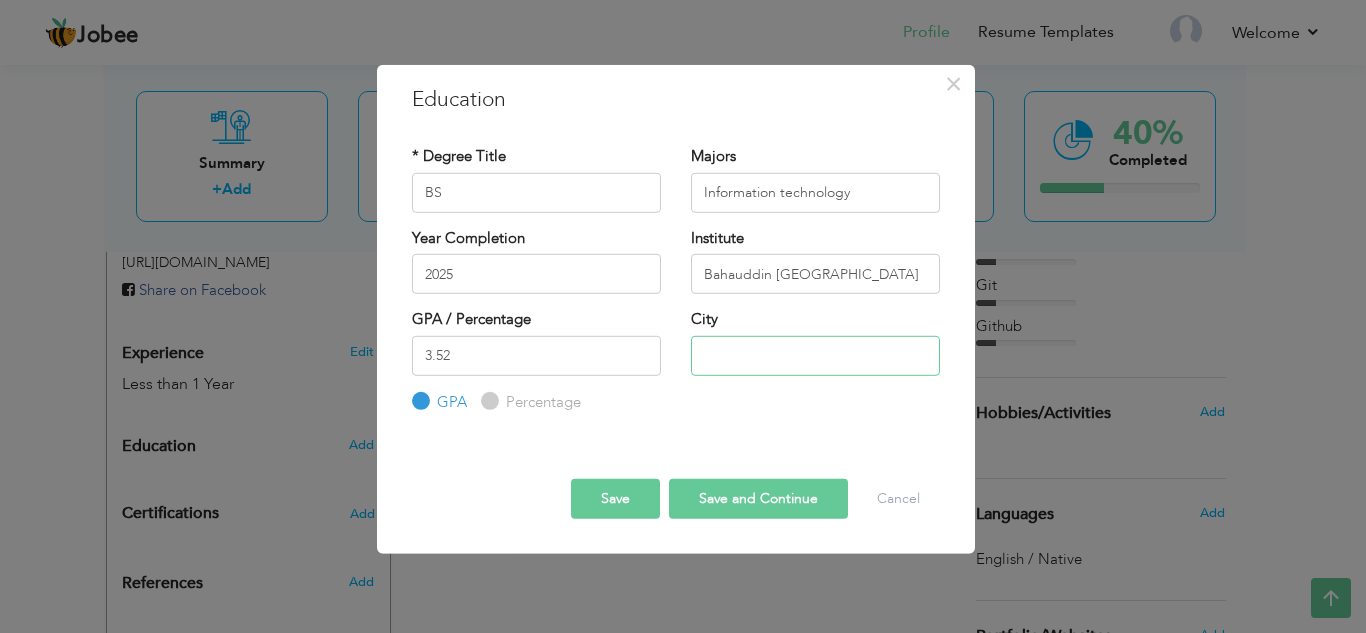 click at bounding box center (815, 355) 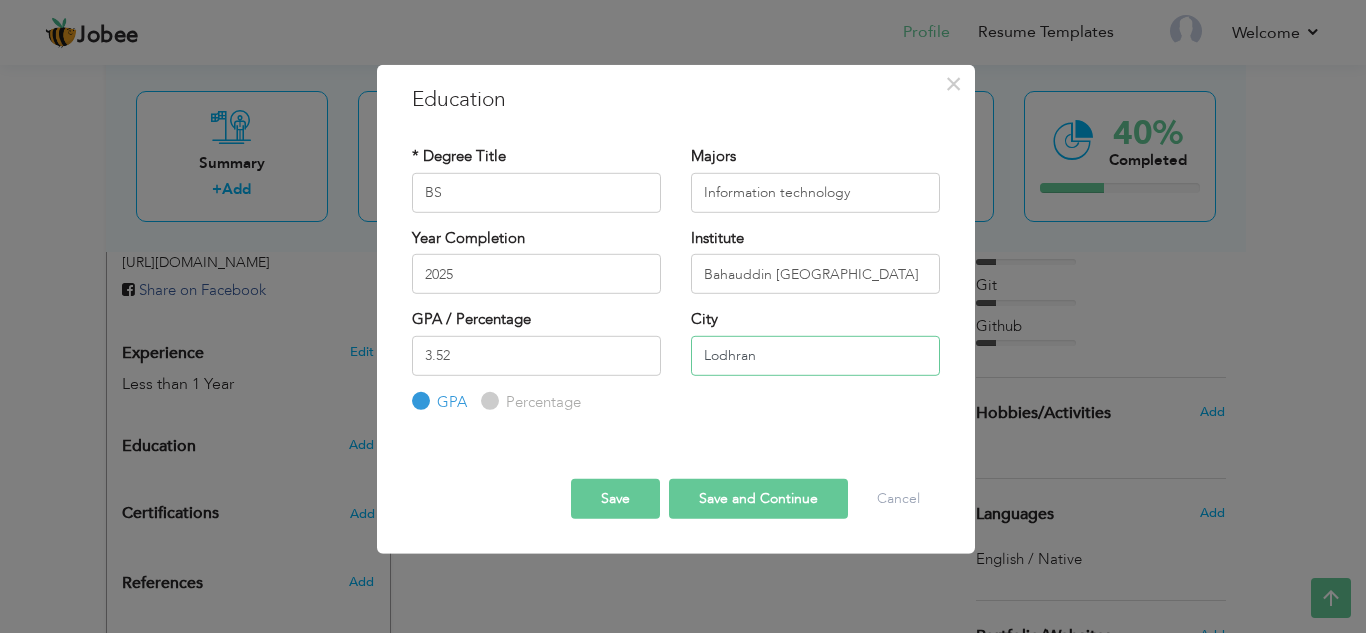 type on "Lodhran" 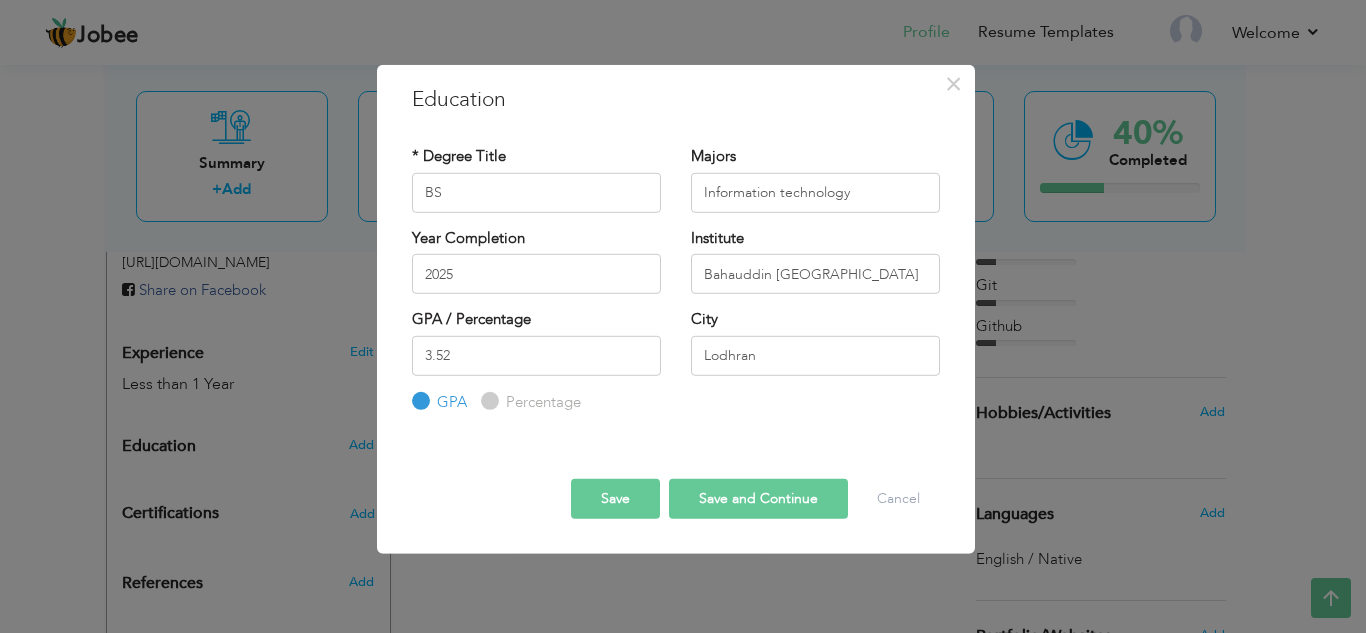 click on "Save and Continue" at bounding box center [758, 499] 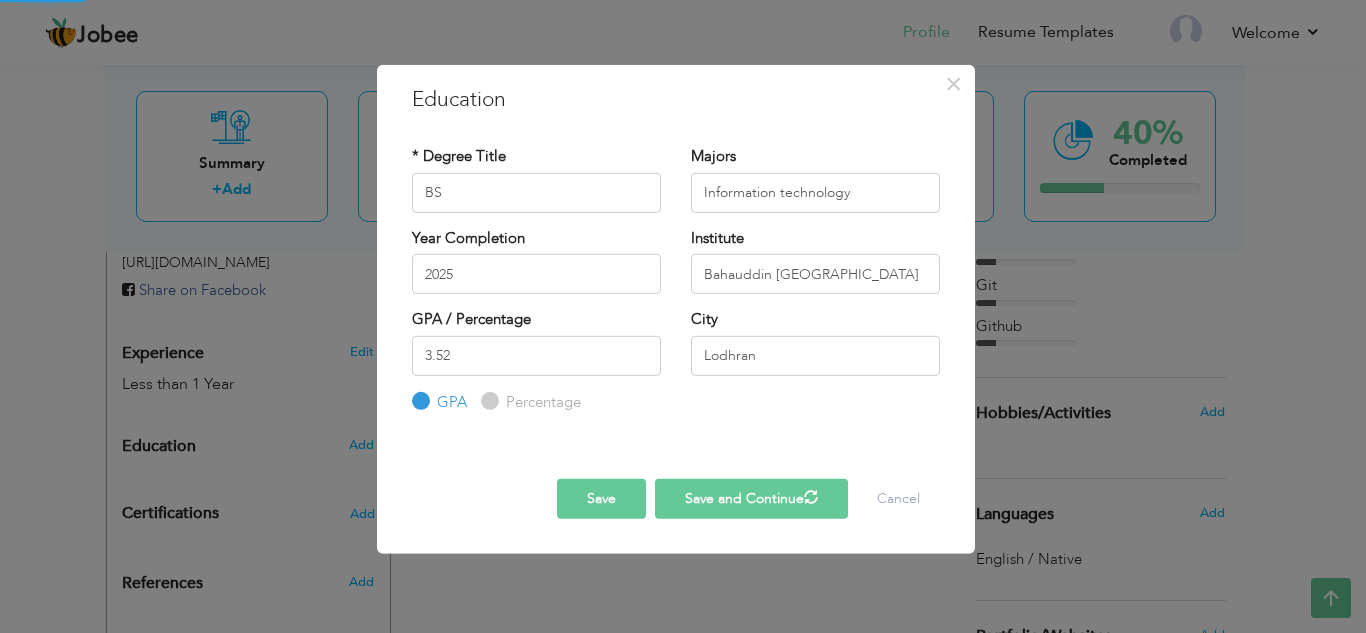 type 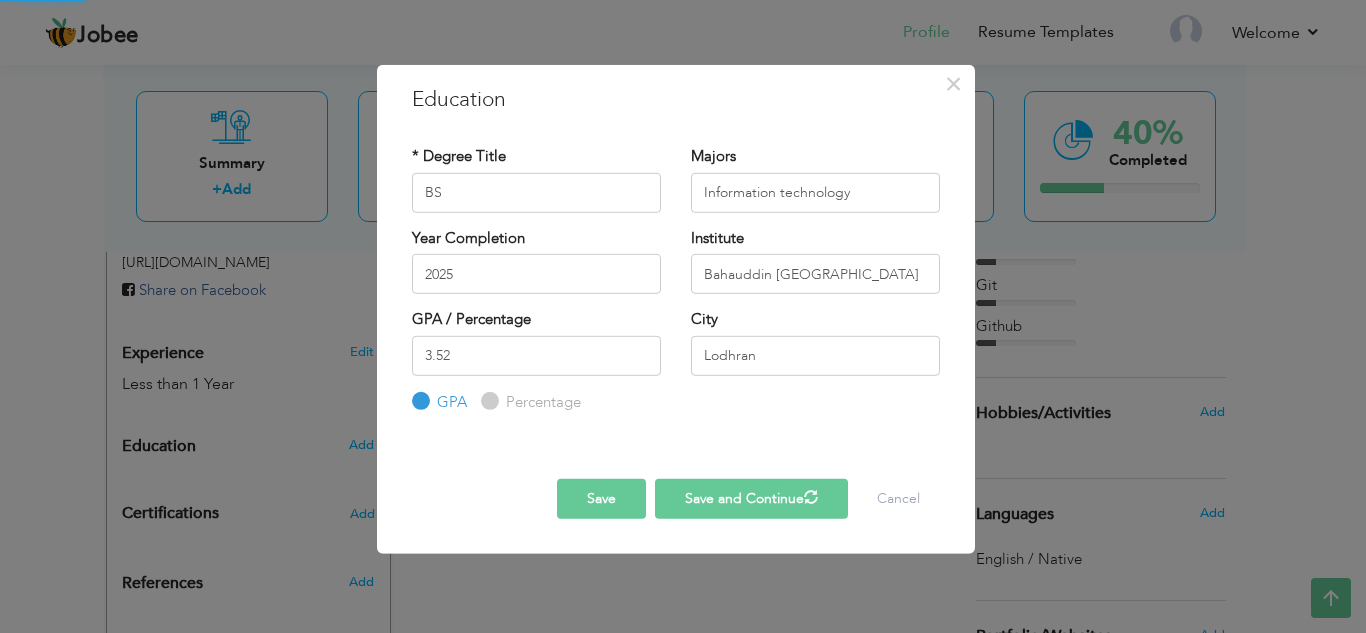 type 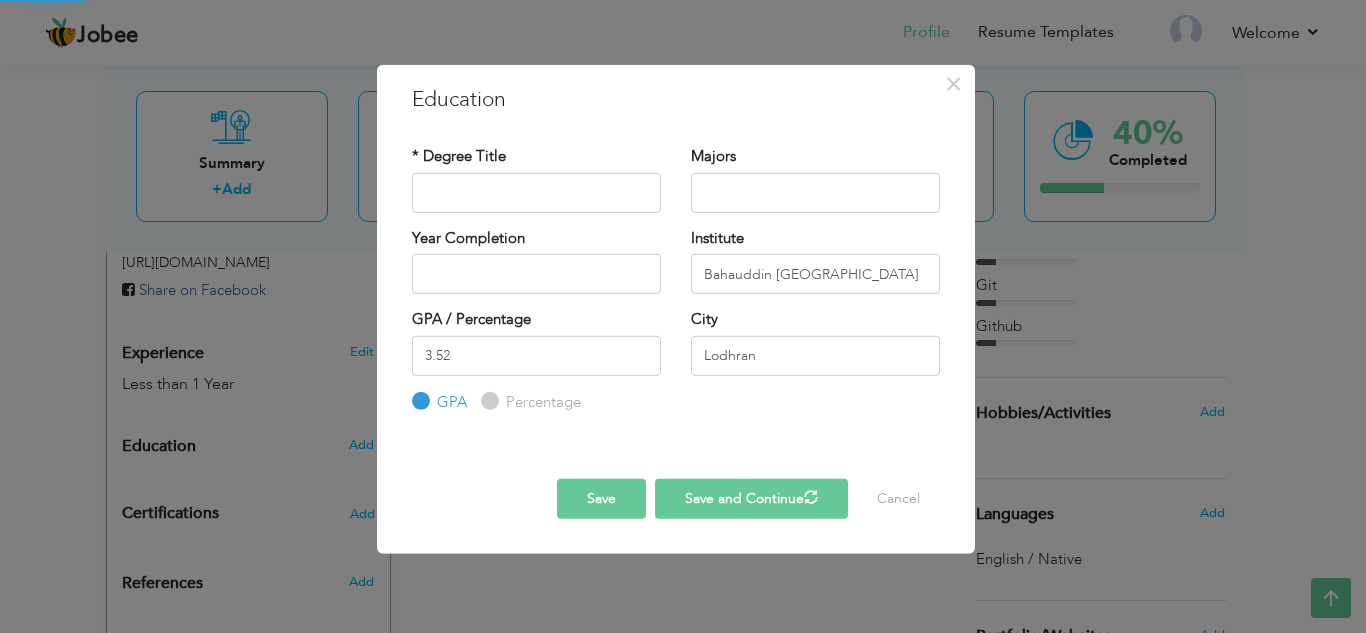 type 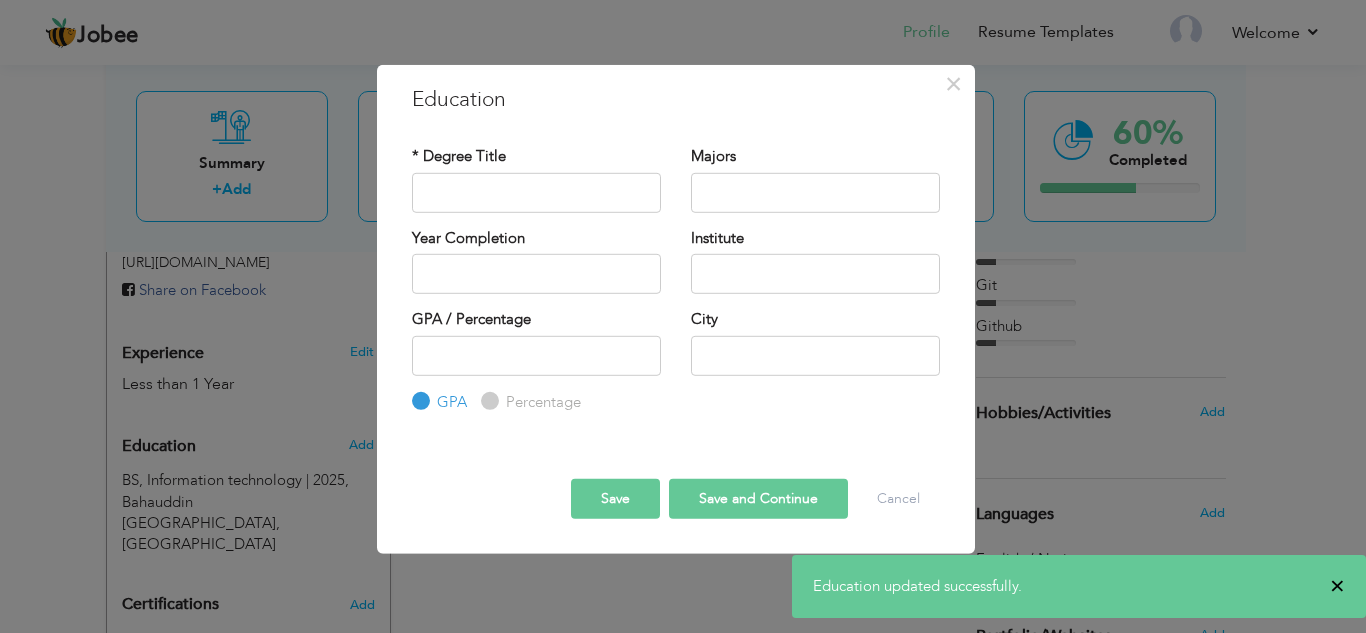 click on "×" at bounding box center (1337, 586) 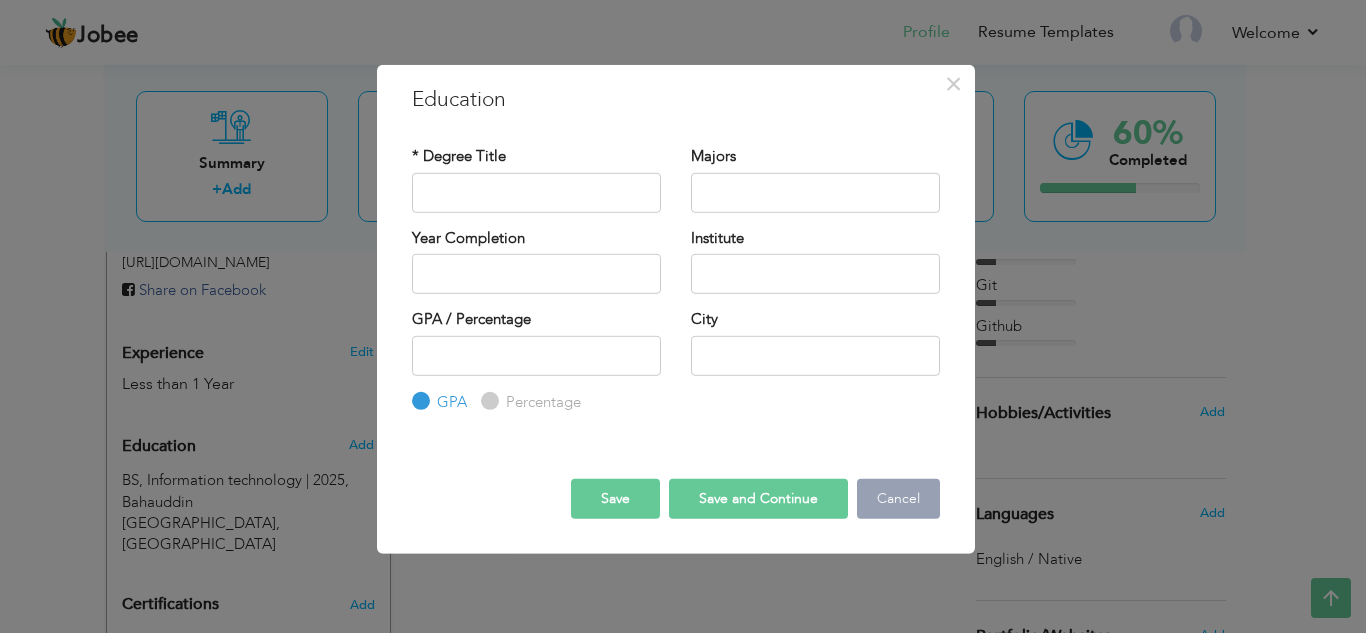 click on "Cancel" at bounding box center [898, 499] 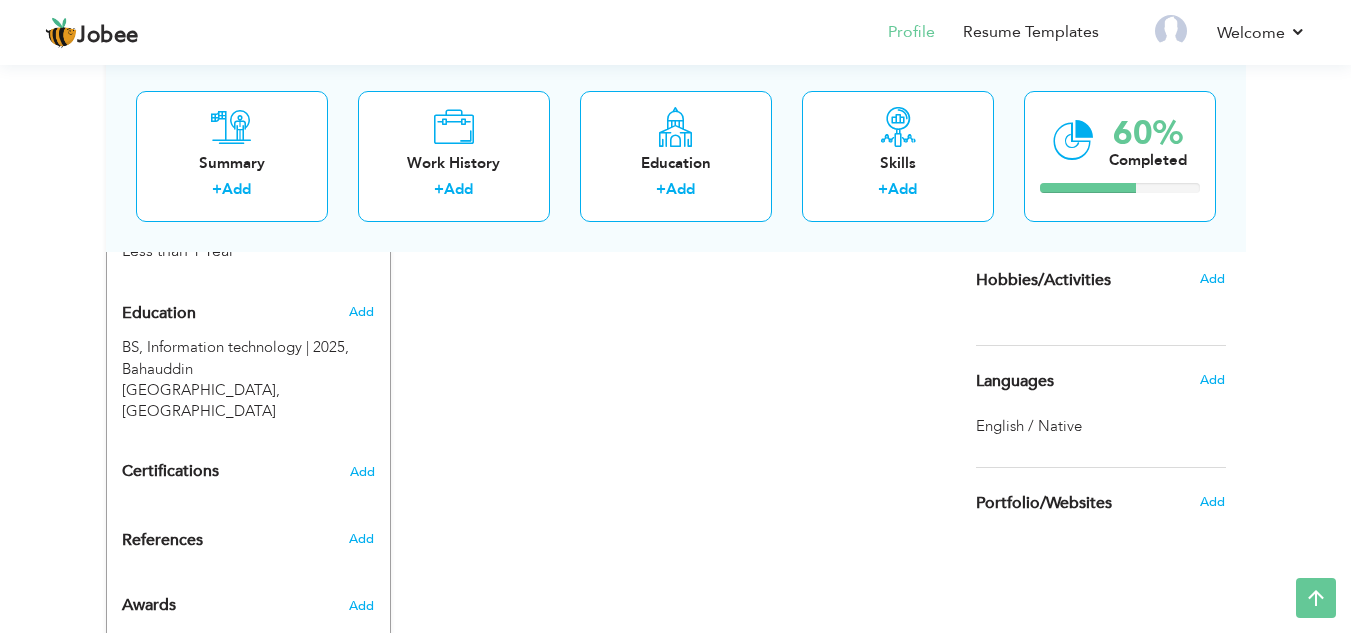 scroll, scrollTop: 849, scrollLeft: 0, axis: vertical 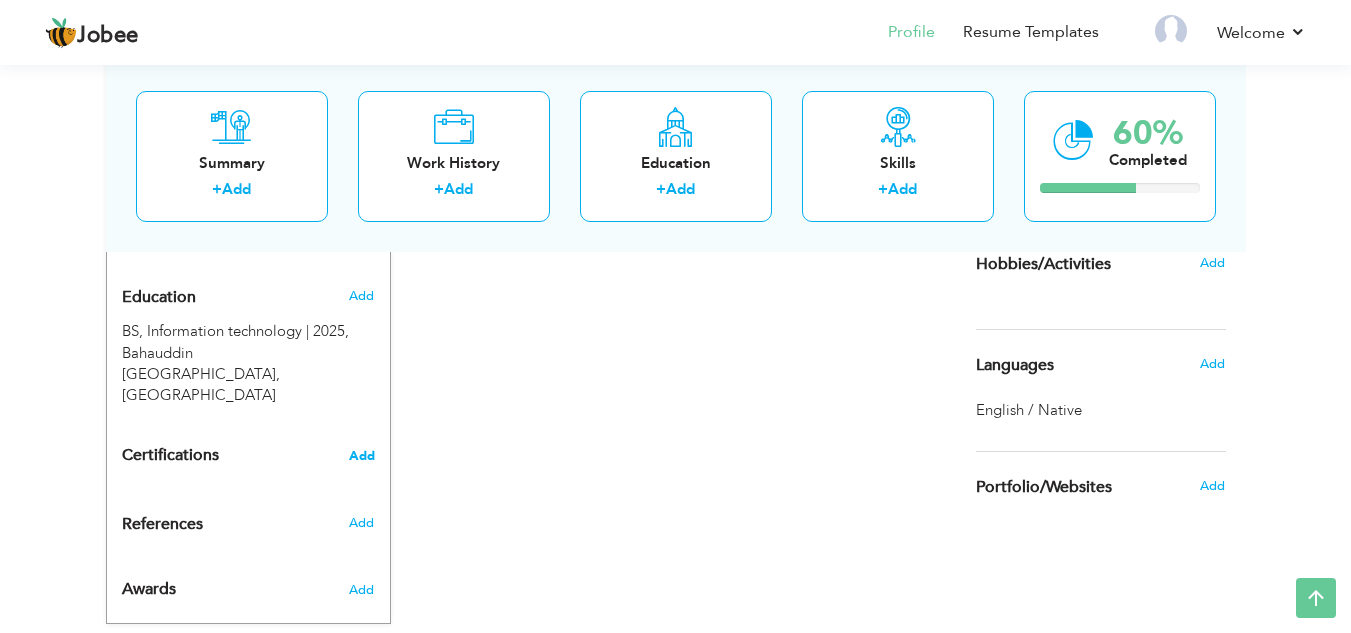 click on "Add" at bounding box center [362, 456] 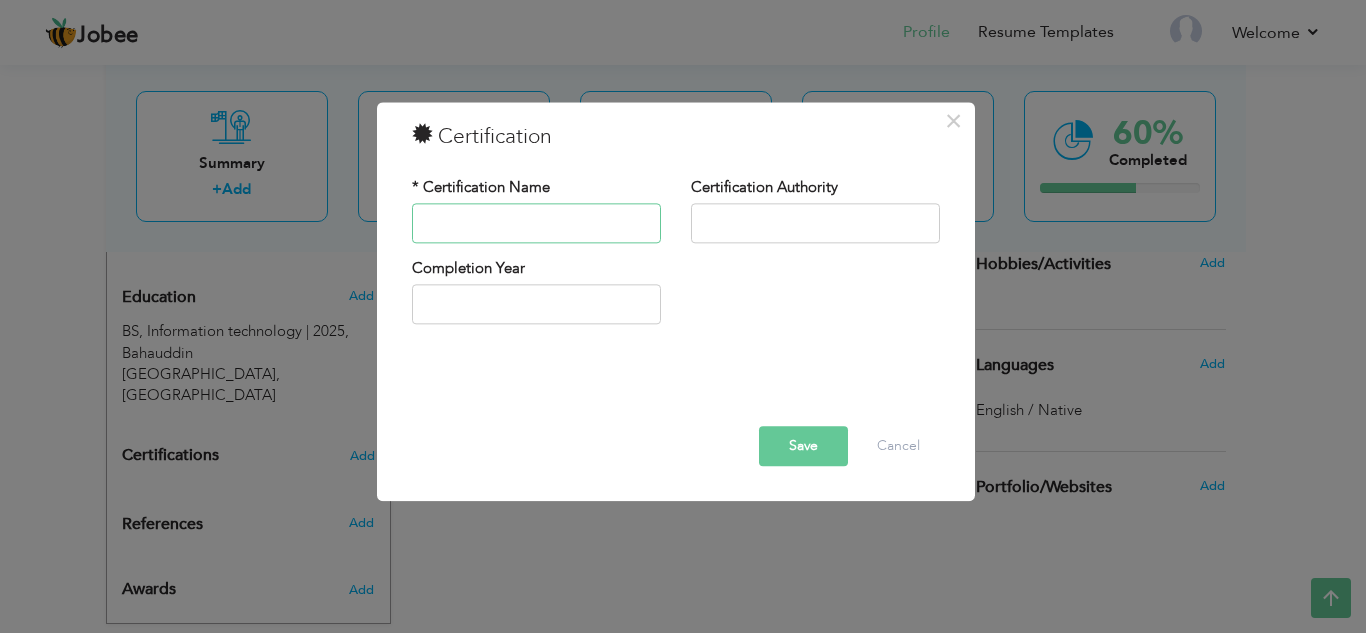 click at bounding box center (536, 223) 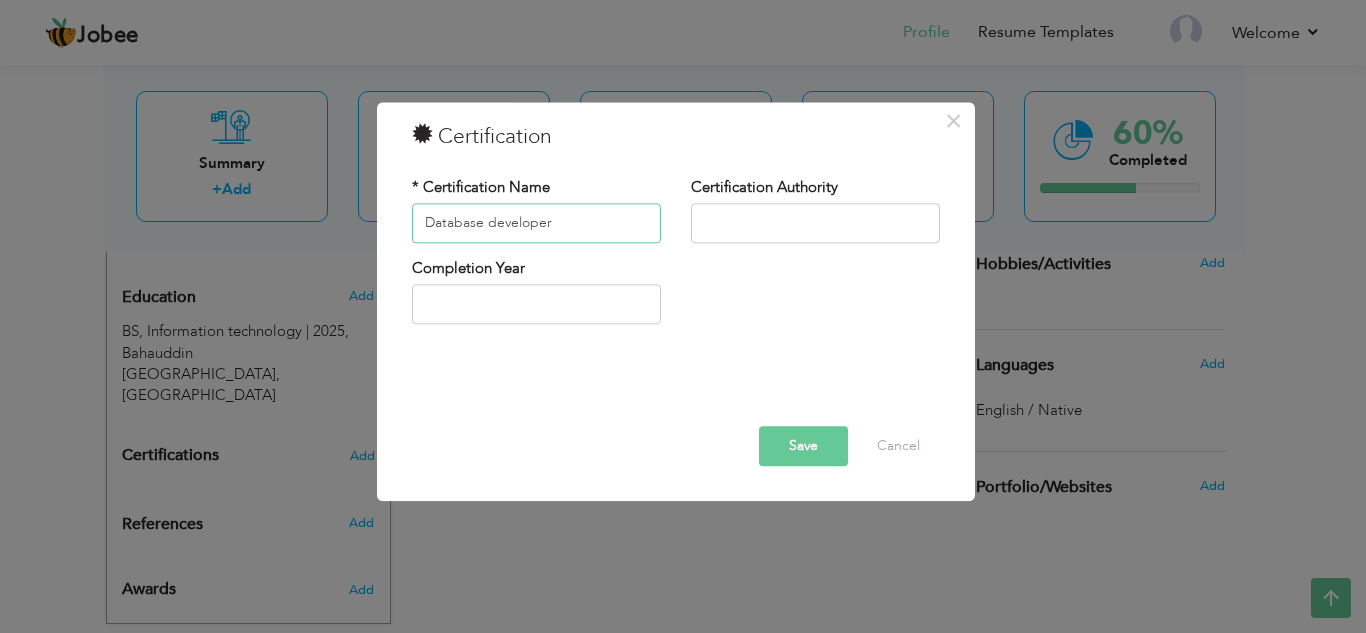 type on "Database developer" 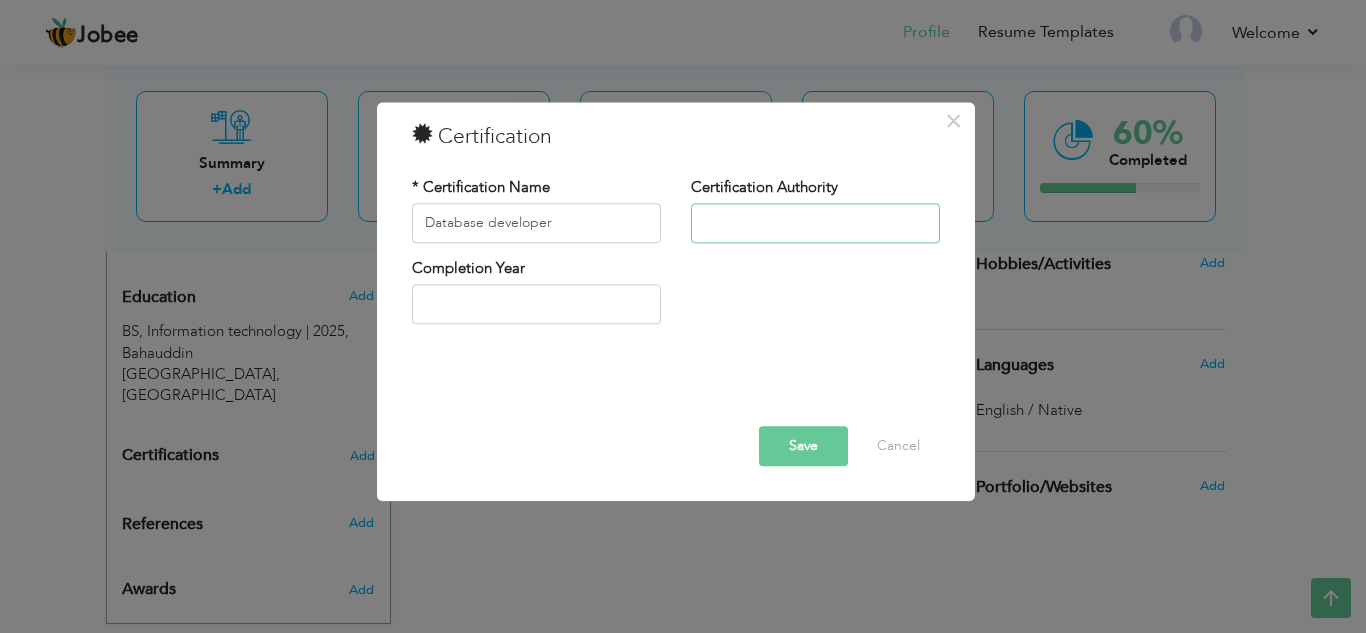 click at bounding box center (815, 223) 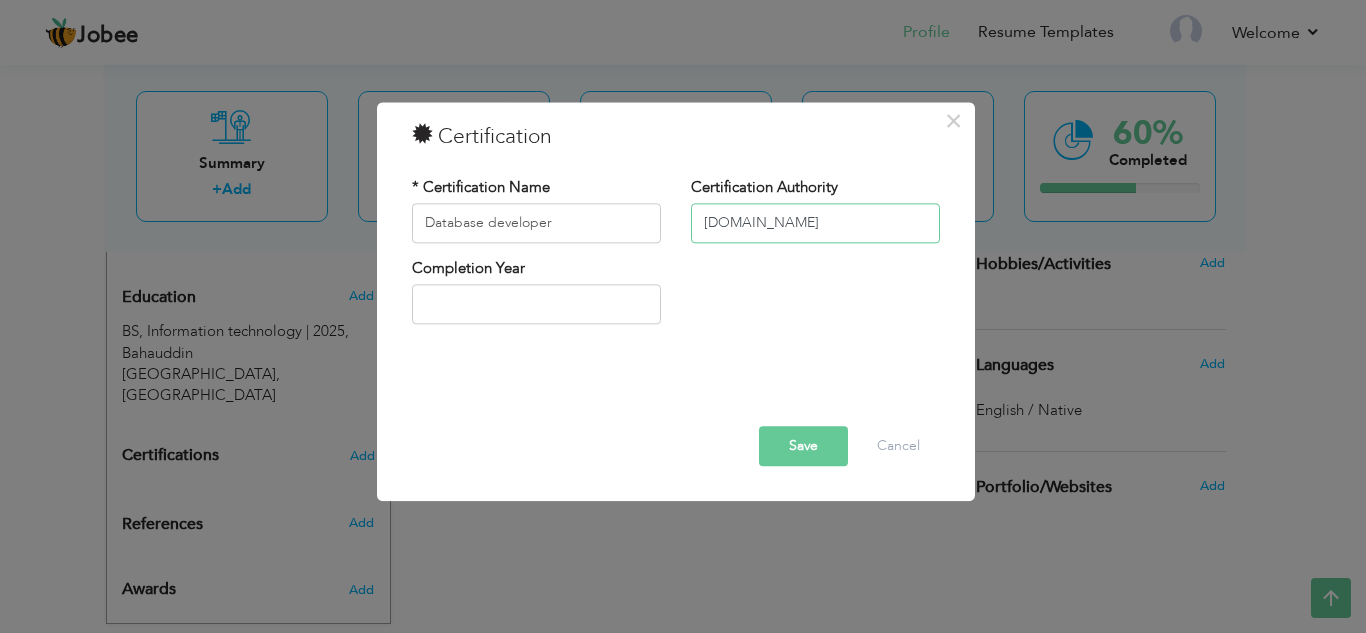 type on "[DOMAIN_NAME]" 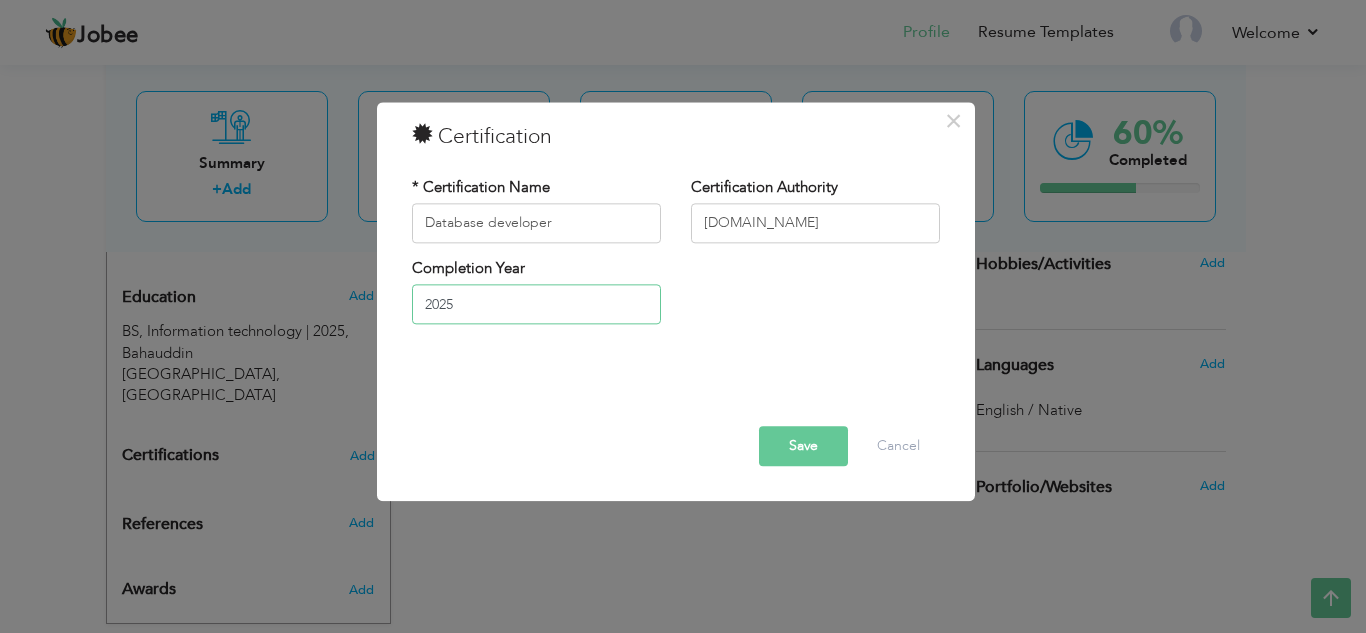 click on "2025" at bounding box center (536, 305) 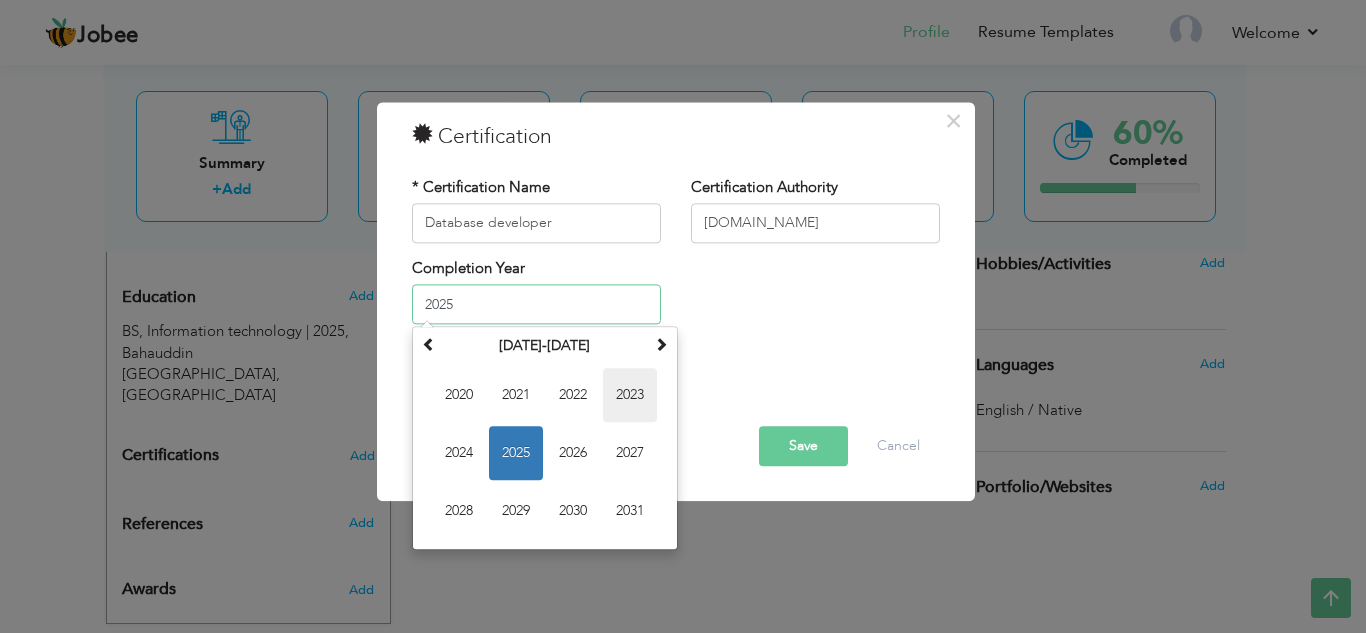 click on "2023" at bounding box center (630, 396) 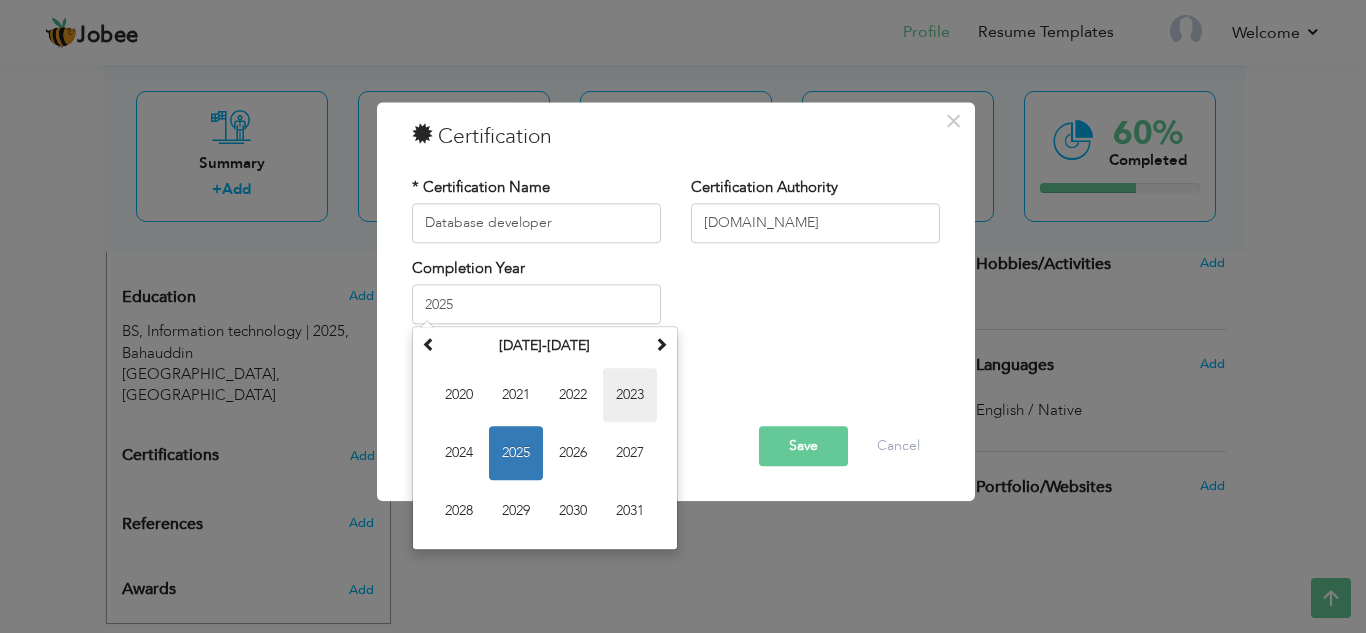 type on "2023" 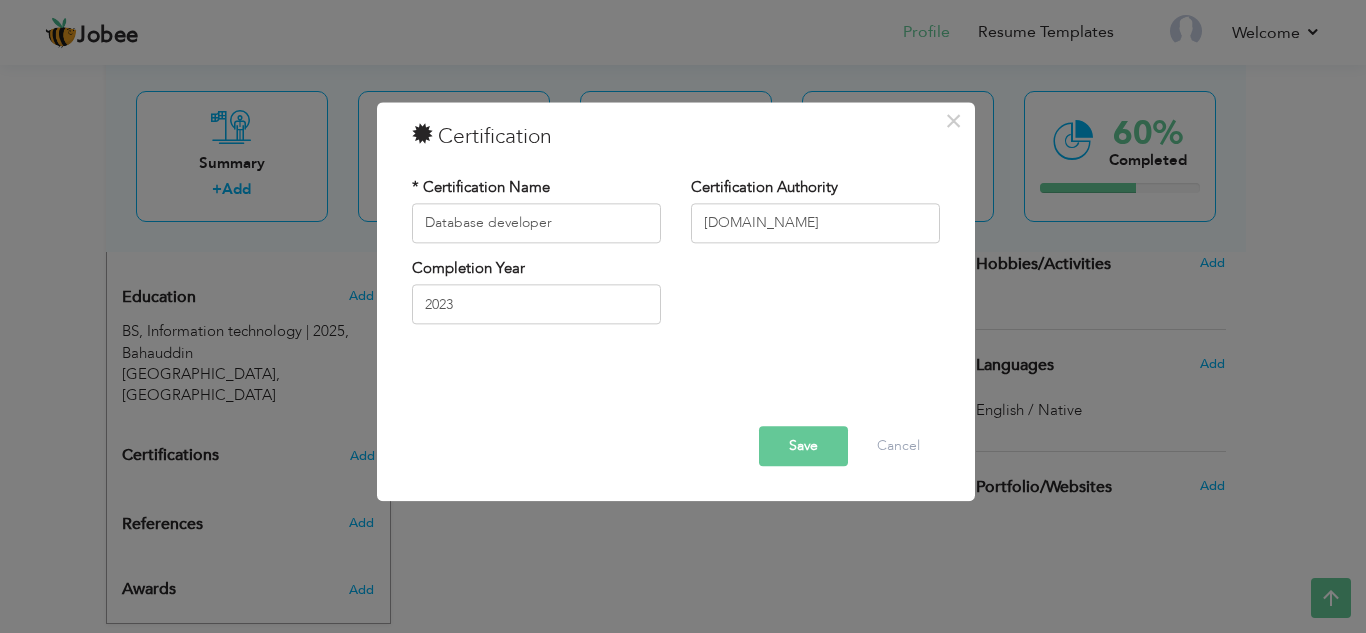 click on "Save" at bounding box center [803, 446] 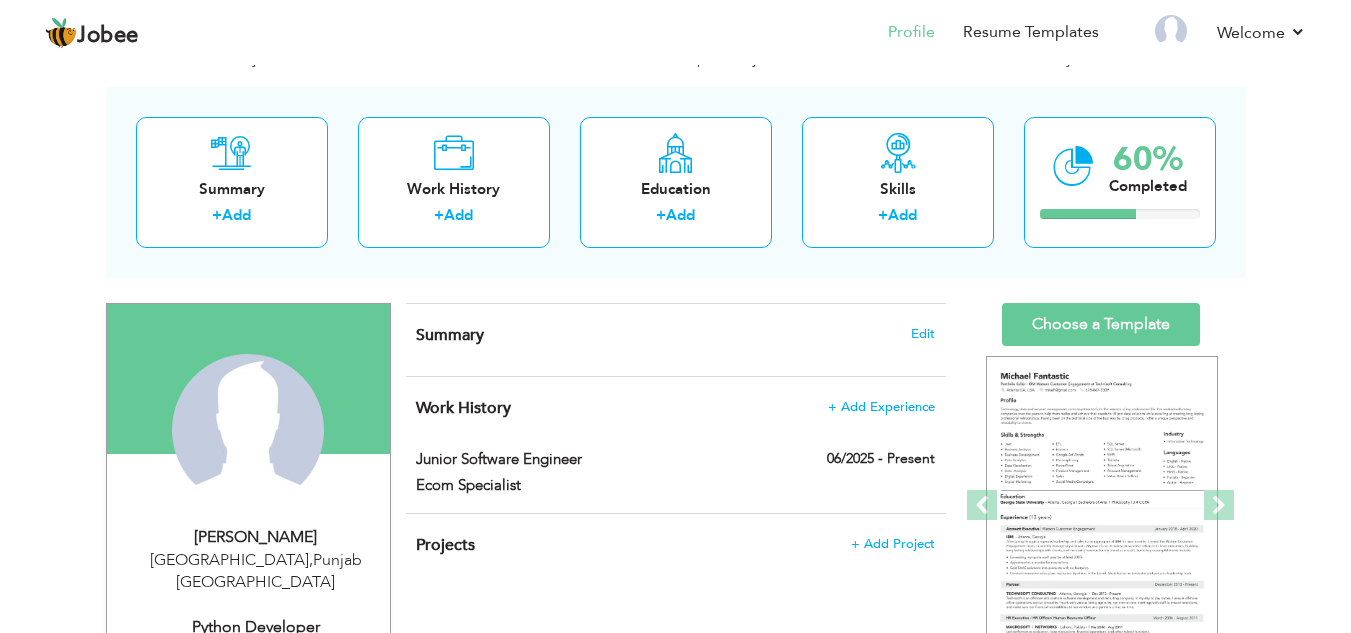 scroll, scrollTop: 75, scrollLeft: 0, axis: vertical 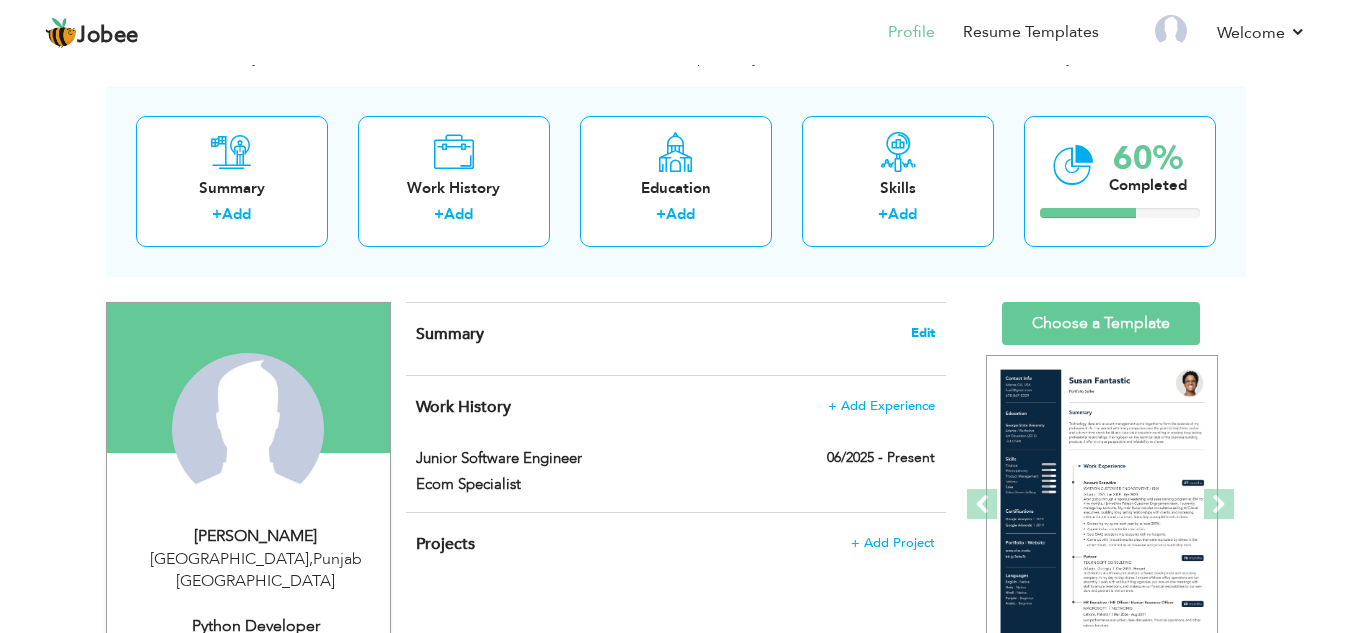 click on "Edit" at bounding box center [923, 333] 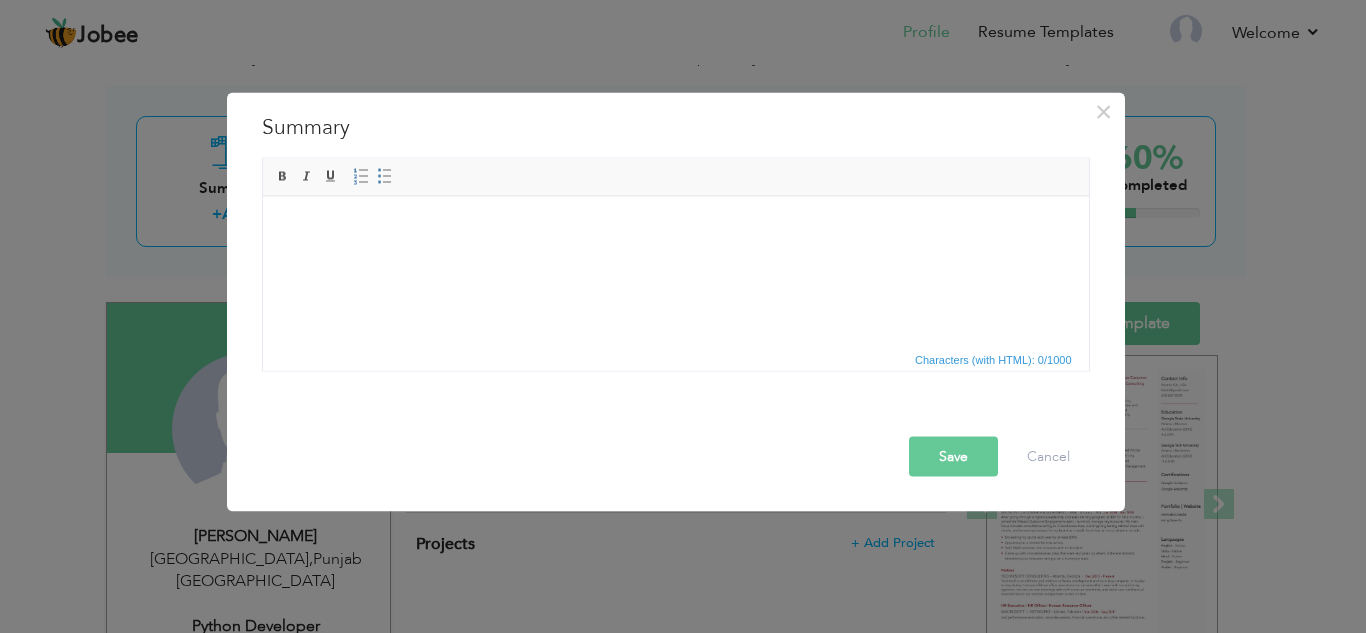 click at bounding box center [675, 226] 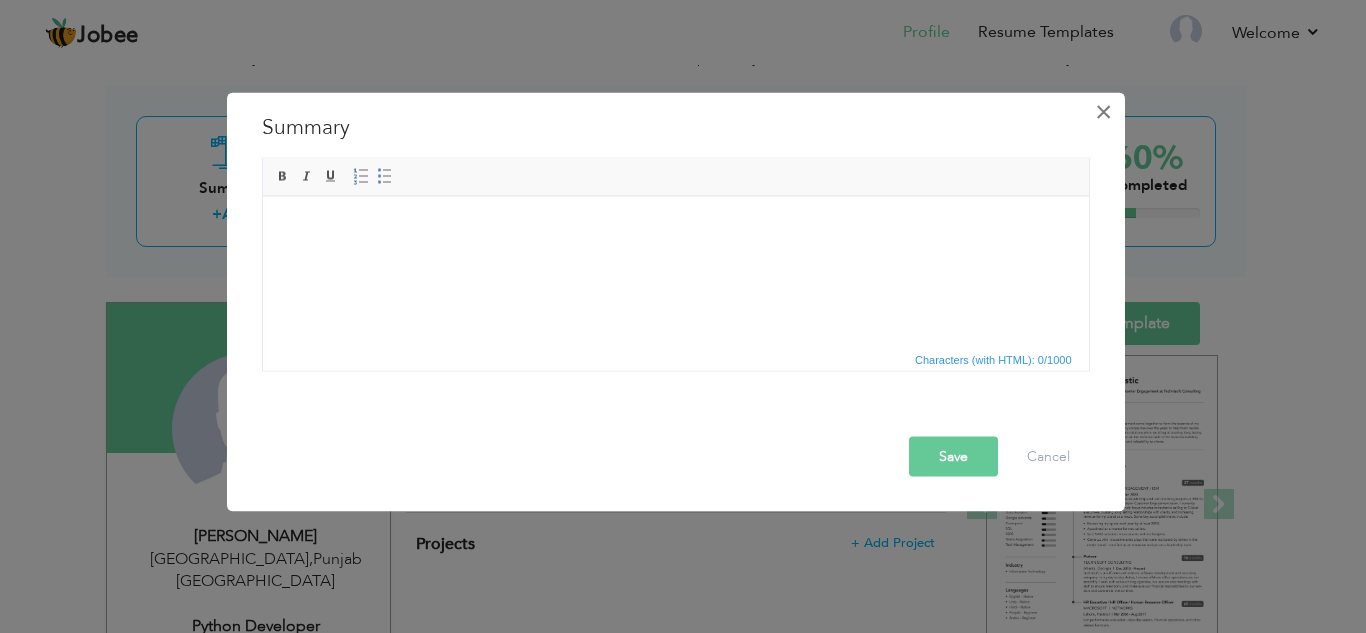 click on "×" at bounding box center (1103, 111) 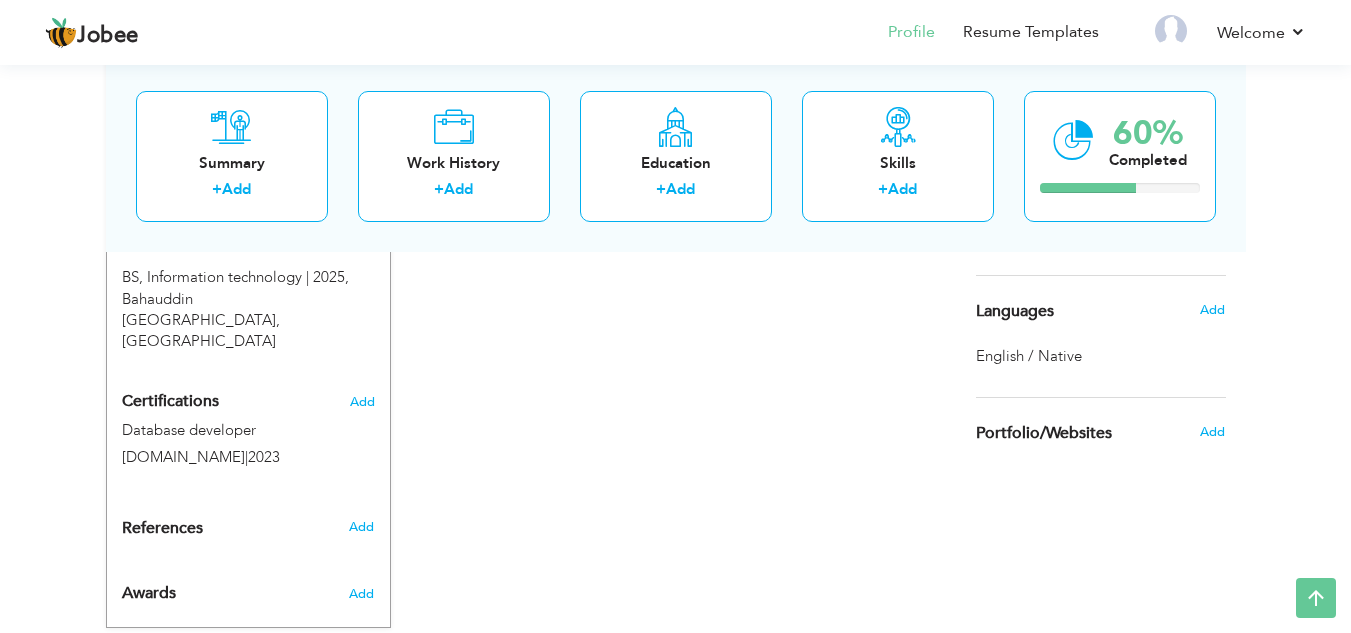 scroll, scrollTop: 907, scrollLeft: 0, axis: vertical 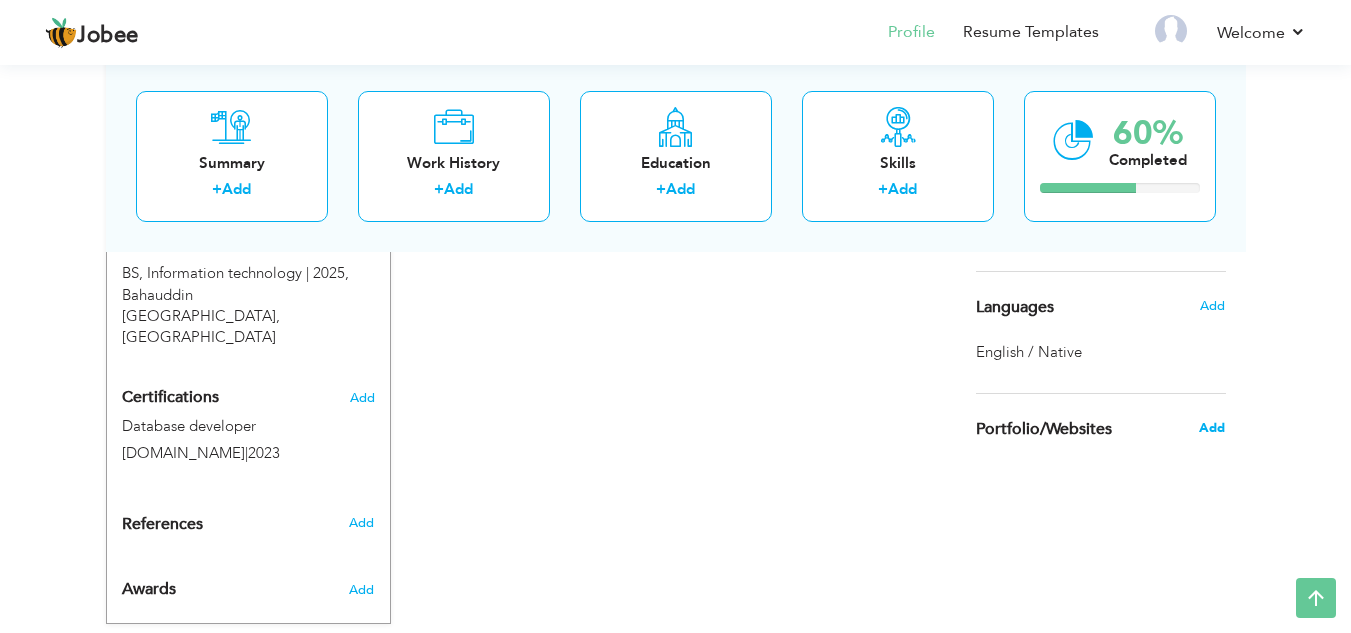 click on "Add" at bounding box center (1212, 428) 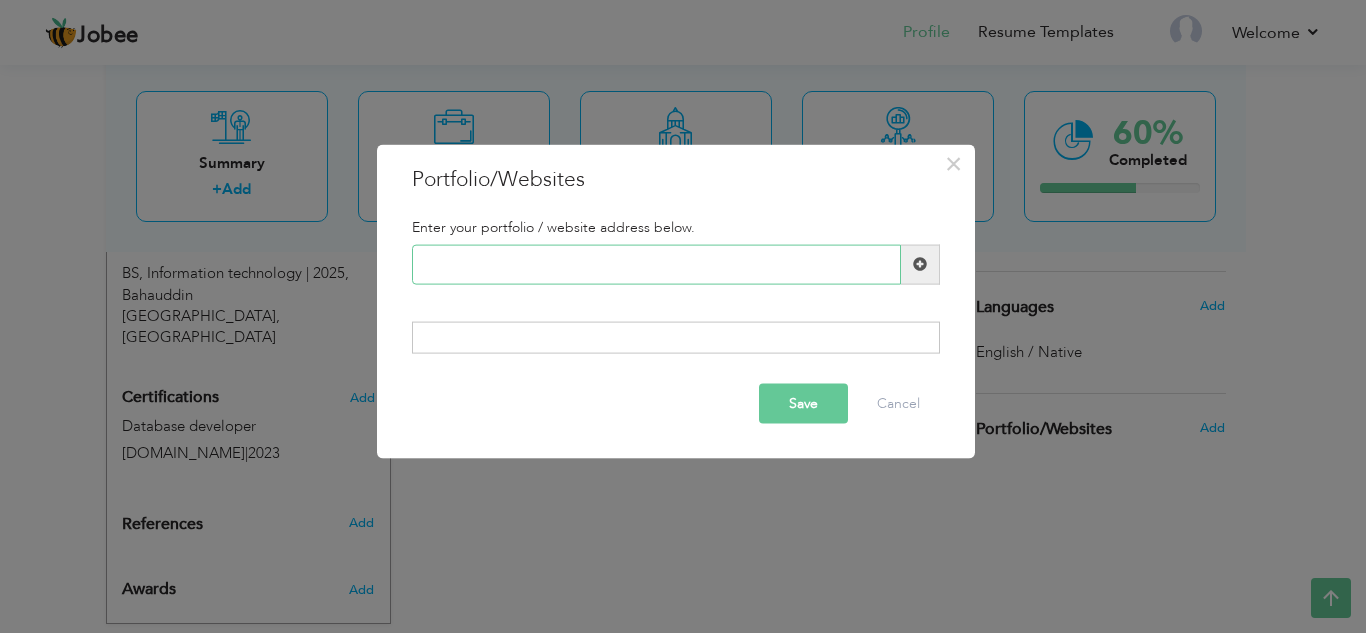 paste on "[URL][DOMAIN_NAME][PERSON_NAME]" 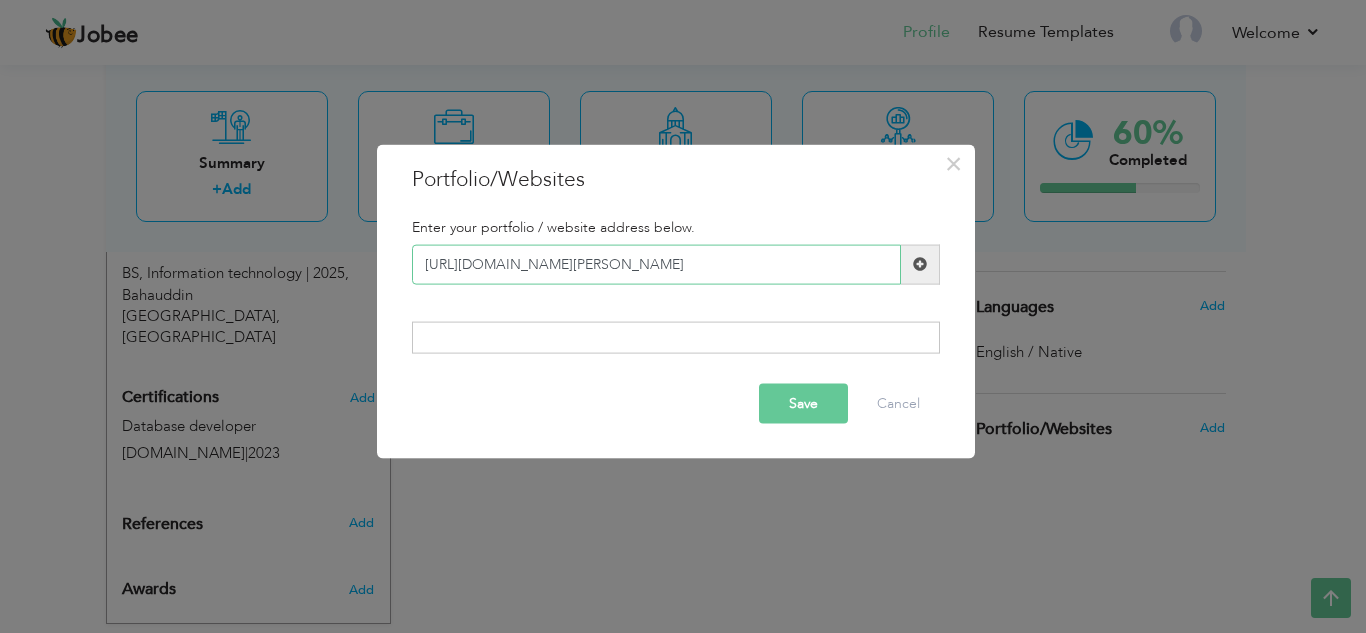 type on "[URL][DOMAIN_NAME][PERSON_NAME]" 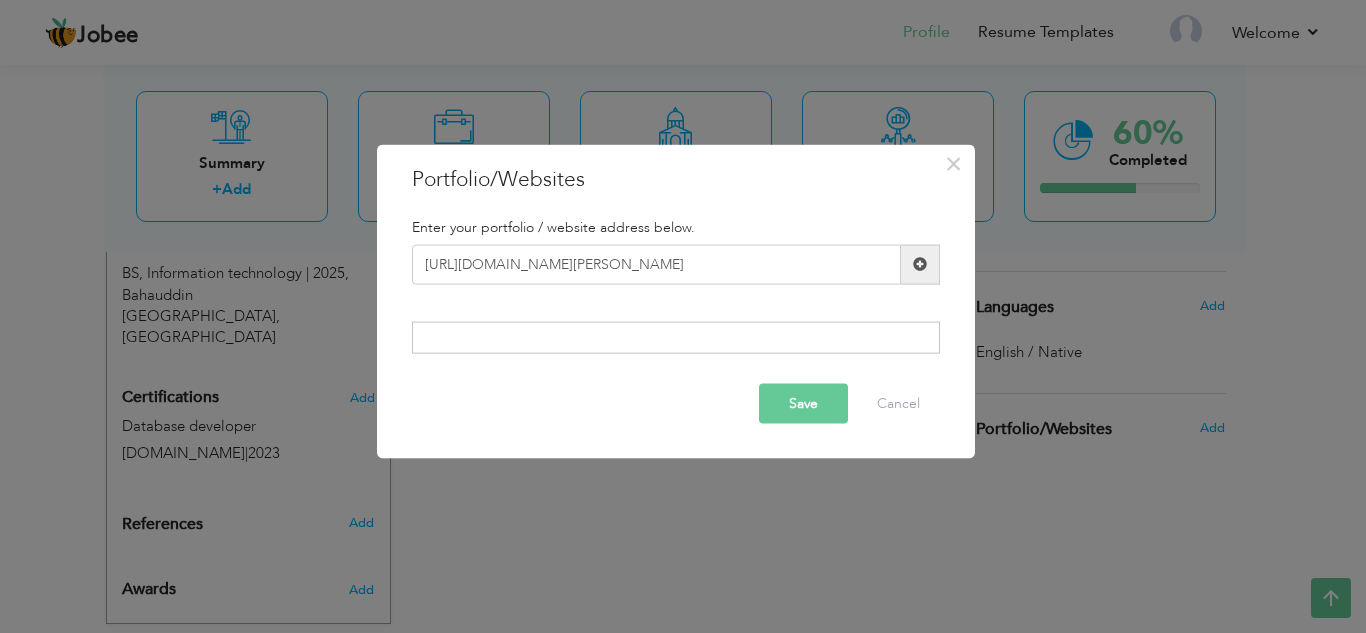 click on "Save" at bounding box center (803, 404) 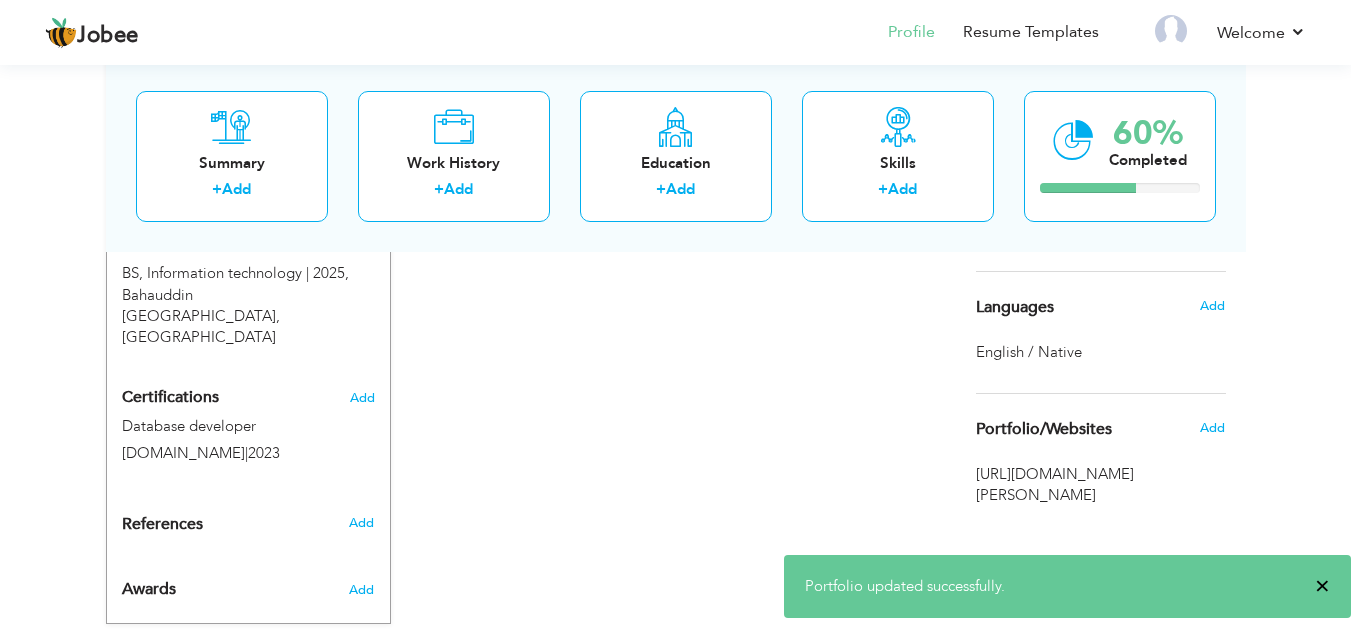 click on "×" at bounding box center (1322, 586) 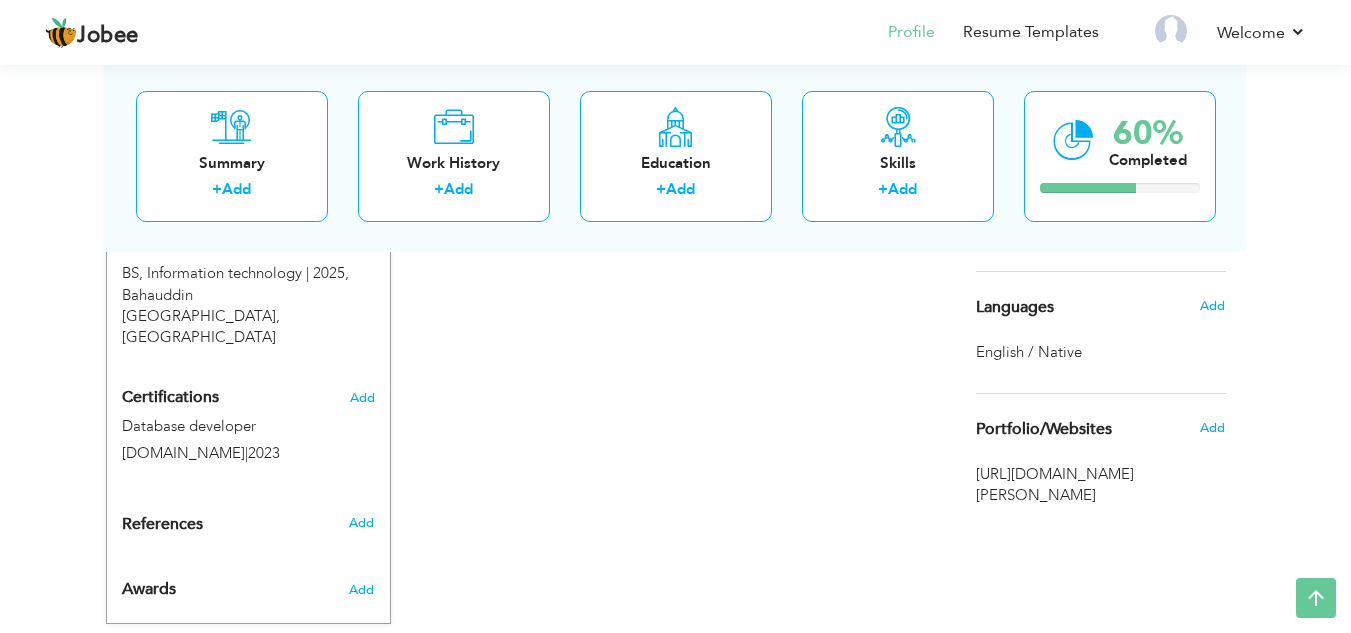 click on "CV Import
Profile Strength
0%
Select an Item from right menu
Work History
* Job Title Tools" at bounding box center (676, 24) 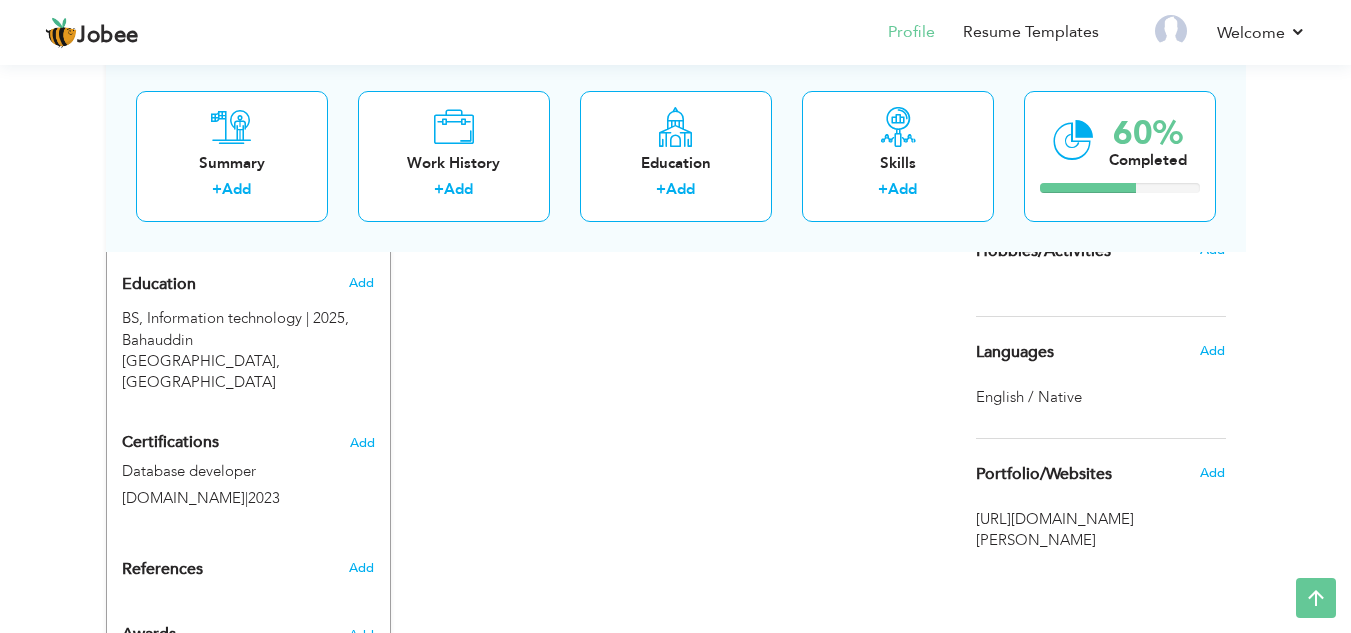 scroll, scrollTop: 855, scrollLeft: 0, axis: vertical 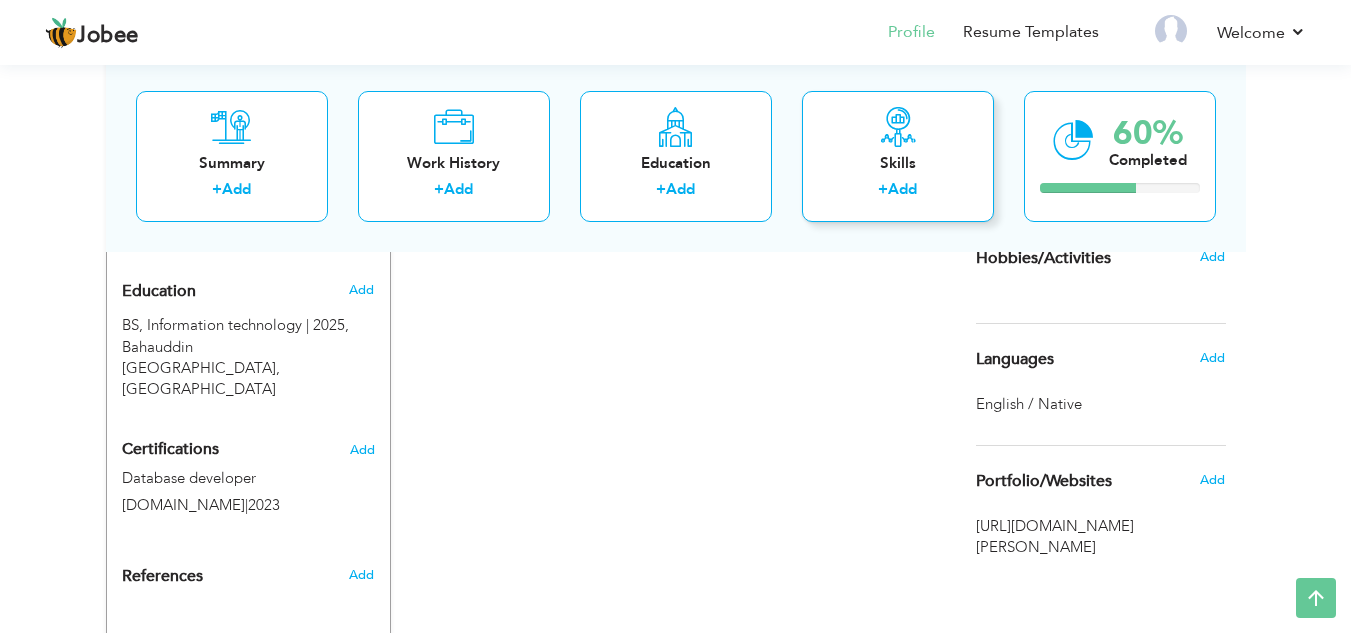 click on "+" at bounding box center [883, 189] 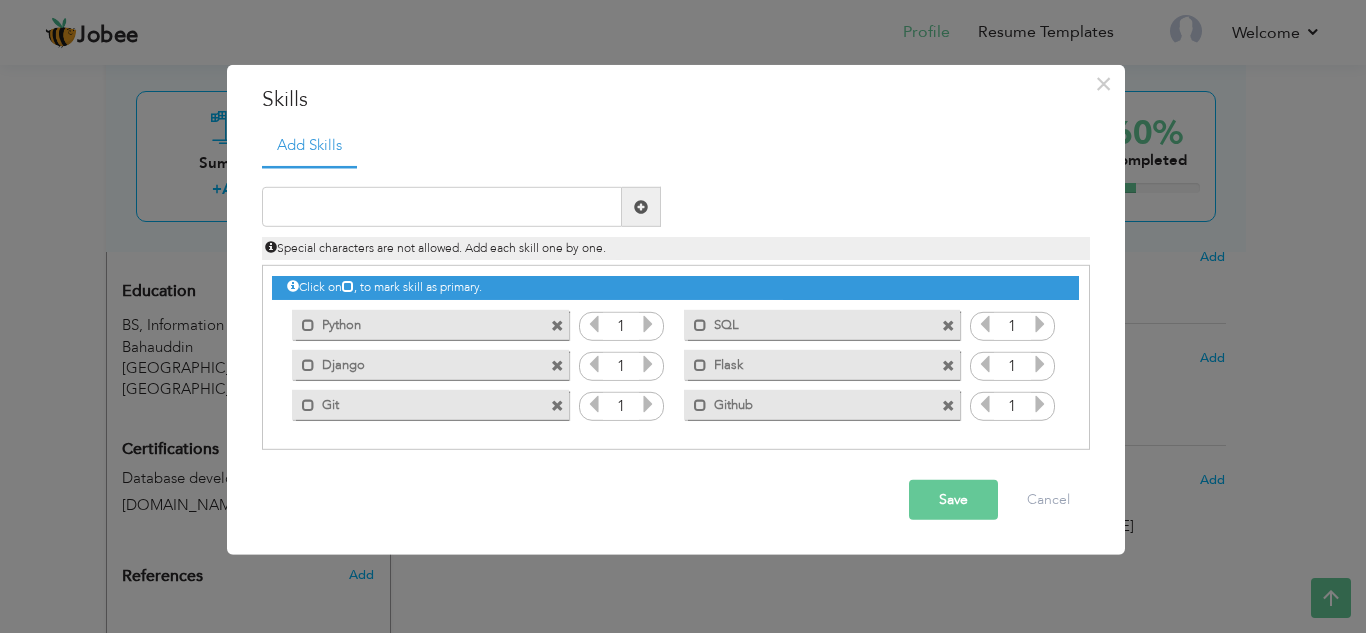 click on "Save" at bounding box center [953, 500] 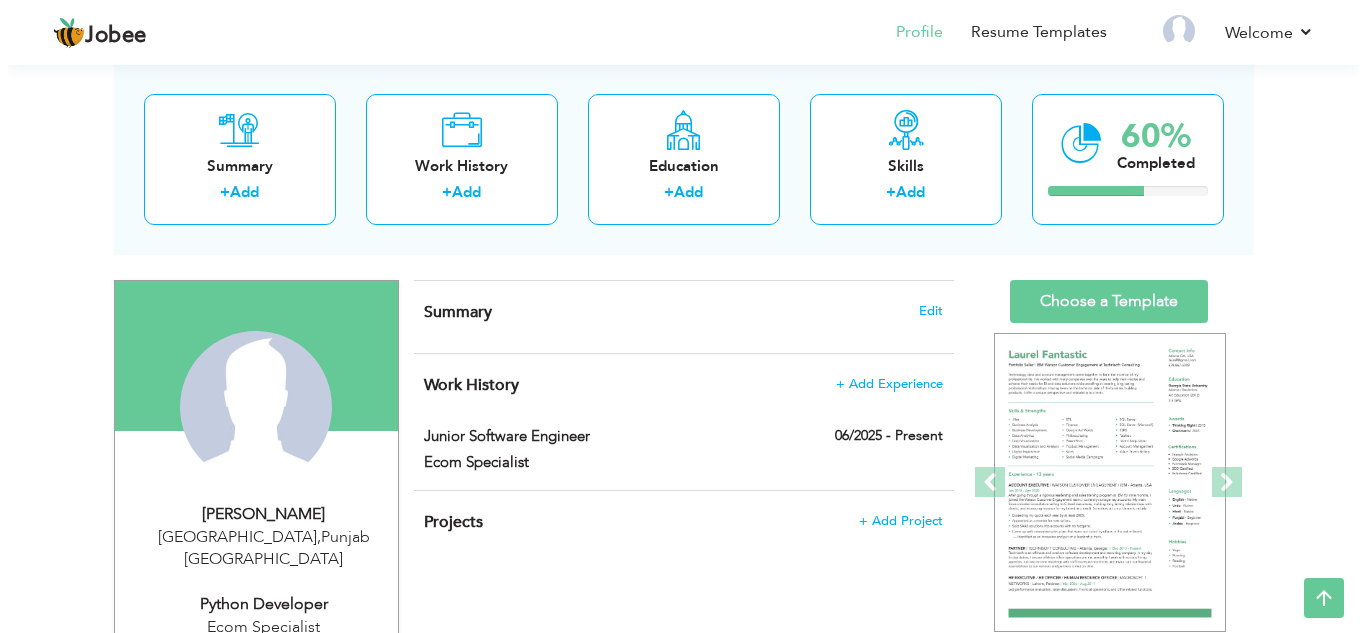 scroll, scrollTop: 70, scrollLeft: 0, axis: vertical 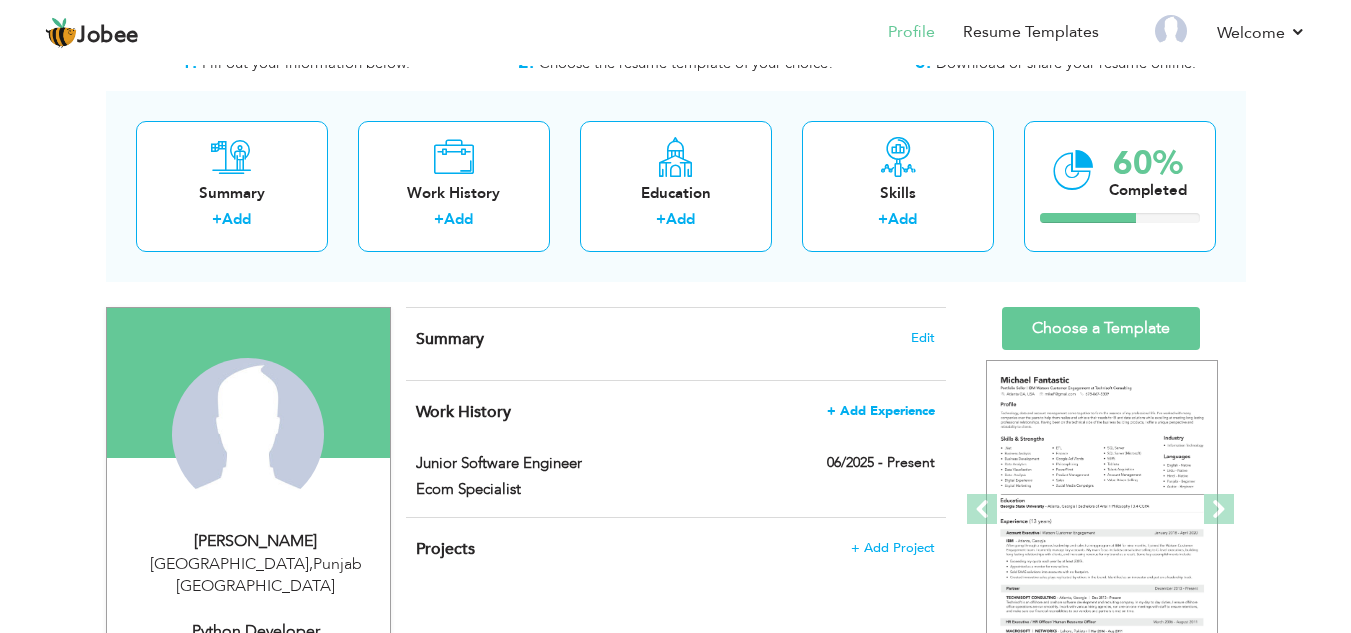 click on "+ Add Experience" at bounding box center (881, 411) 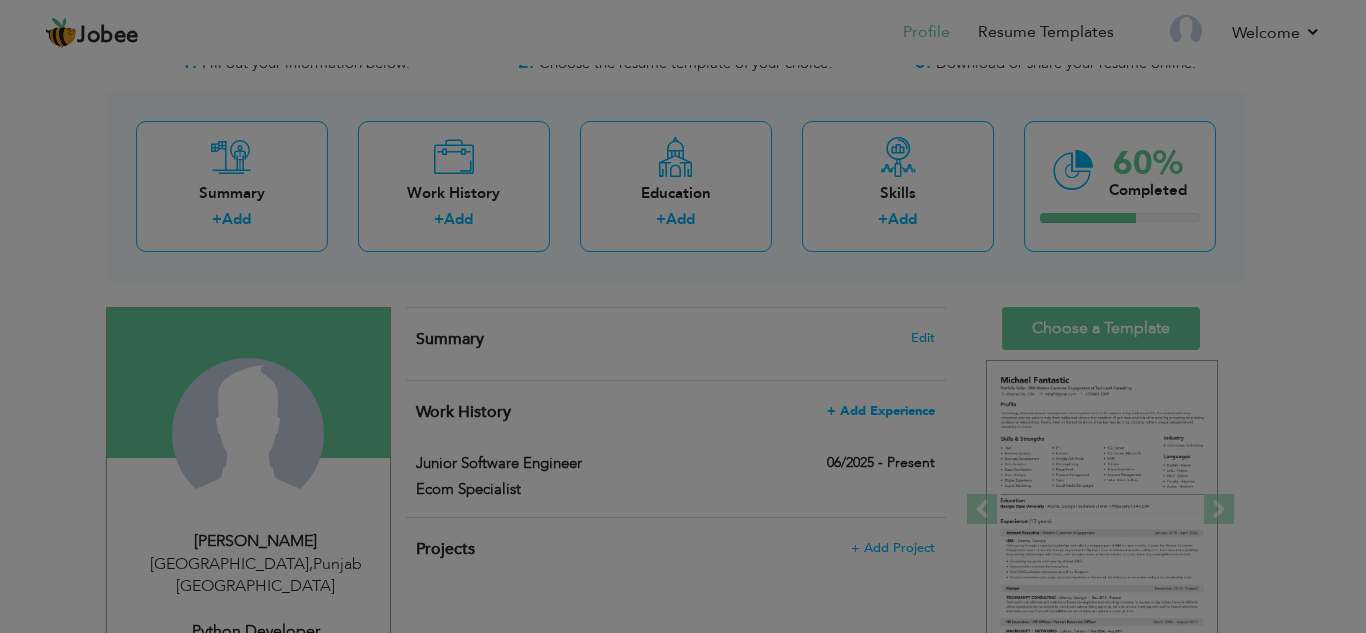scroll, scrollTop: 0, scrollLeft: 0, axis: both 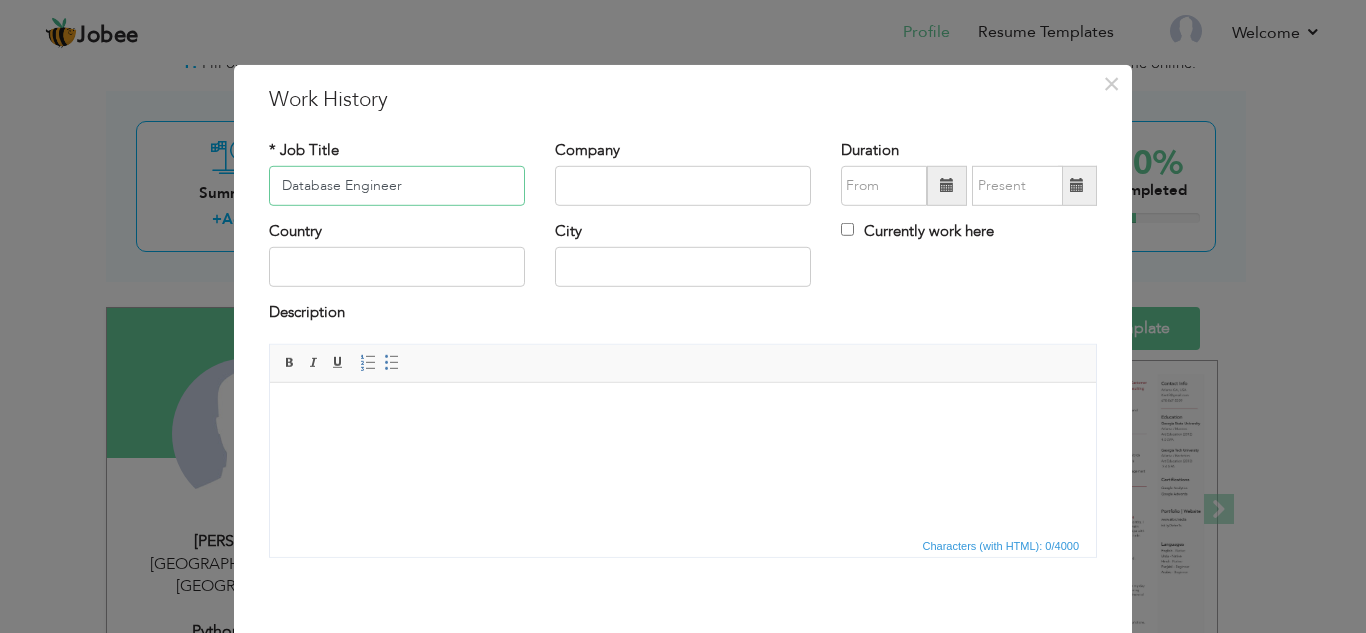 type on "Database Engineer" 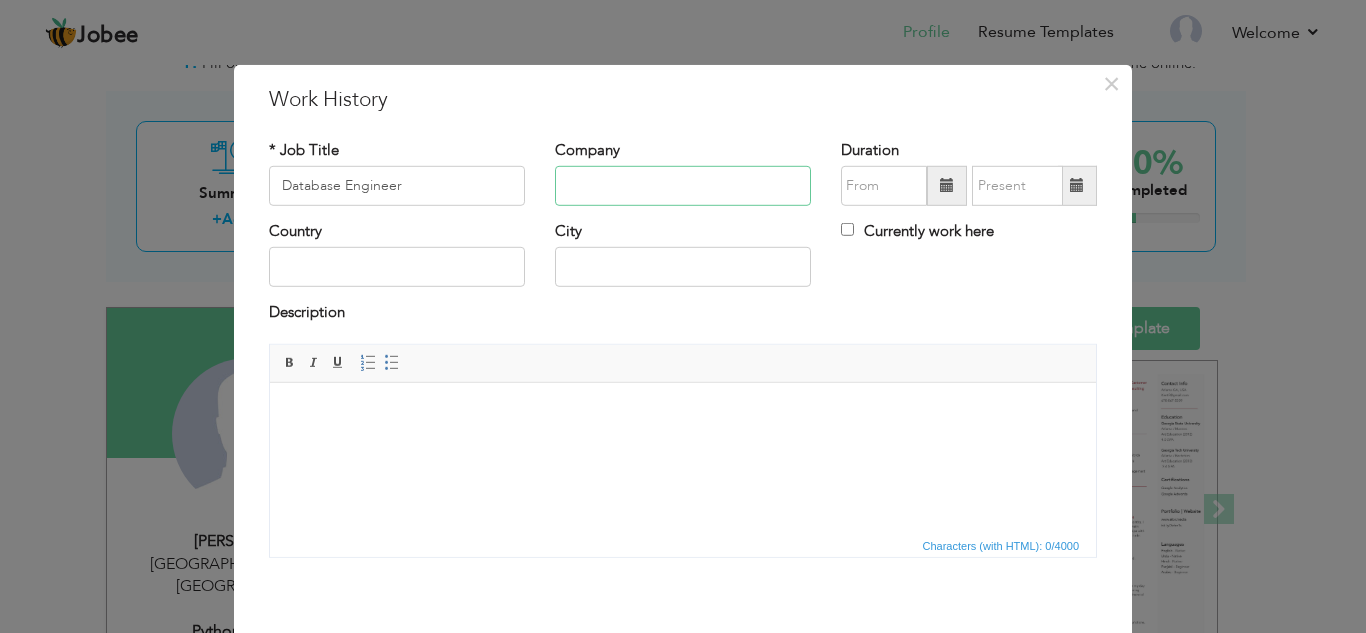 click at bounding box center [683, 186] 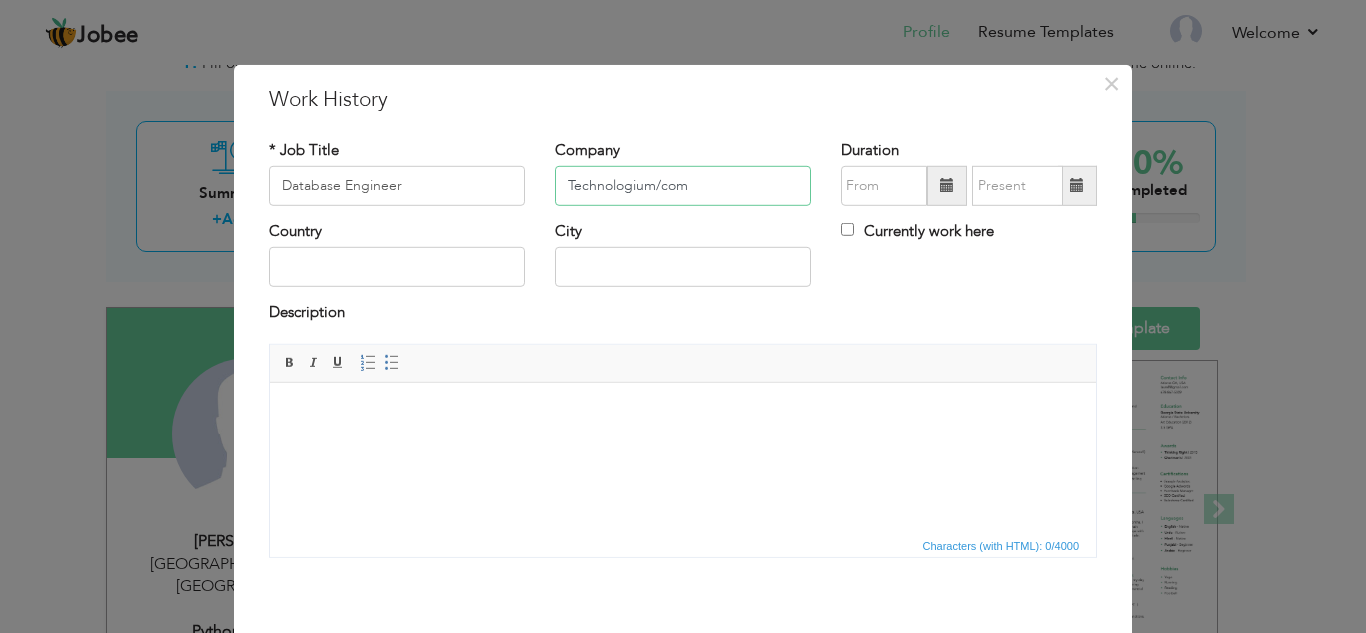 type on "Technologium/com" 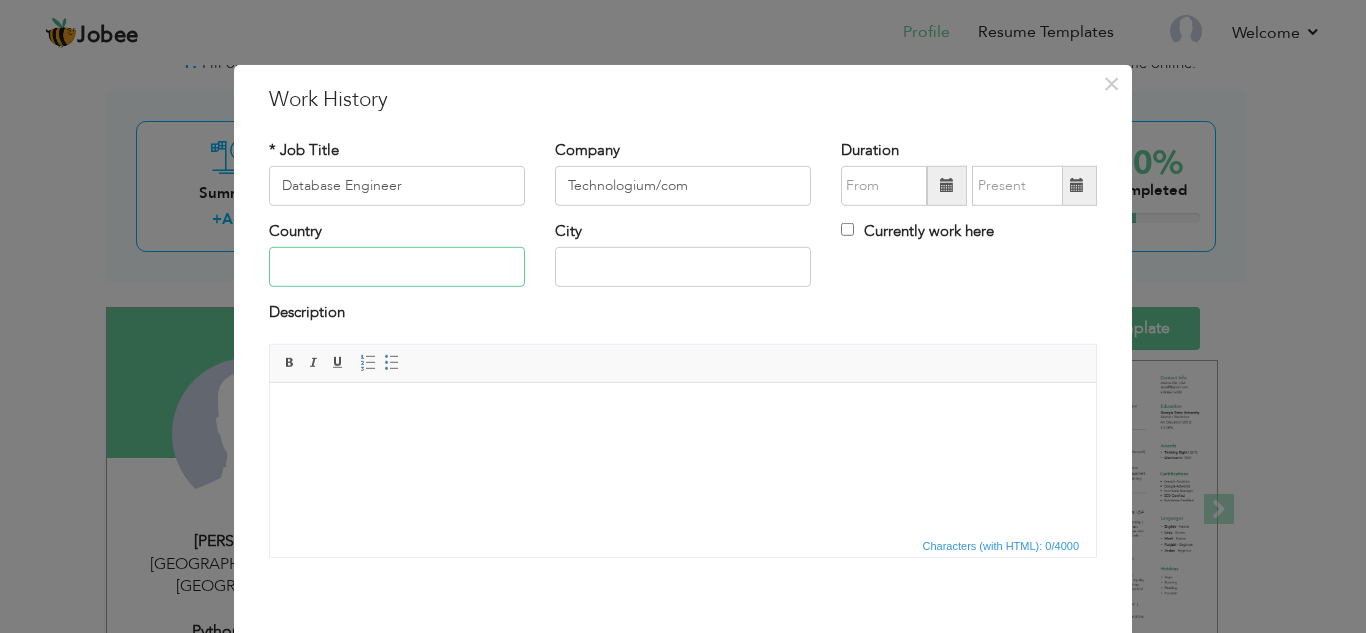 click at bounding box center (397, 267) 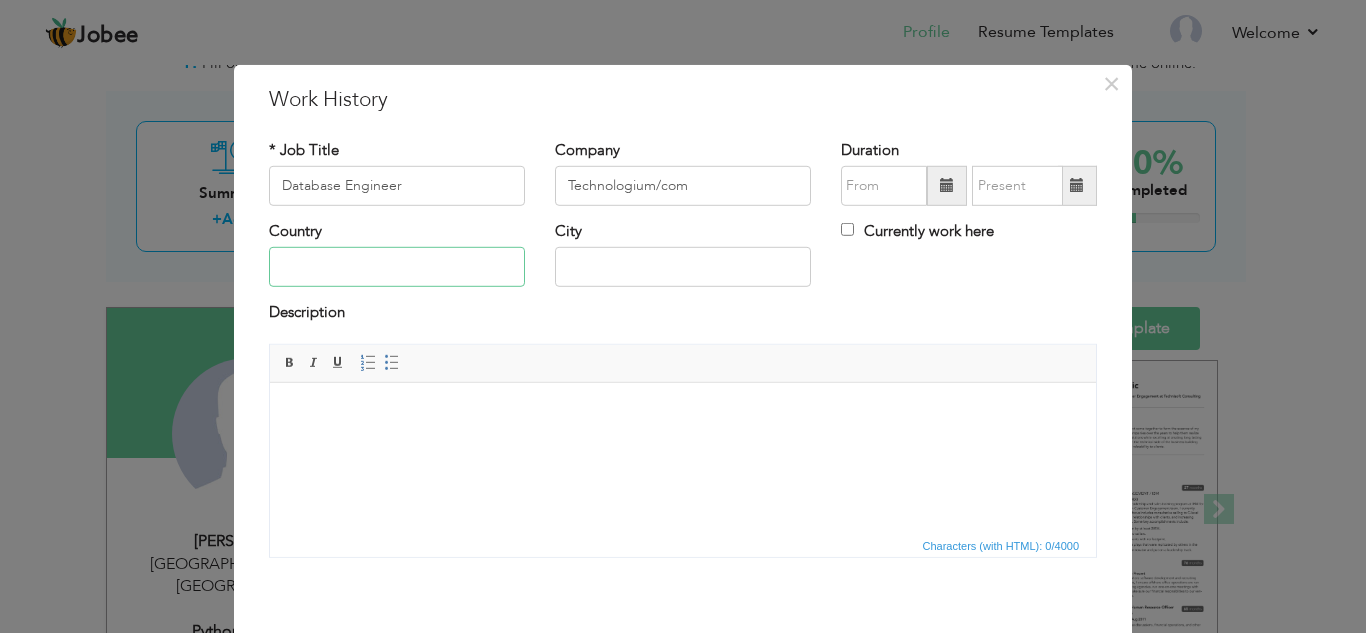 type on "[GEOGRAPHIC_DATA]" 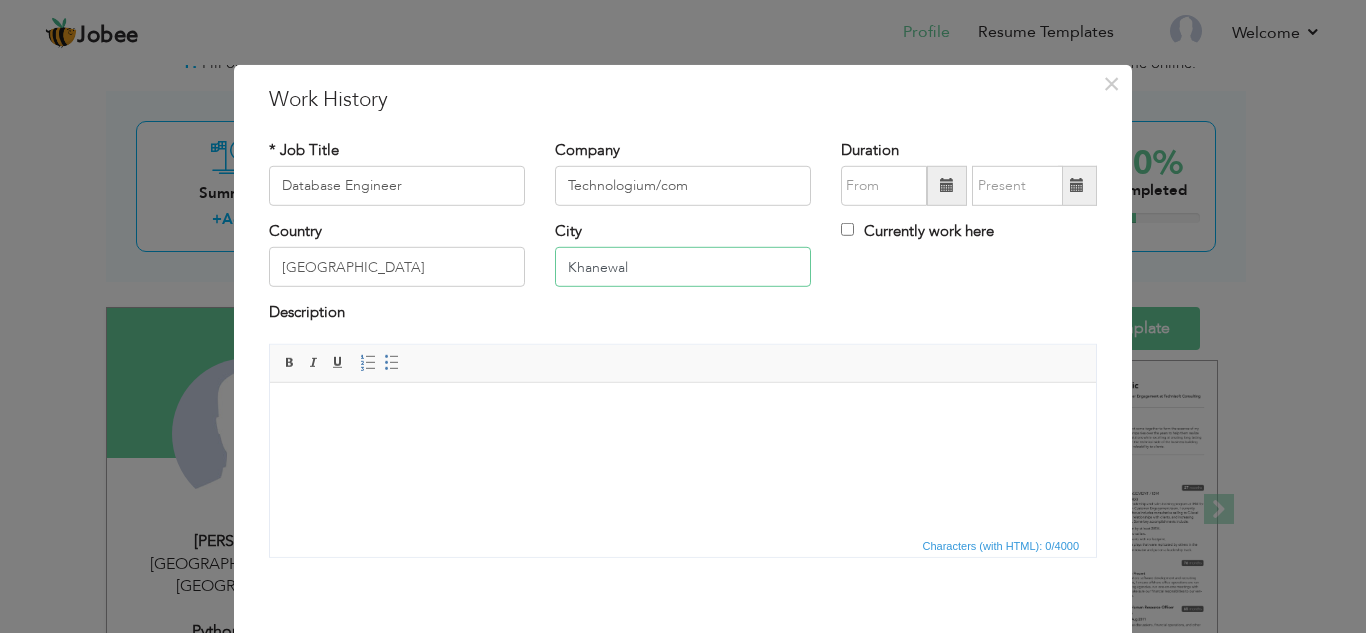 click on "Khanewal" at bounding box center [683, 267] 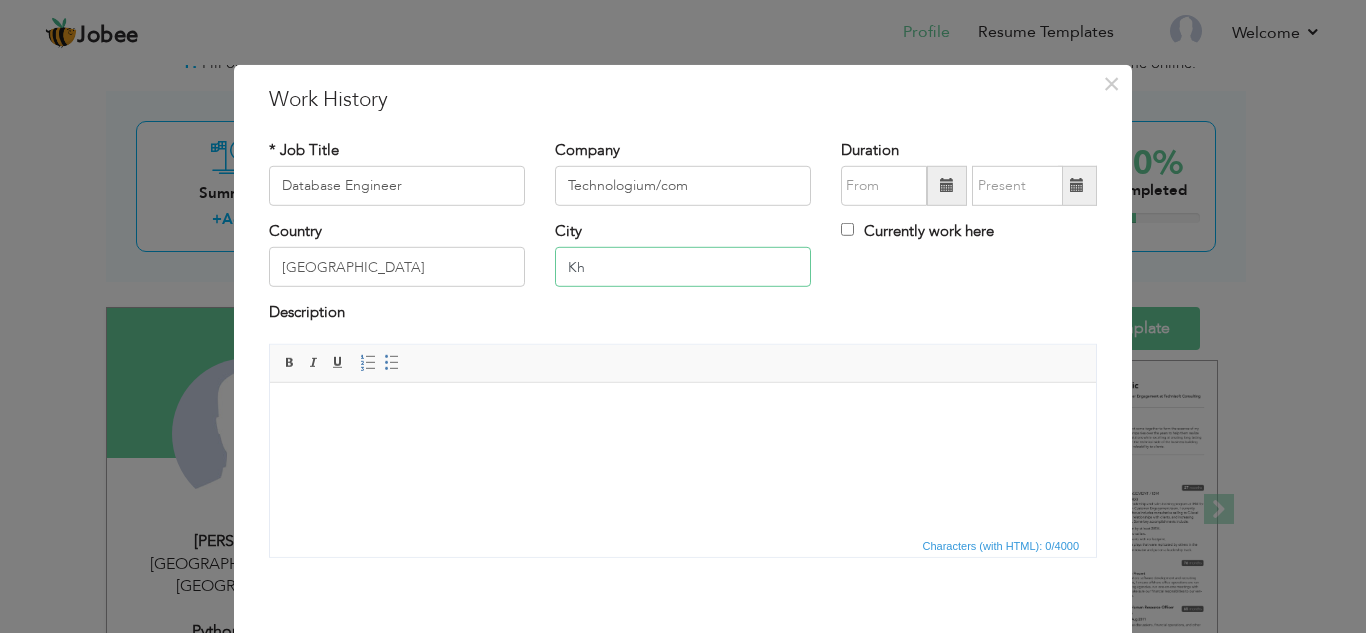 type on "K" 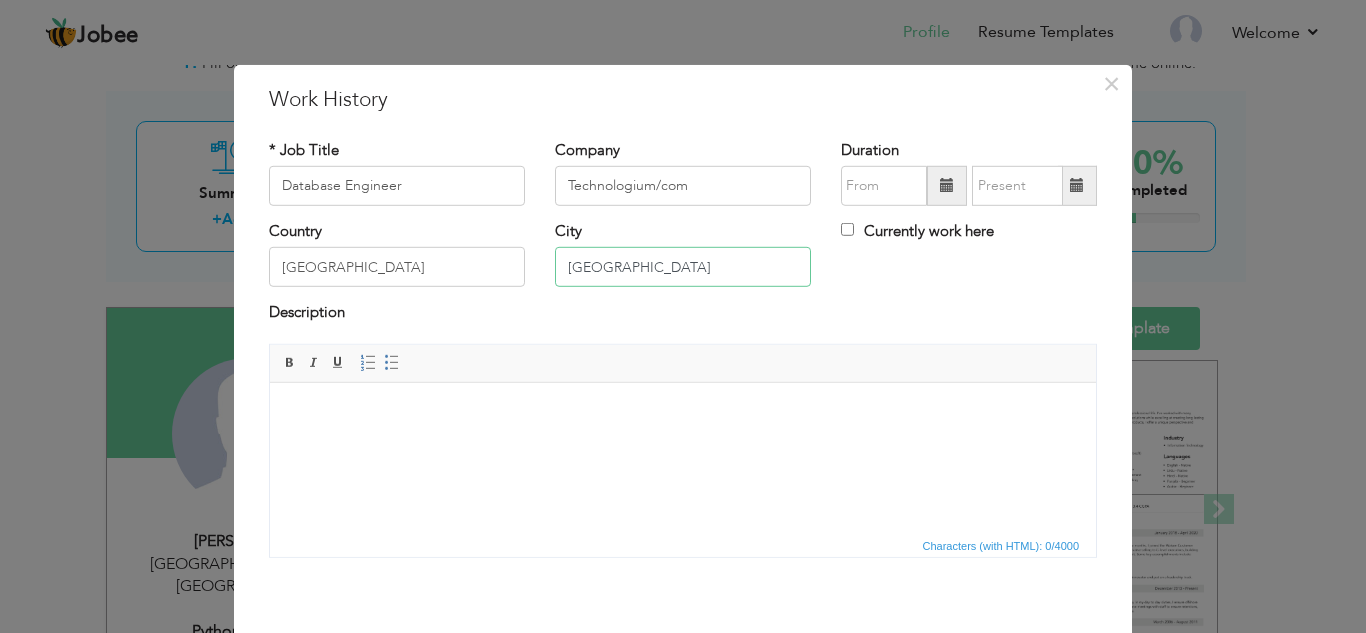 type on "[GEOGRAPHIC_DATA]" 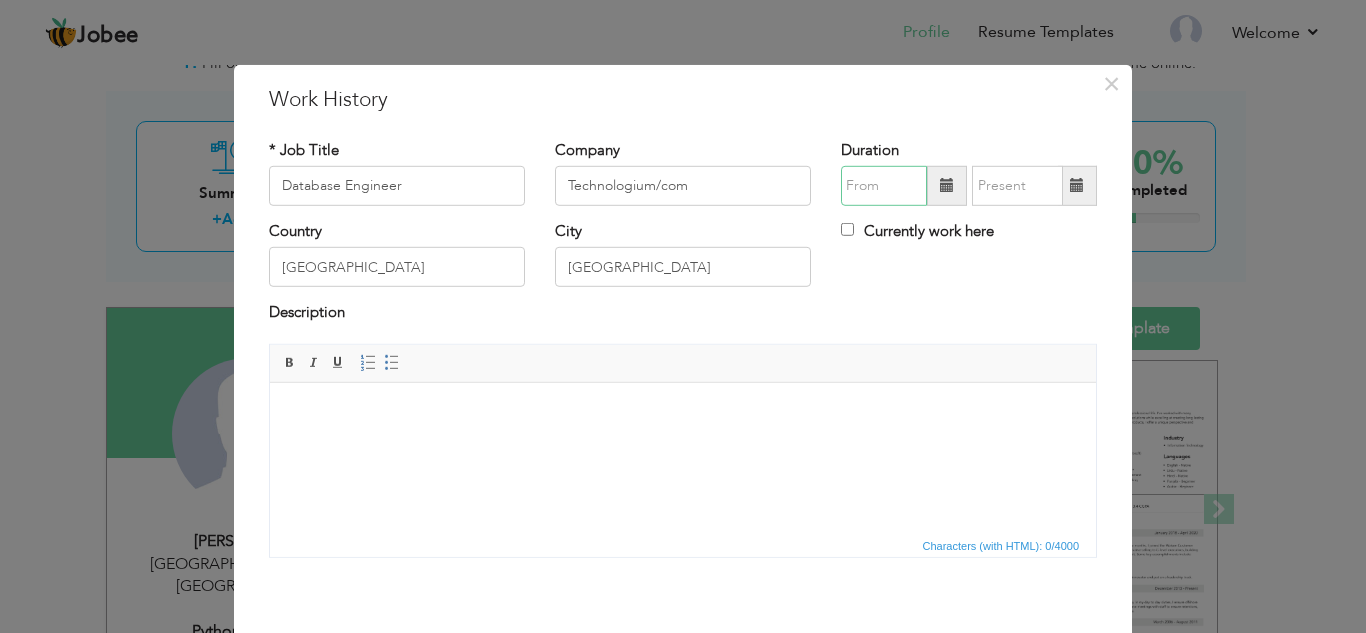 click at bounding box center [884, 186] 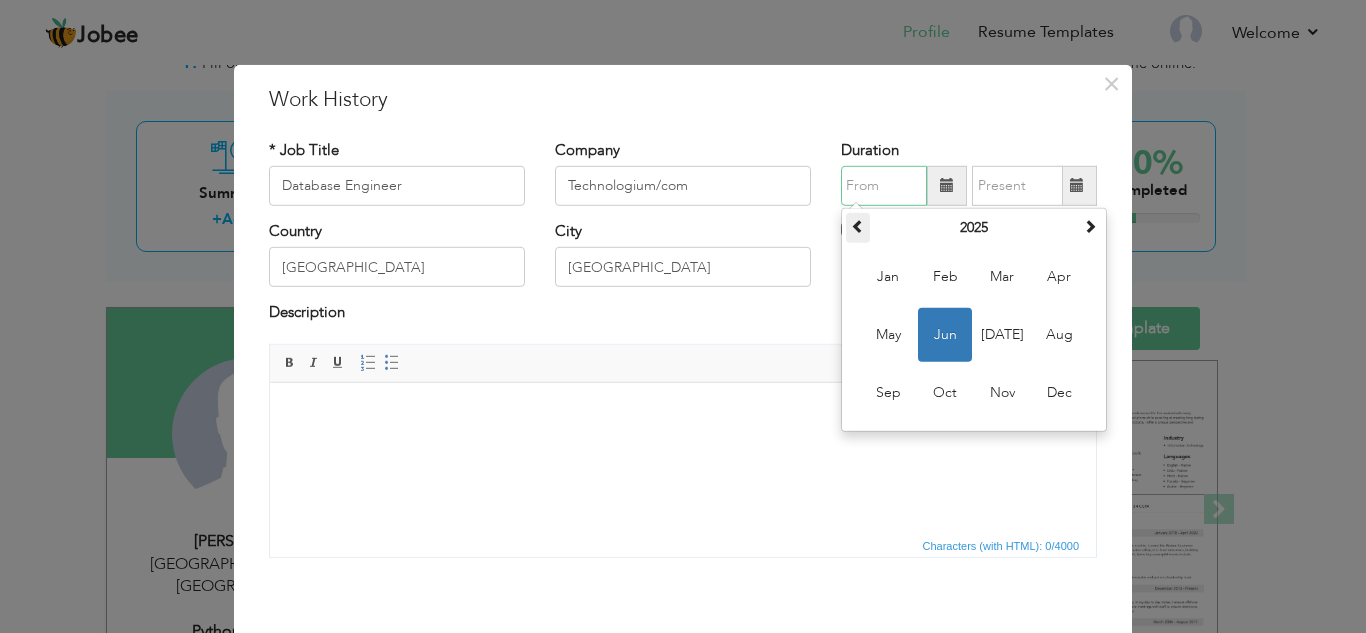 click at bounding box center [858, 226] 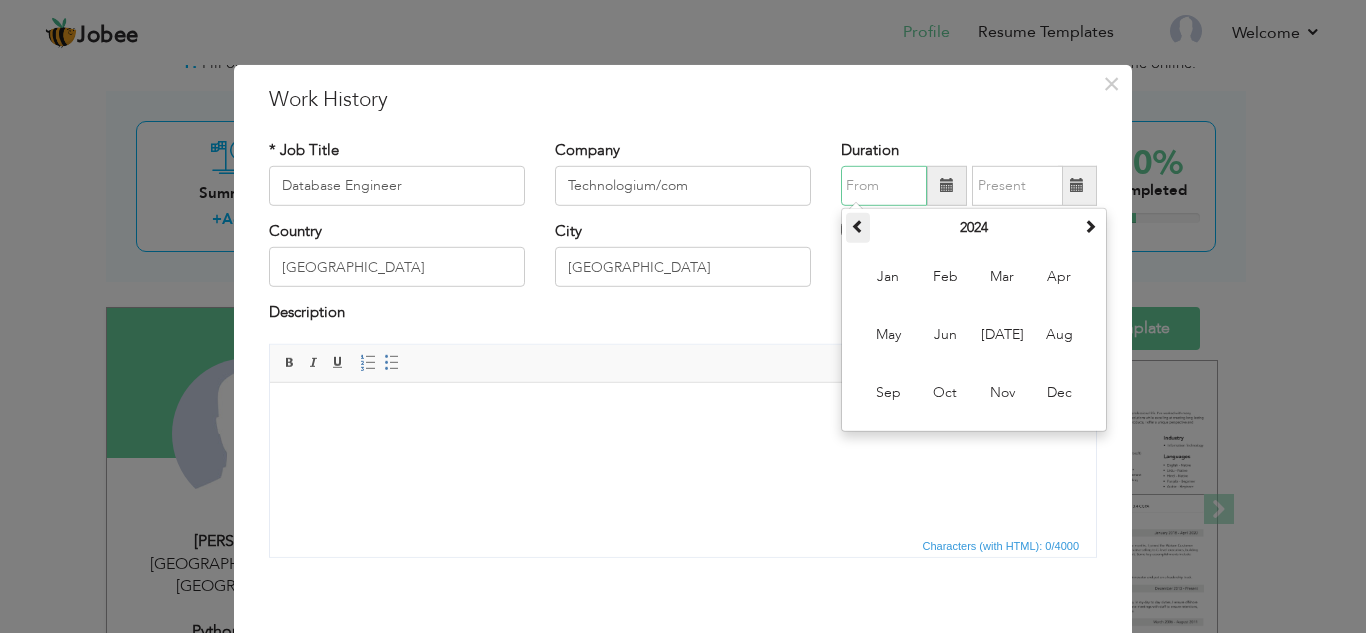 click at bounding box center [858, 226] 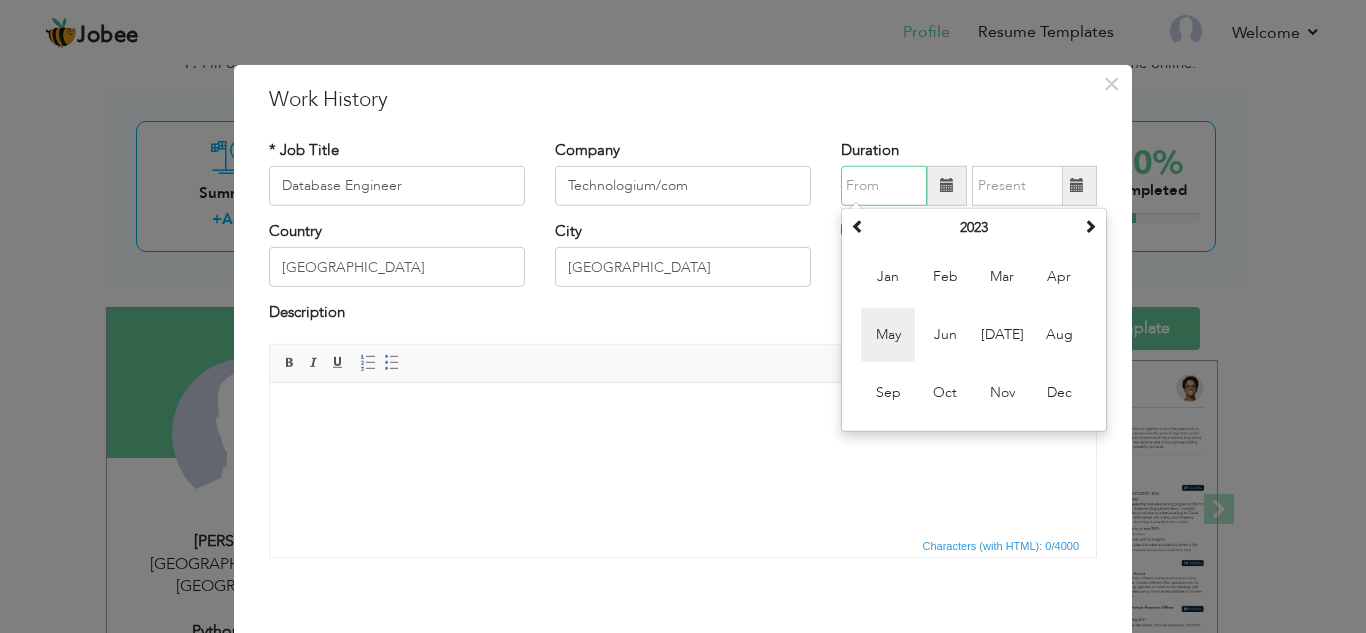 click on "May" at bounding box center (888, 335) 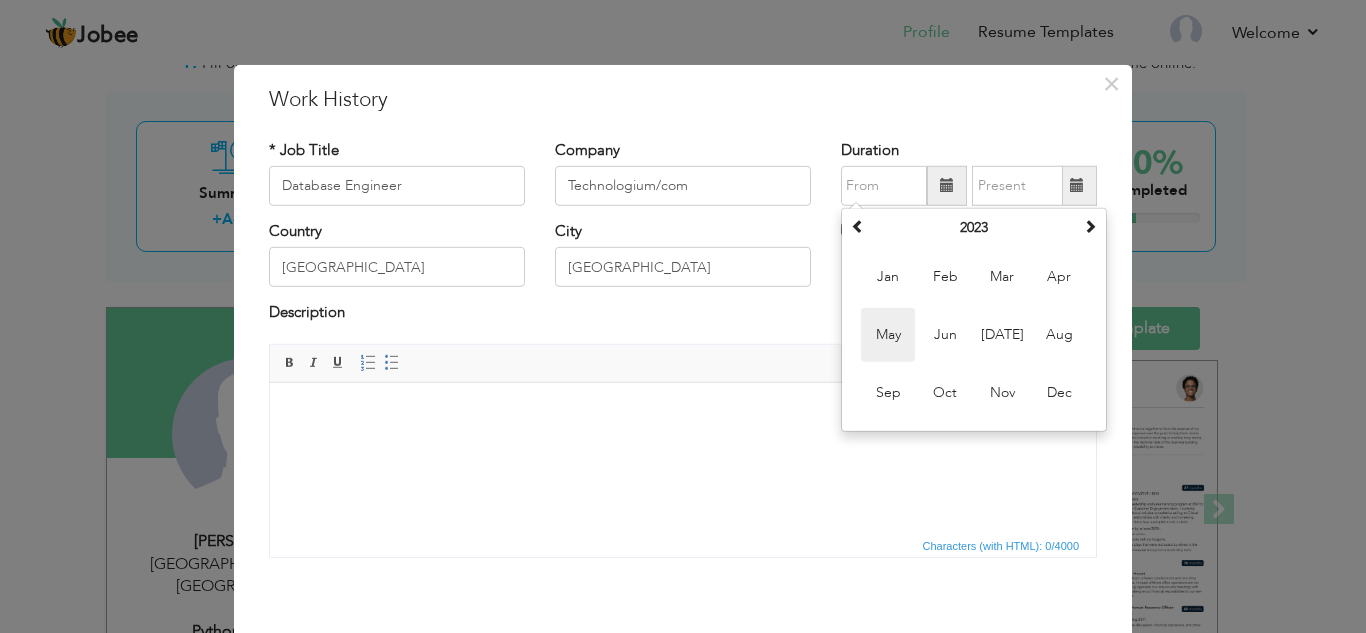 type on "05/2023" 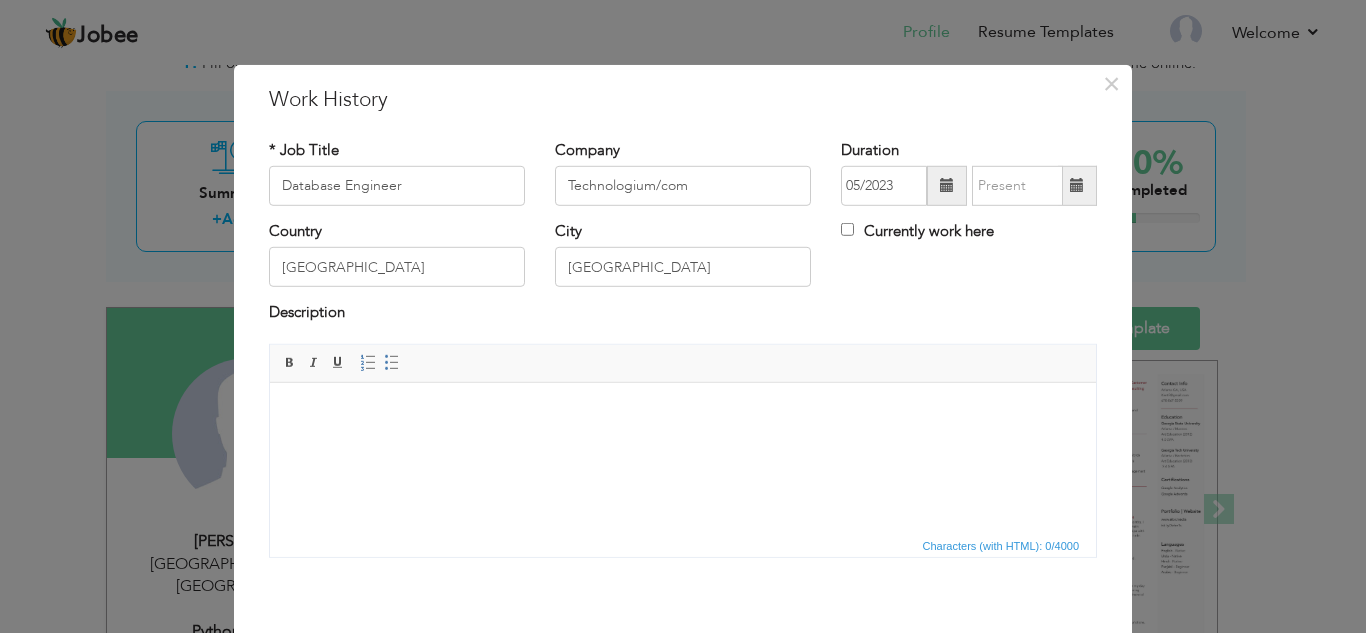 click at bounding box center [1077, 185] 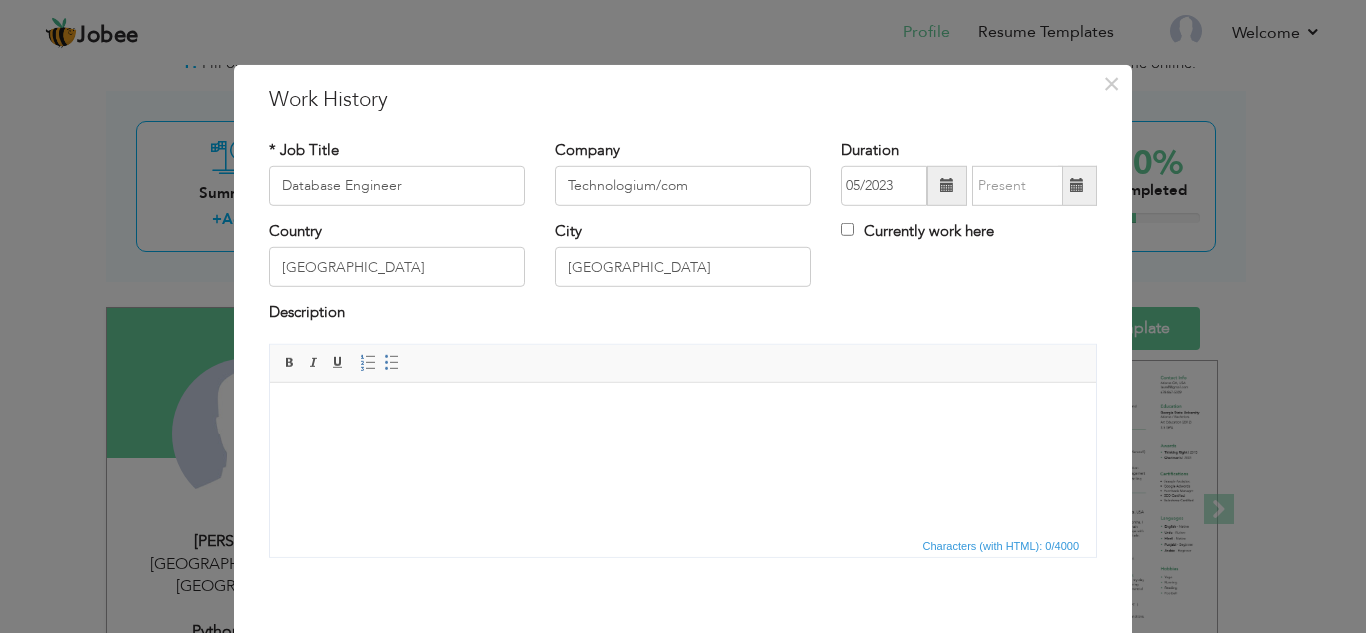 click at bounding box center (683, 412) 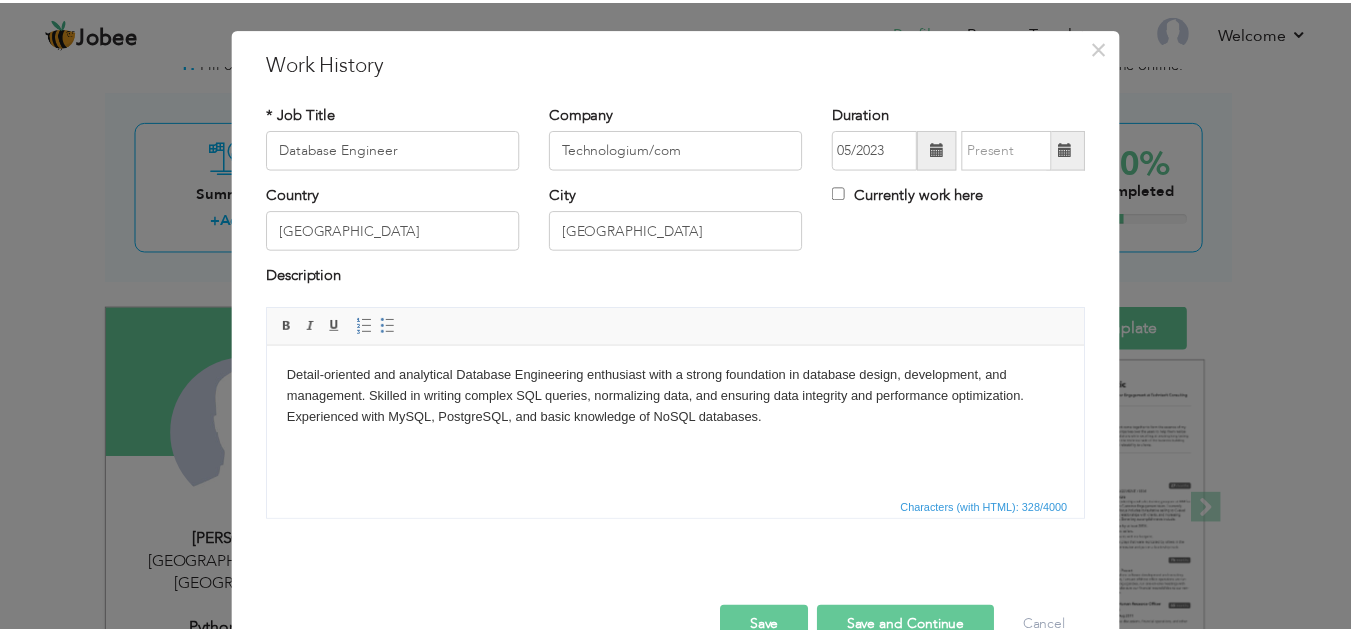 scroll, scrollTop: 87, scrollLeft: 0, axis: vertical 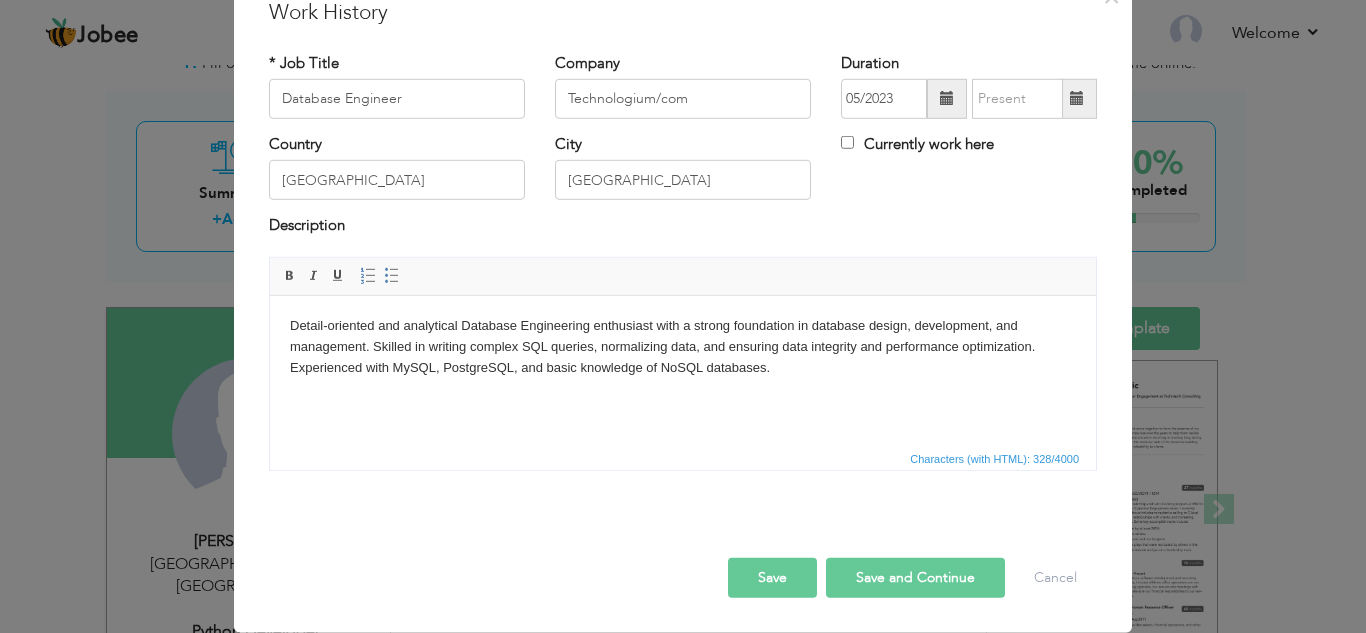 click on "Save and Continue" at bounding box center [915, 578] 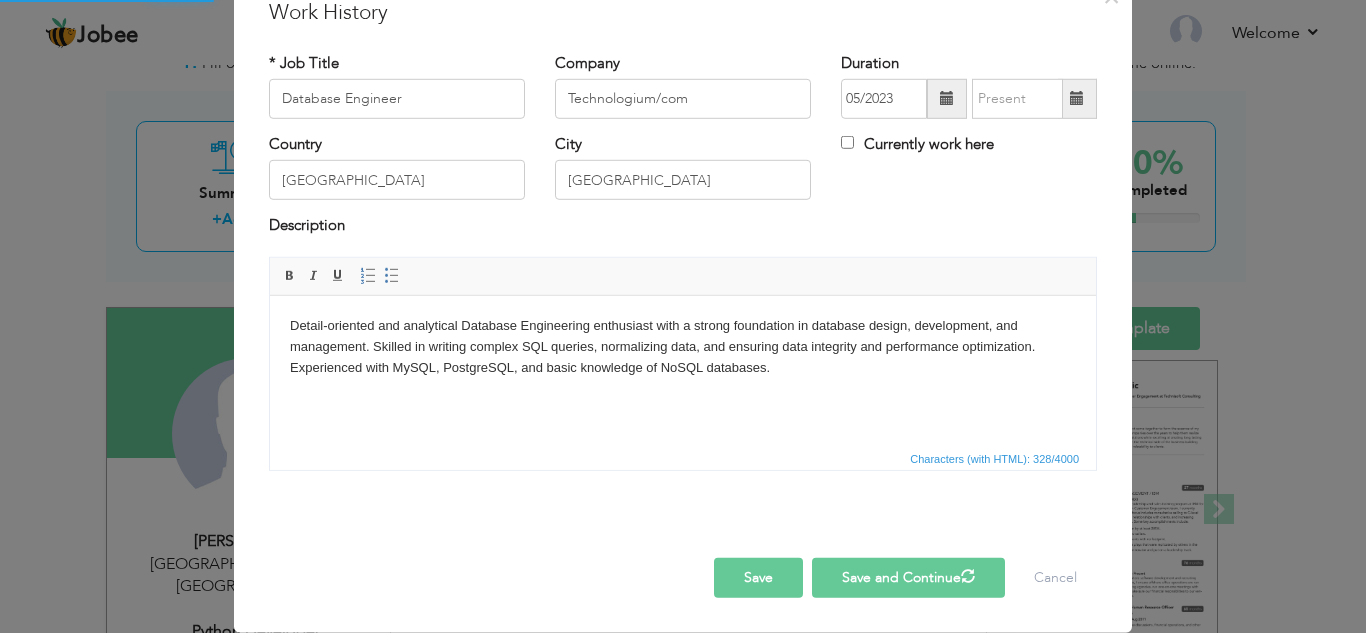 type 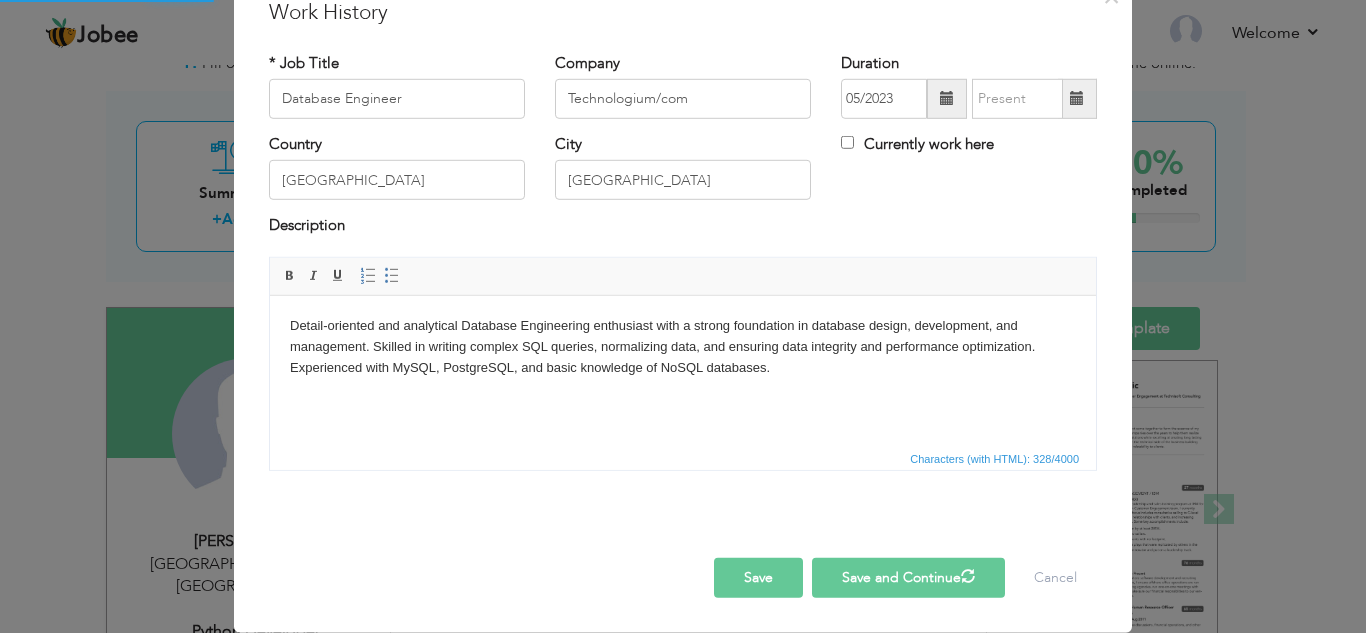 type 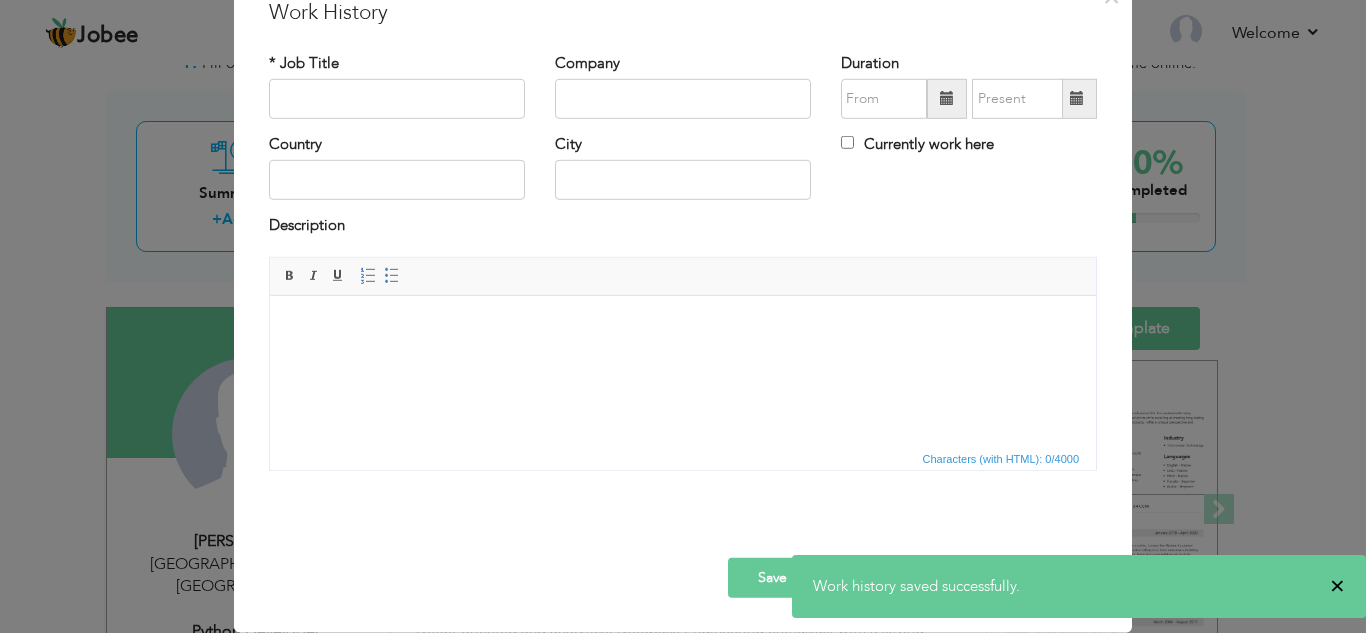 click on "×" at bounding box center (1337, 586) 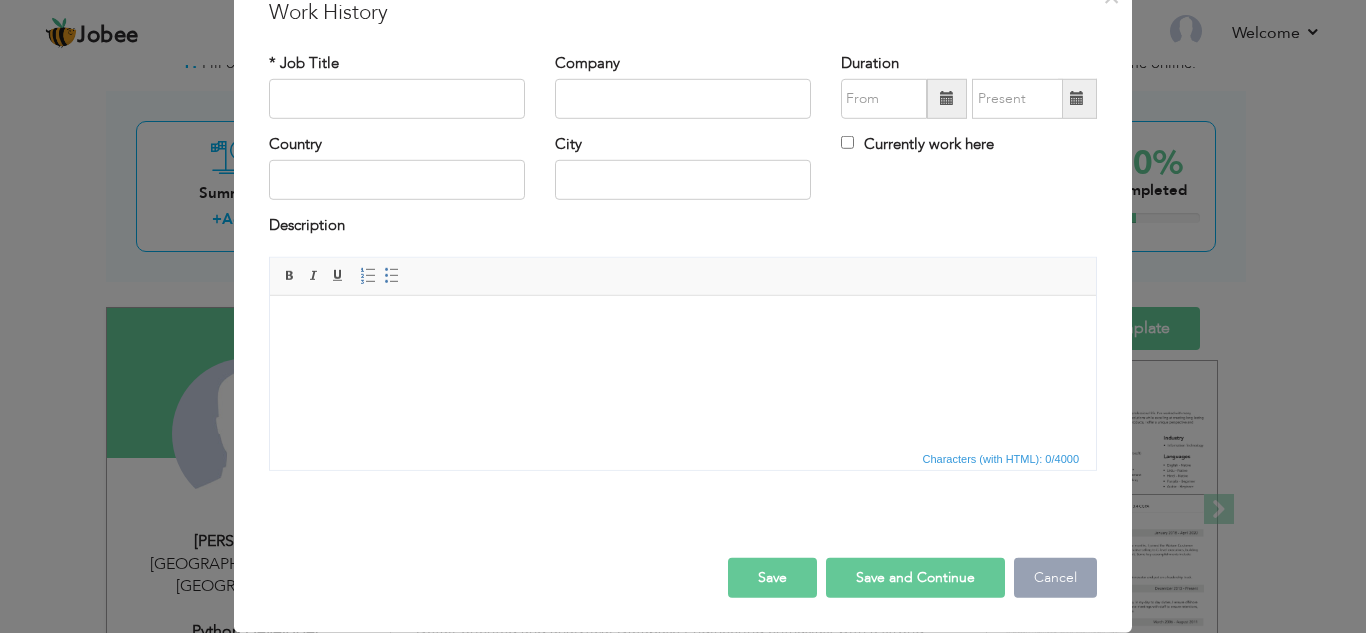 click on "Cancel" at bounding box center (1055, 578) 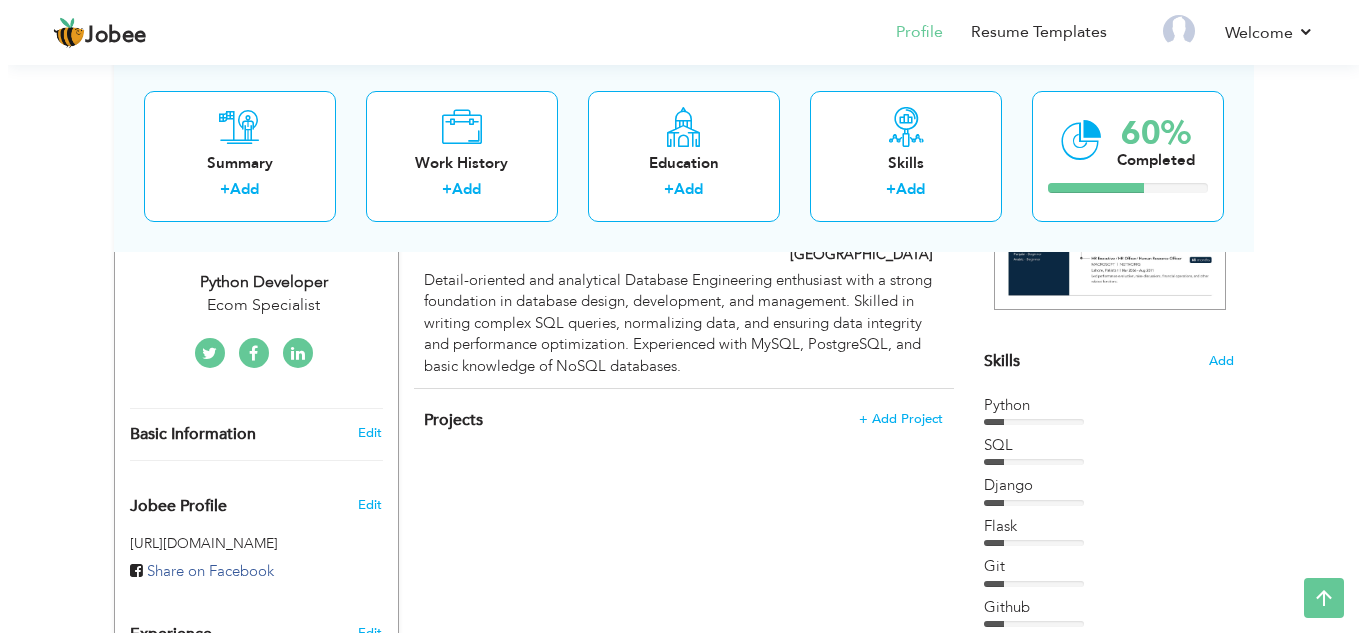 scroll, scrollTop: 447, scrollLeft: 0, axis: vertical 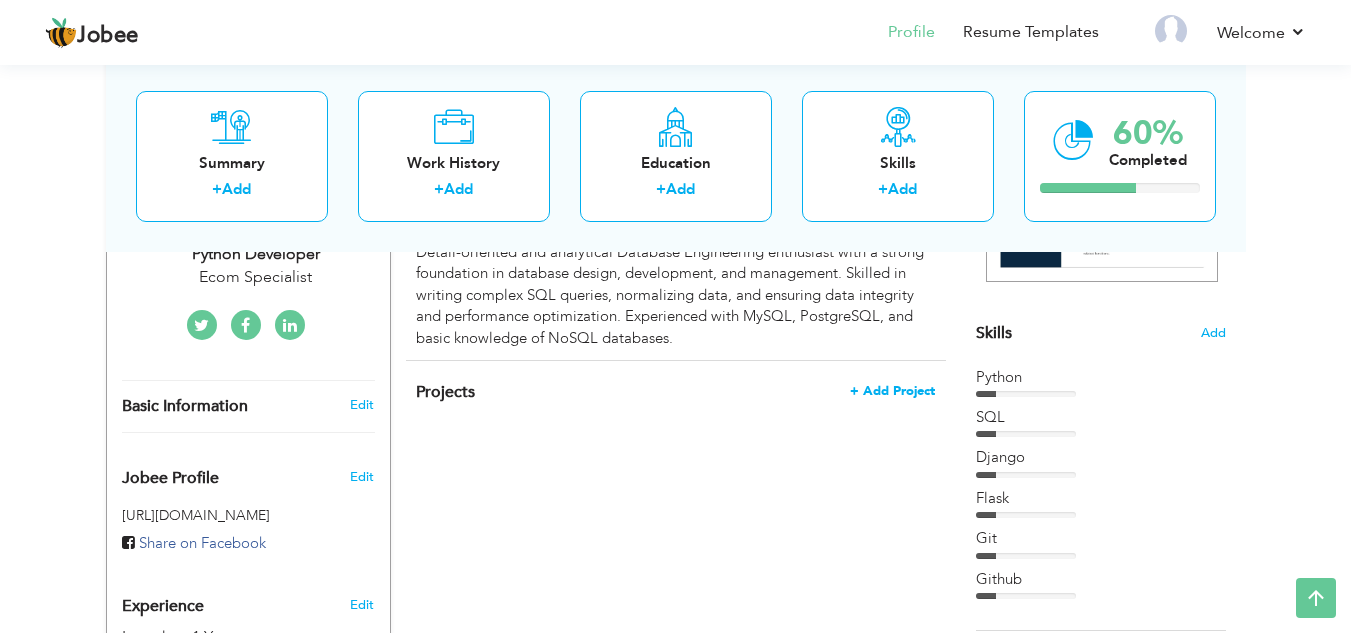 click on "+ Add Project" at bounding box center [892, 391] 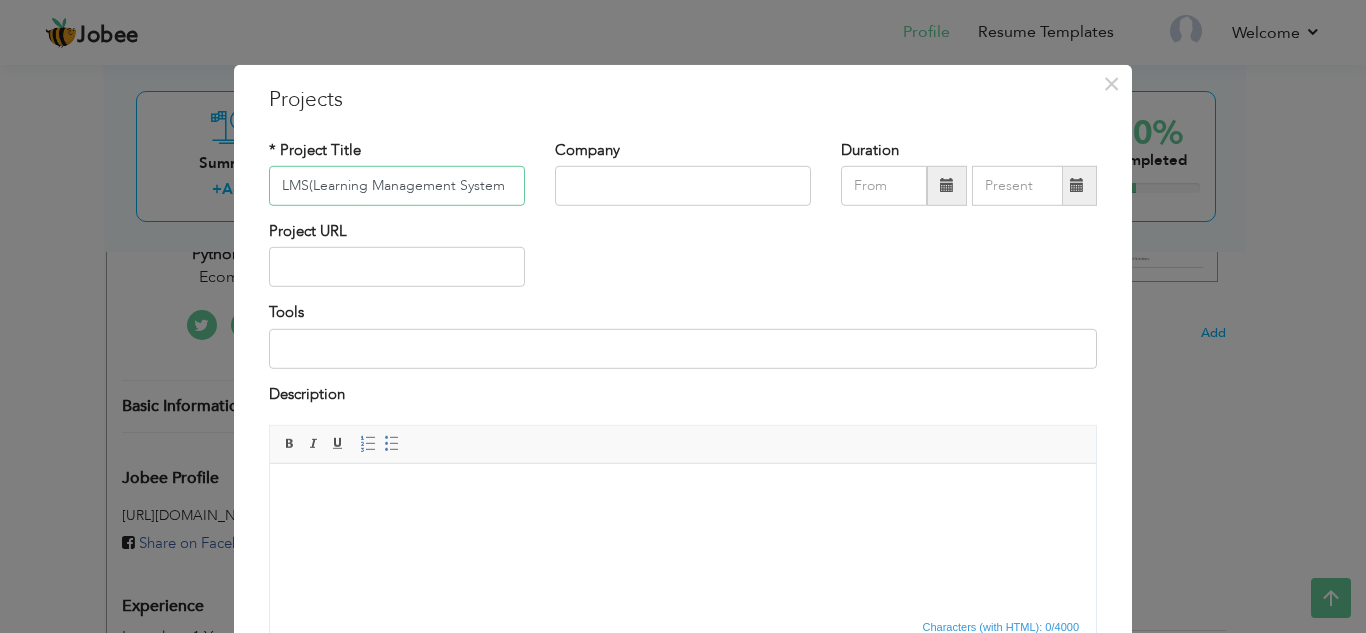 type on "LMS(Learning Management System" 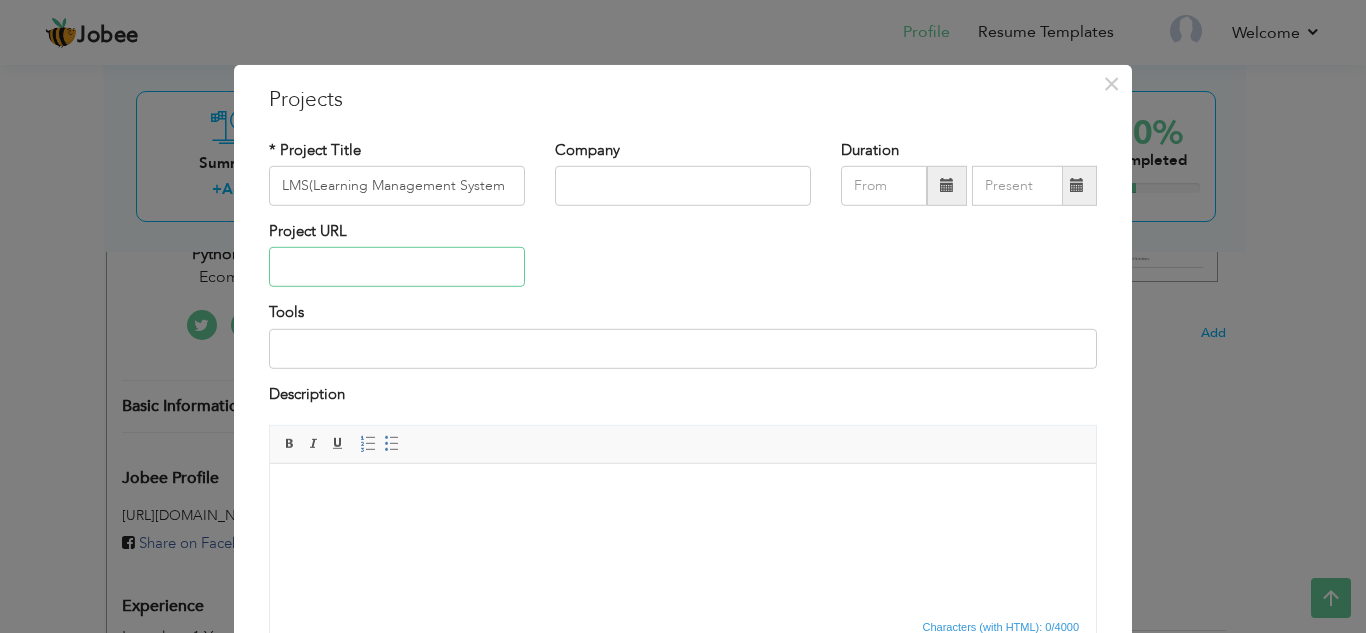 click at bounding box center (397, 267) 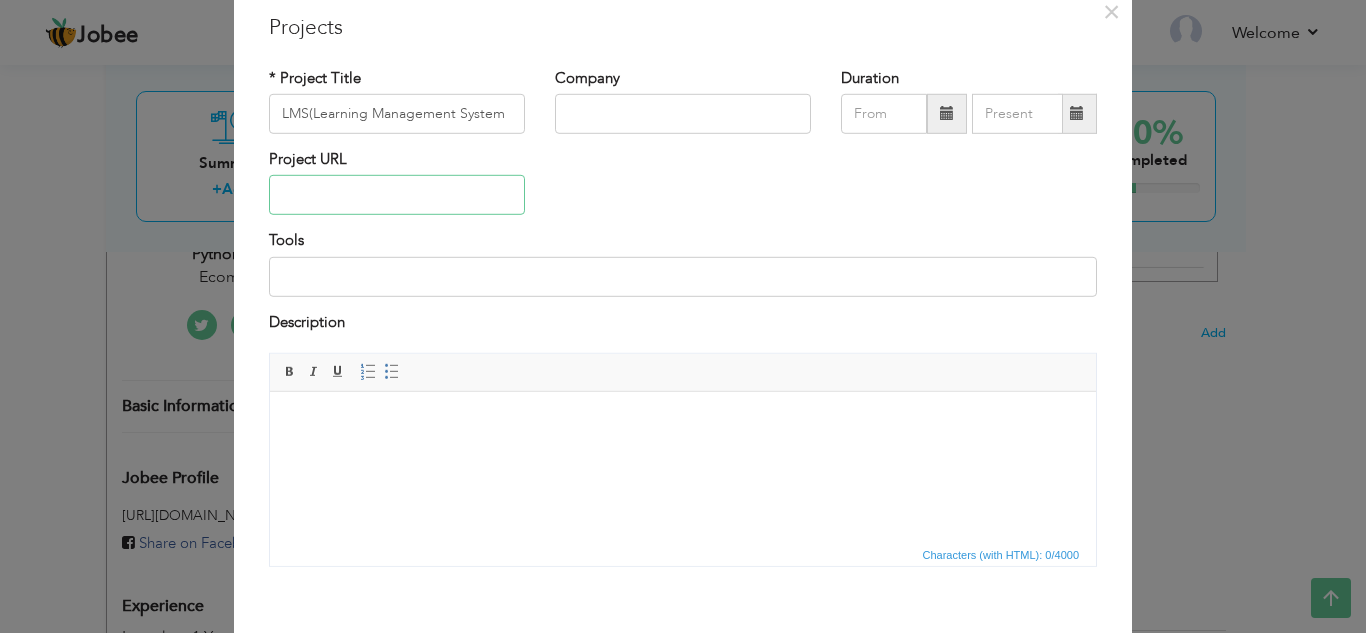 scroll, scrollTop: 97, scrollLeft: 0, axis: vertical 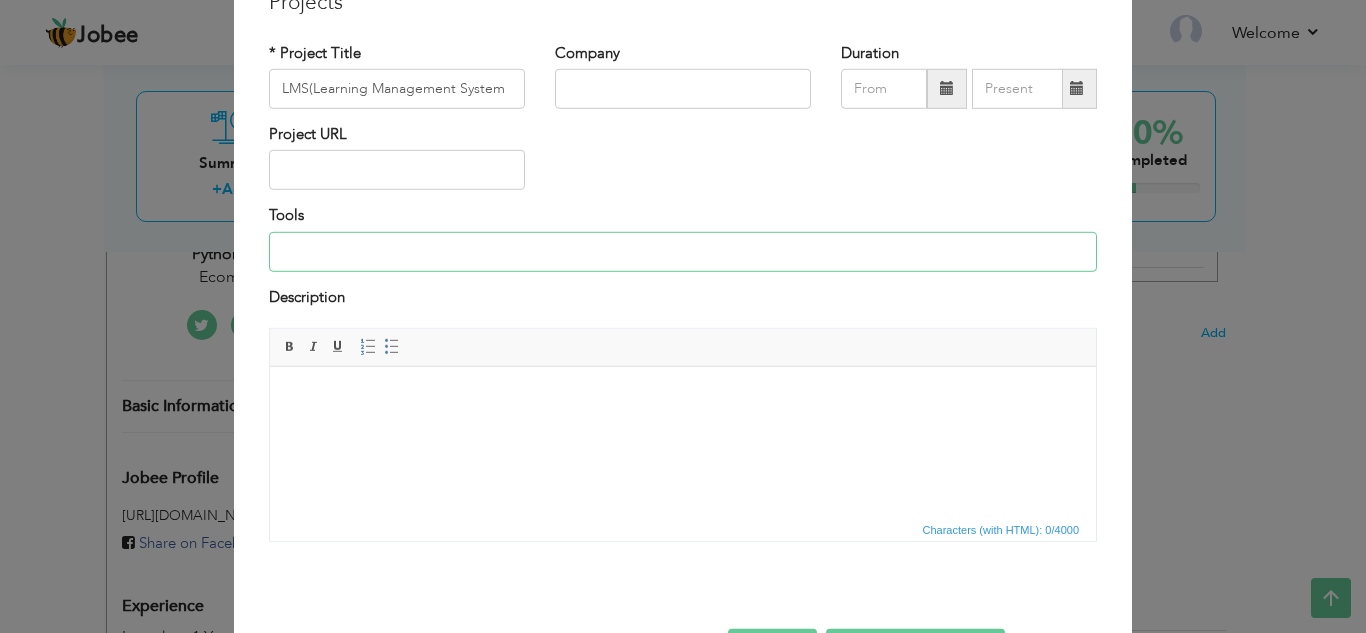 click at bounding box center [683, 252] 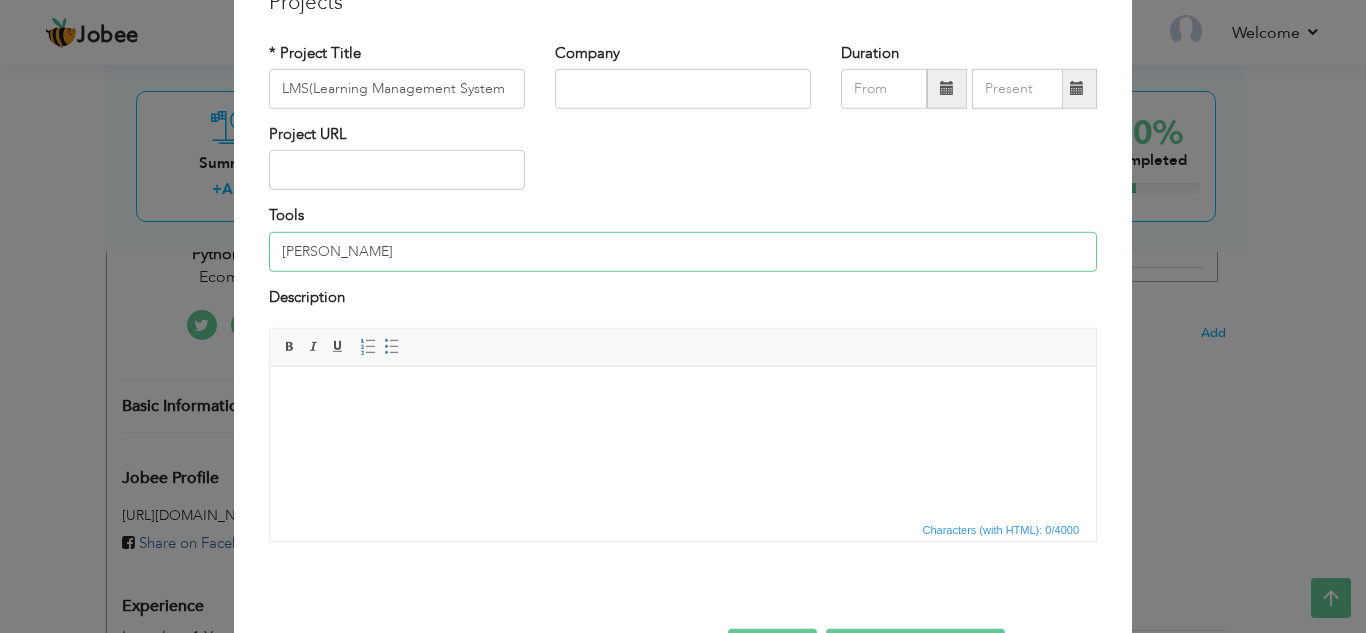 type on "[PERSON_NAME]" 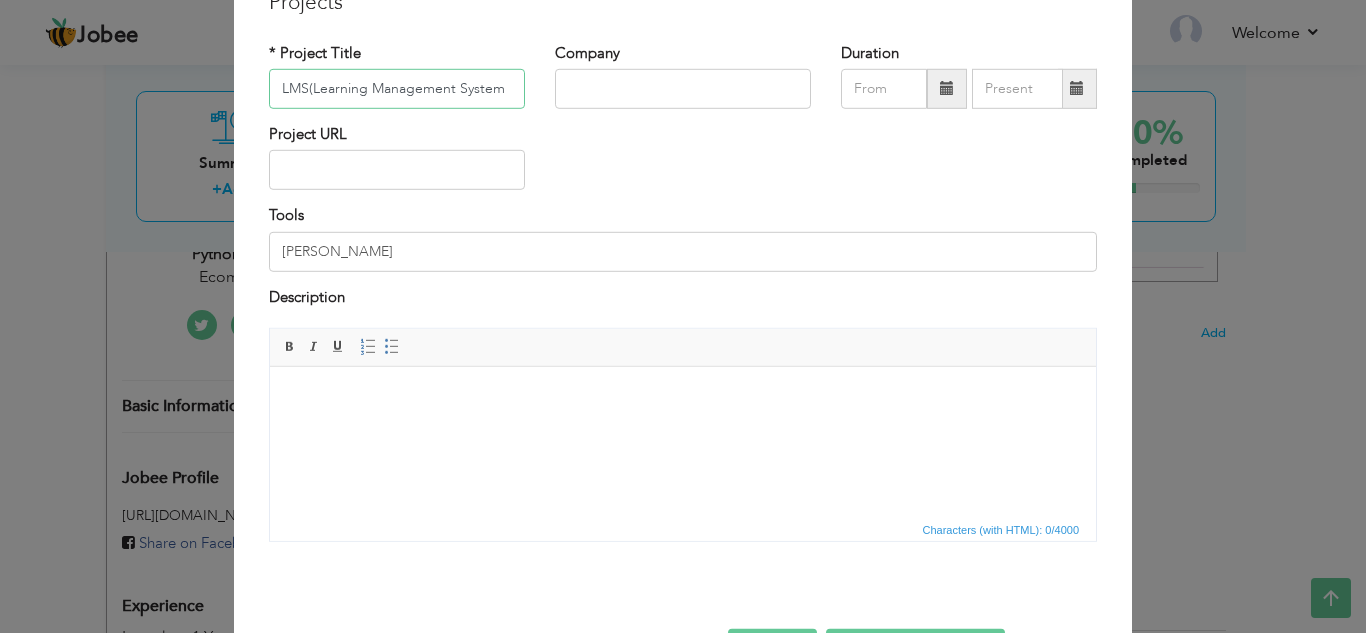 click on "LMS(Learning Management System" at bounding box center (397, 89) 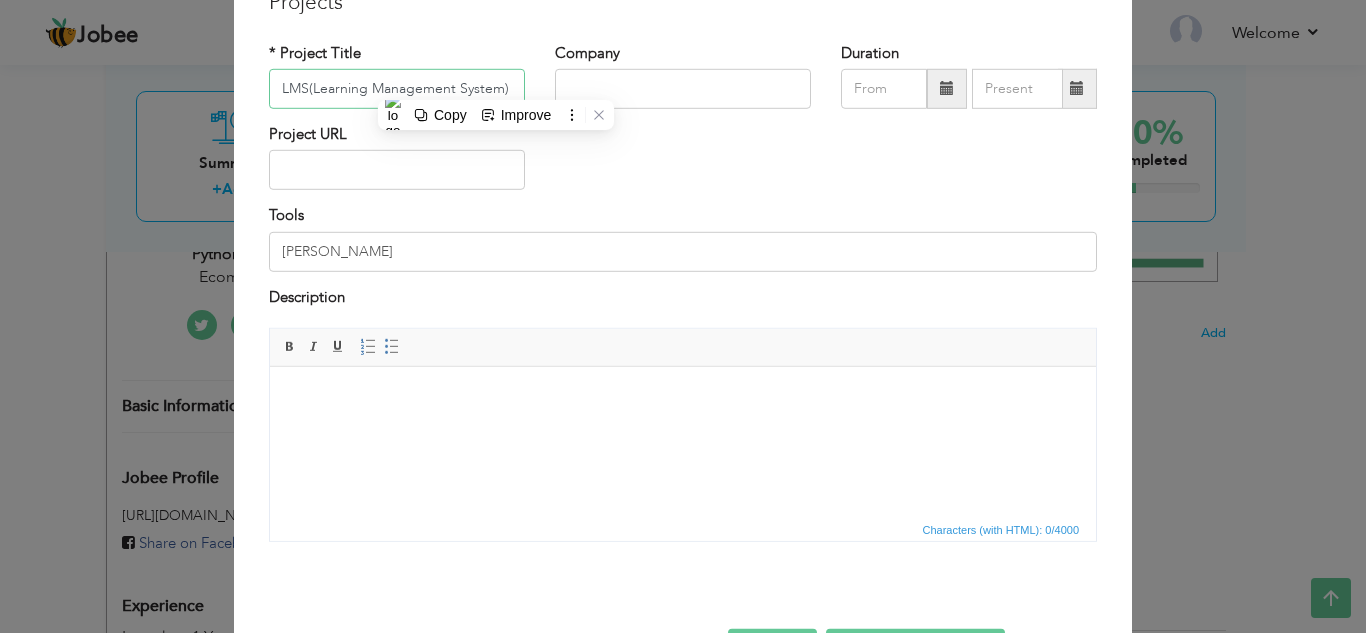 type on "LMS(Learning Management System)" 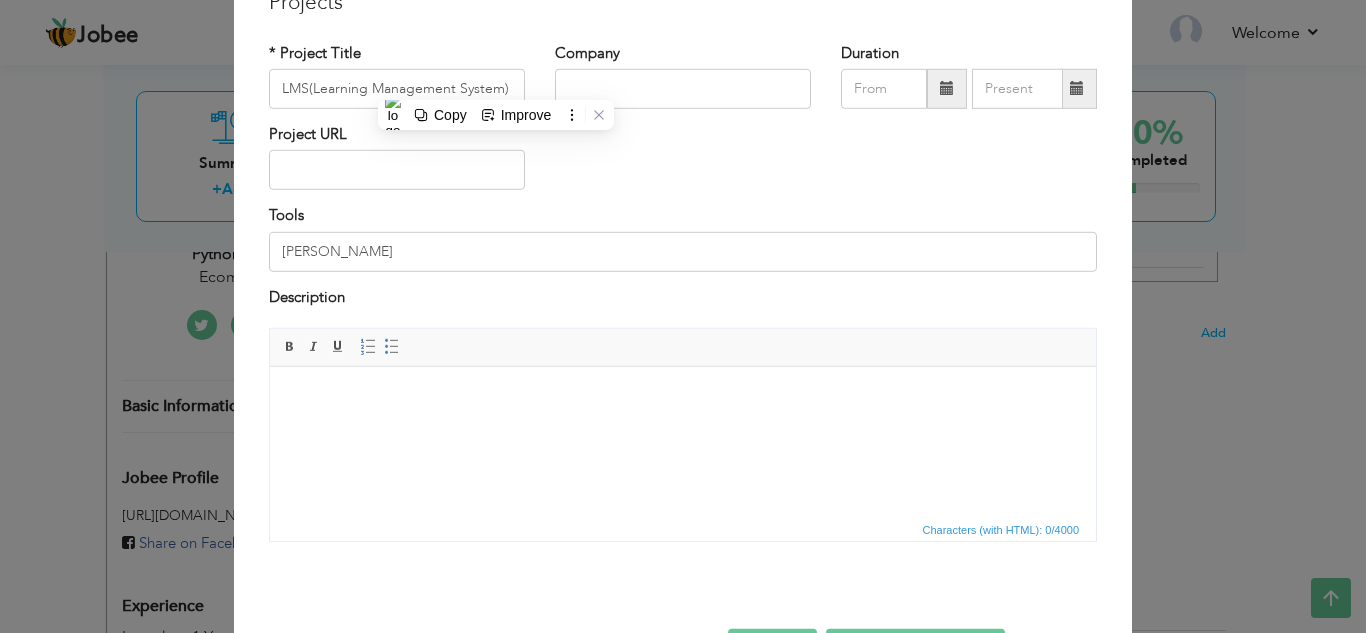 click at bounding box center (683, 397) 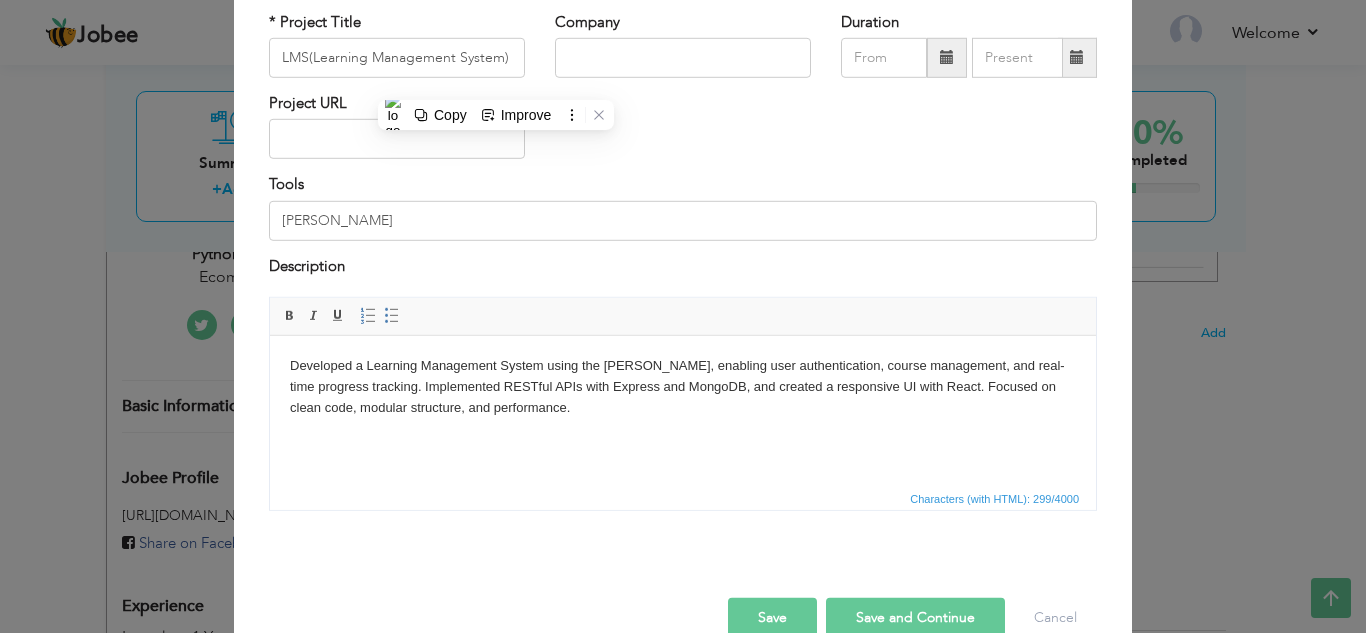 scroll, scrollTop: 168, scrollLeft: 0, axis: vertical 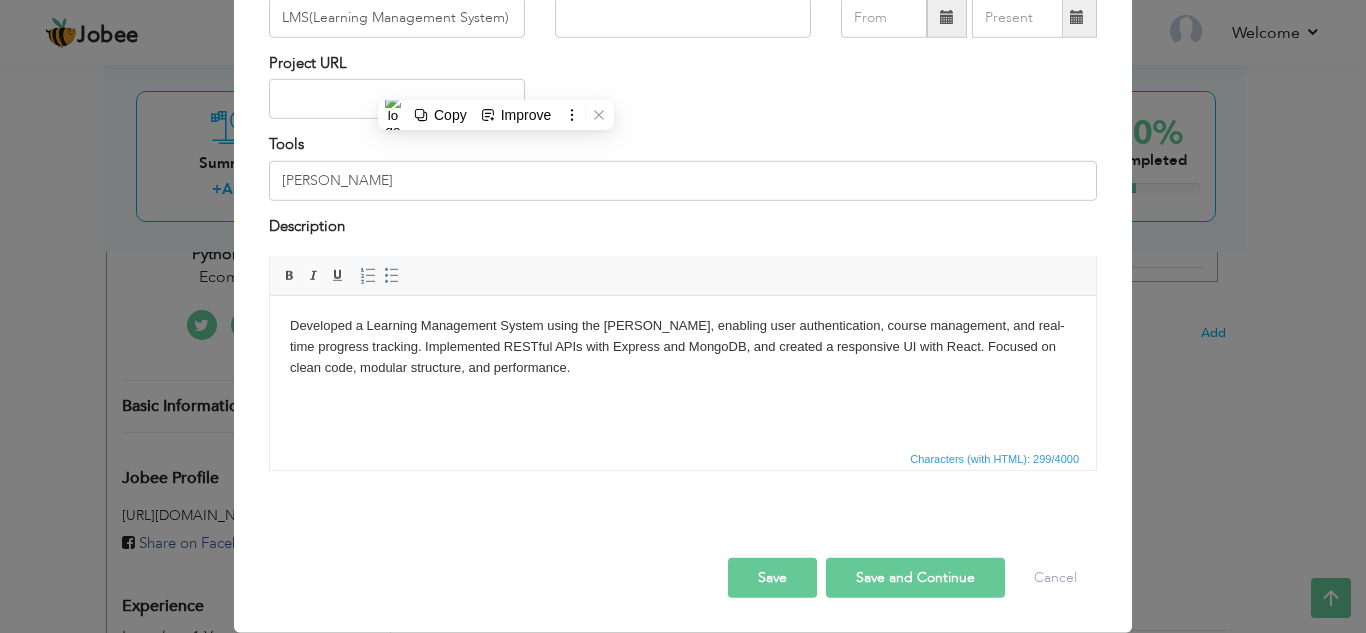 click on "Save and Continue" at bounding box center [915, 578] 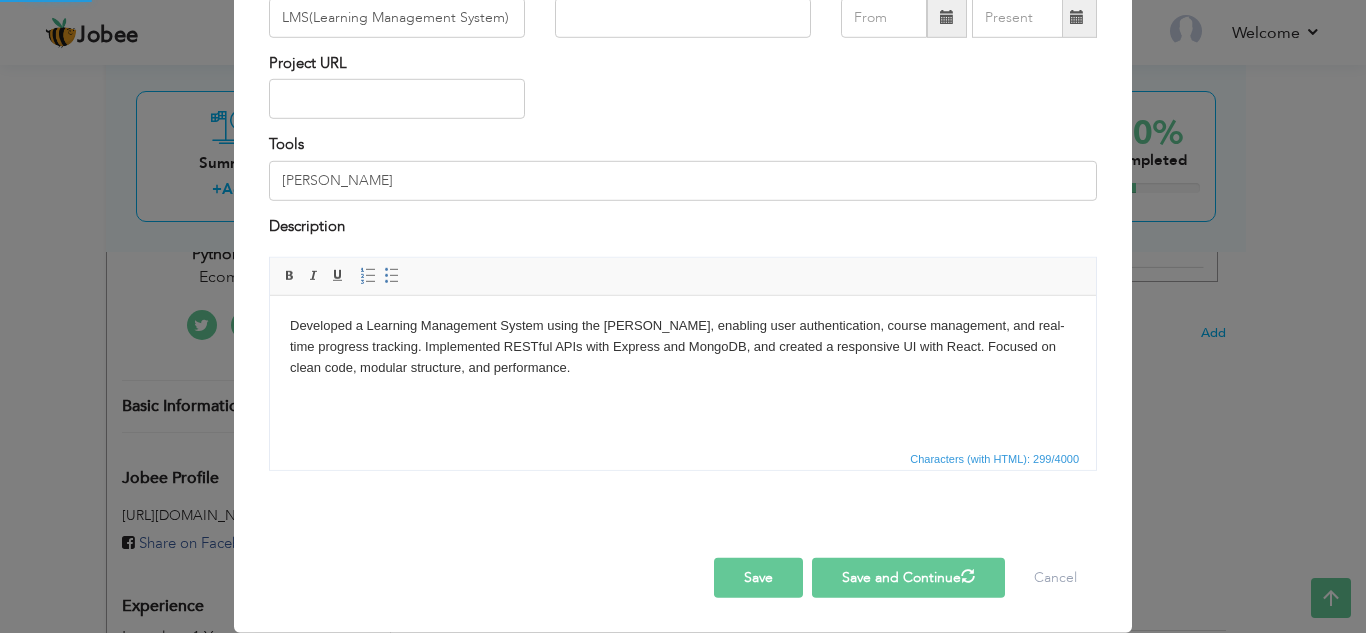 type 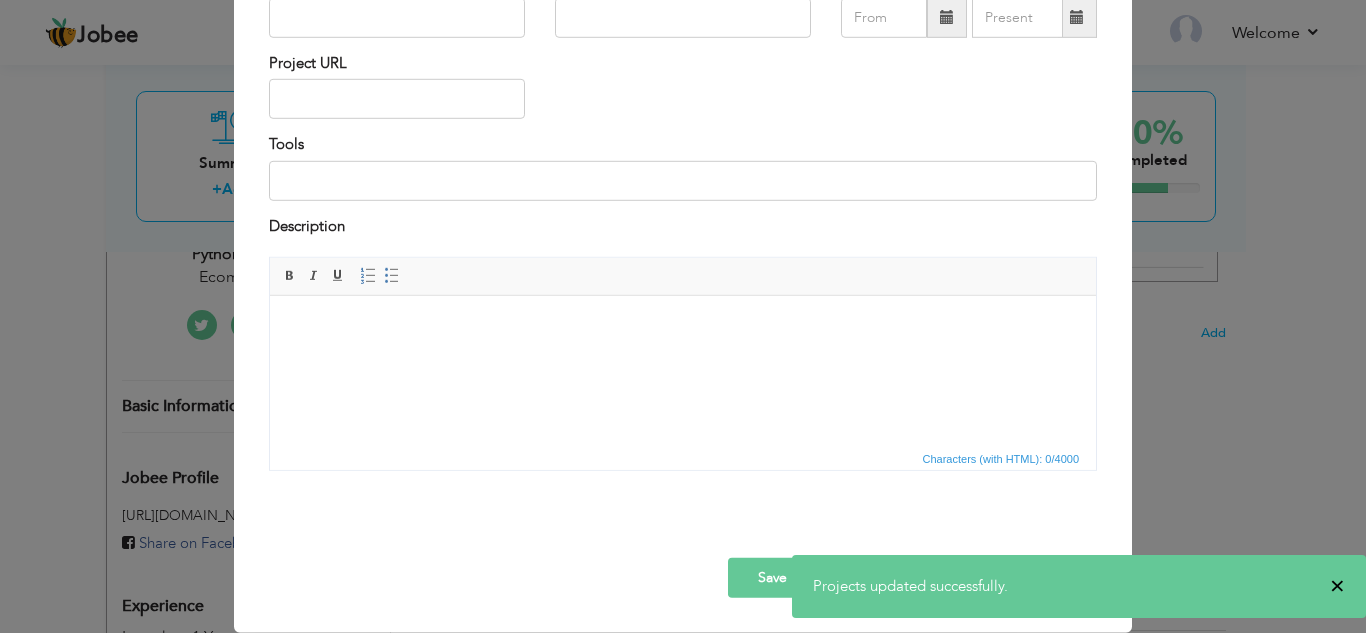 click on "×" at bounding box center [1337, 586] 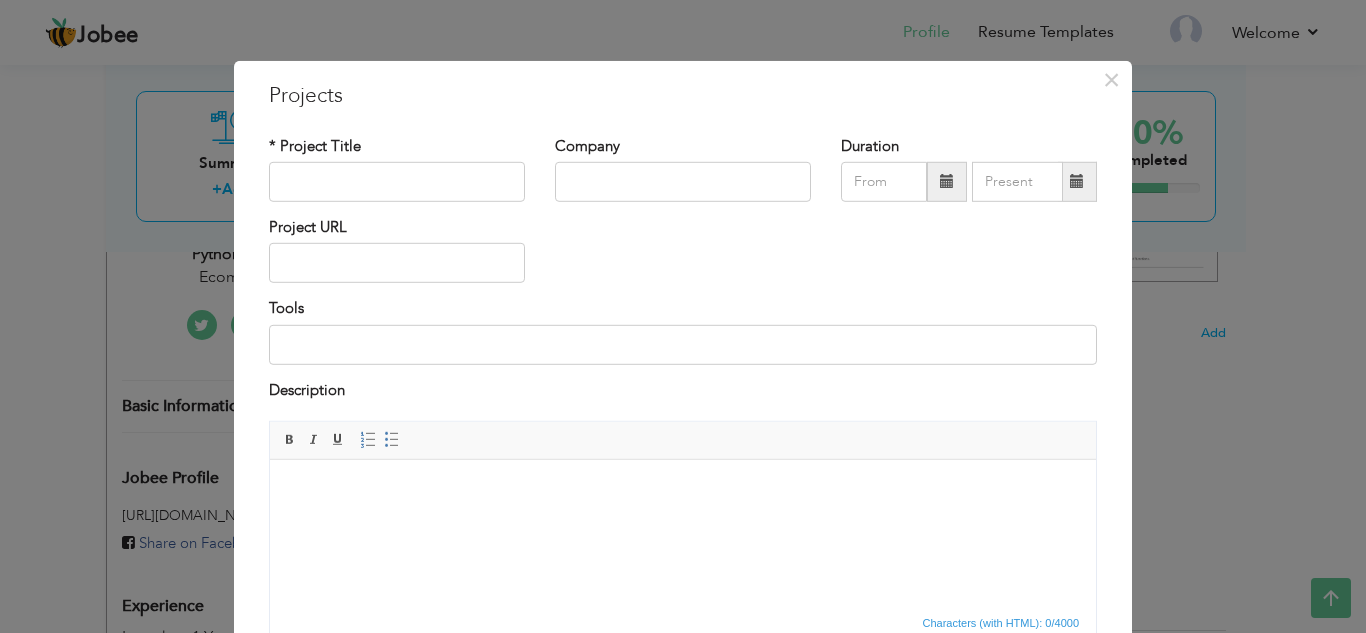 scroll, scrollTop: 0, scrollLeft: 0, axis: both 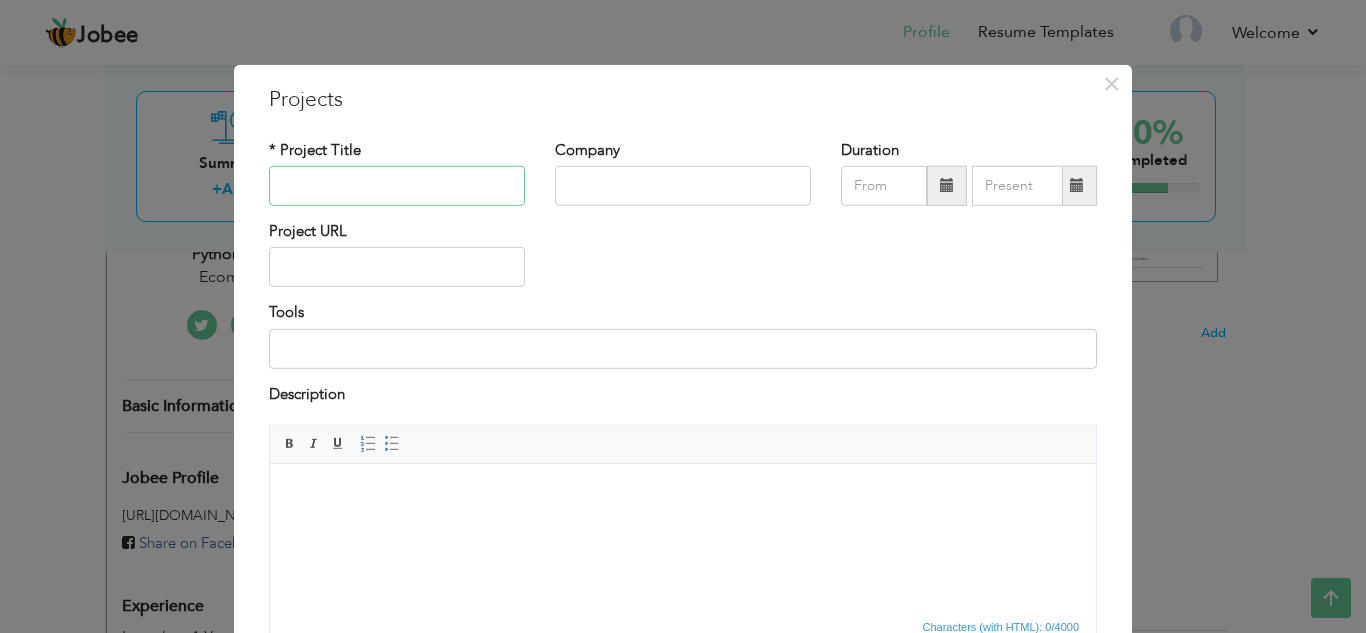 click at bounding box center (397, 186) 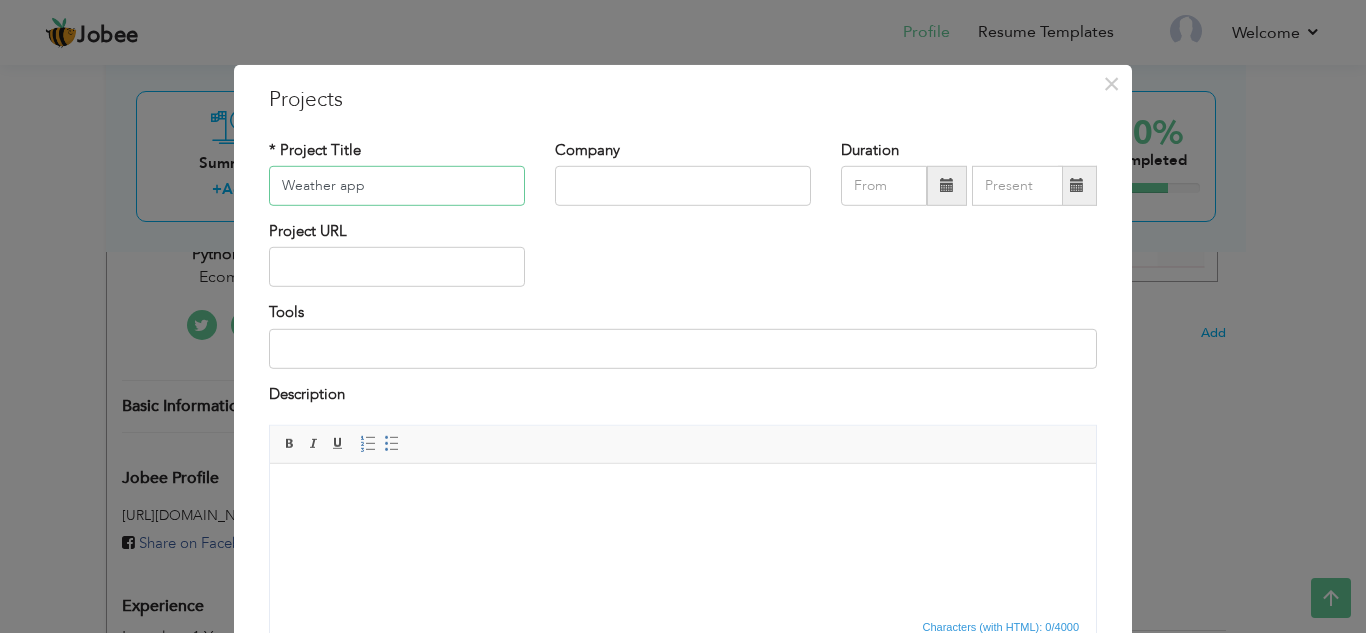 type on "Weather app" 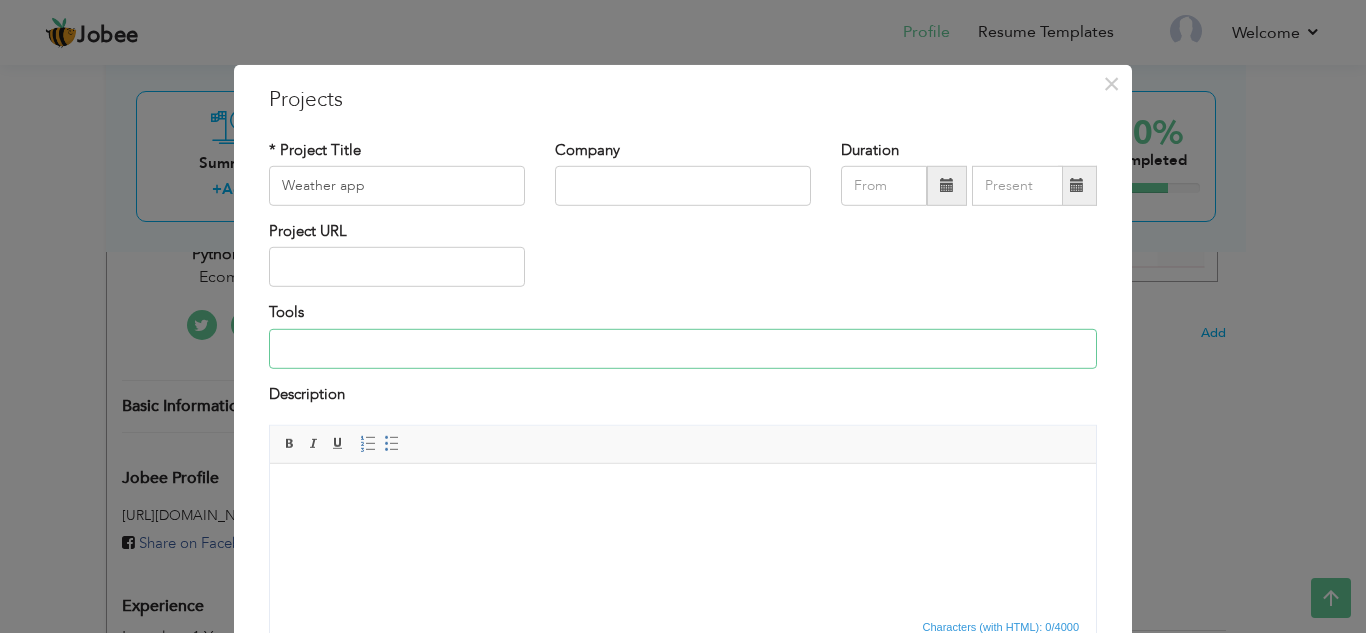 click at bounding box center (683, 349) 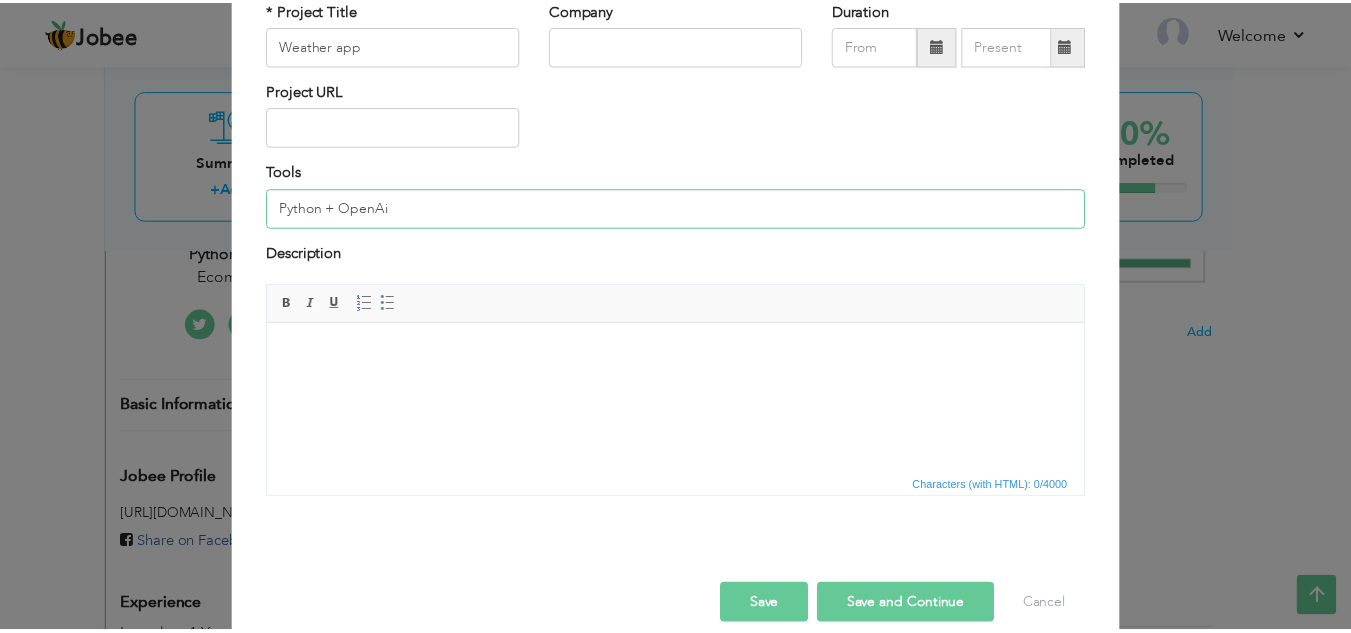scroll, scrollTop: 160, scrollLeft: 0, axis: vertical 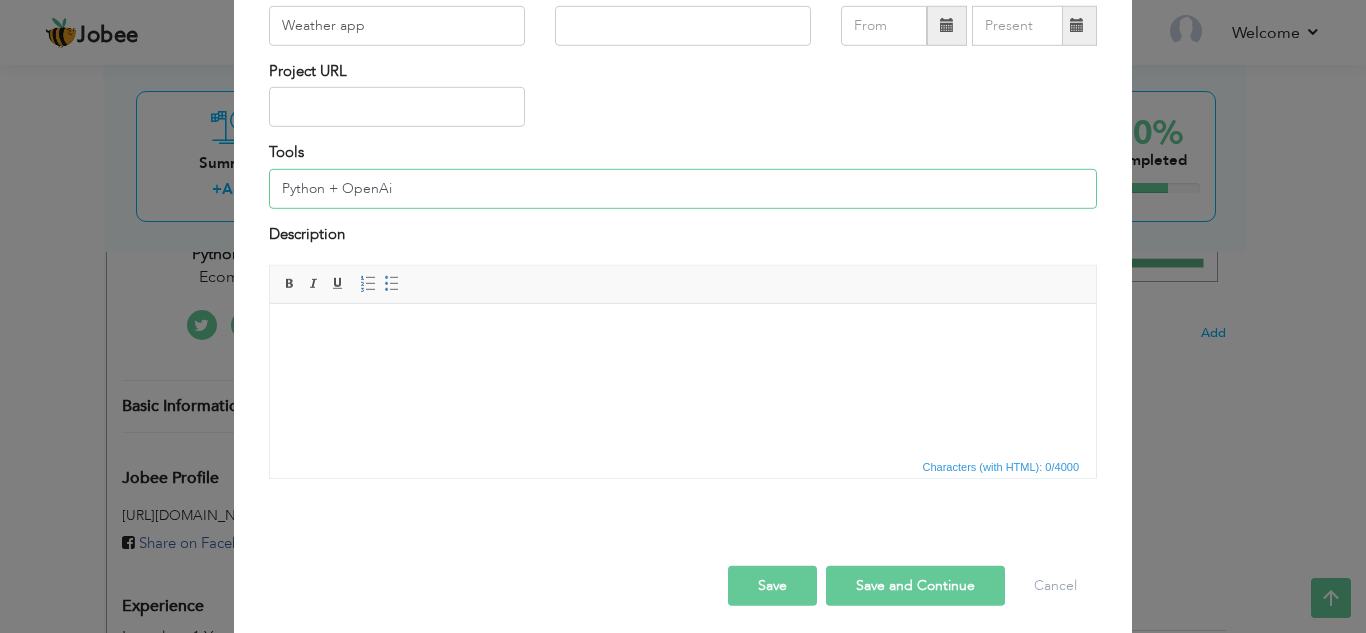 type on "Python + OpenAi" 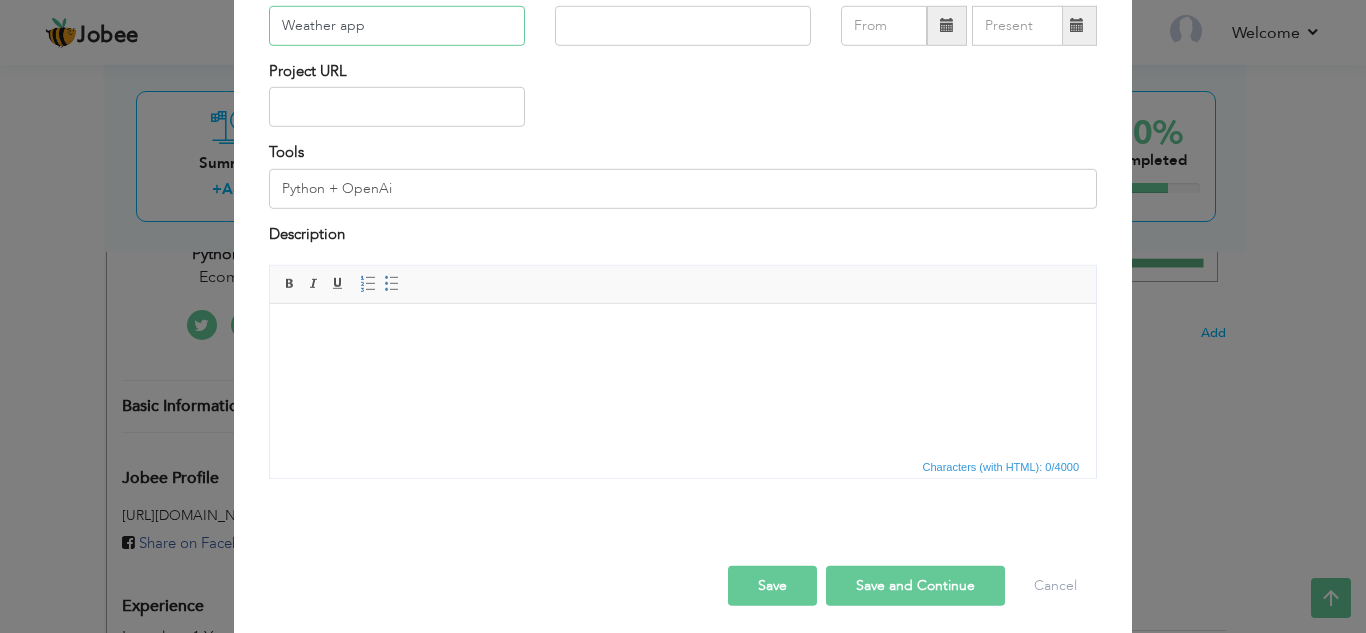 click on "Weather app" at bounding box center [397, 26] 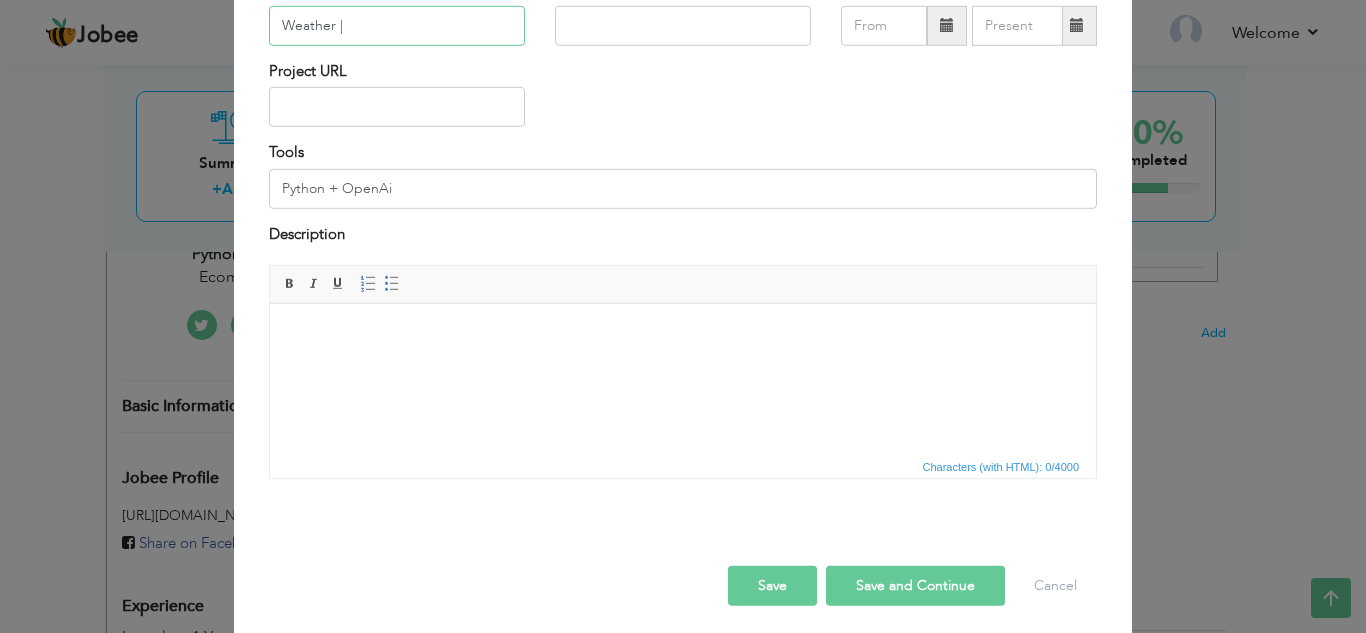 type on "Weather app" 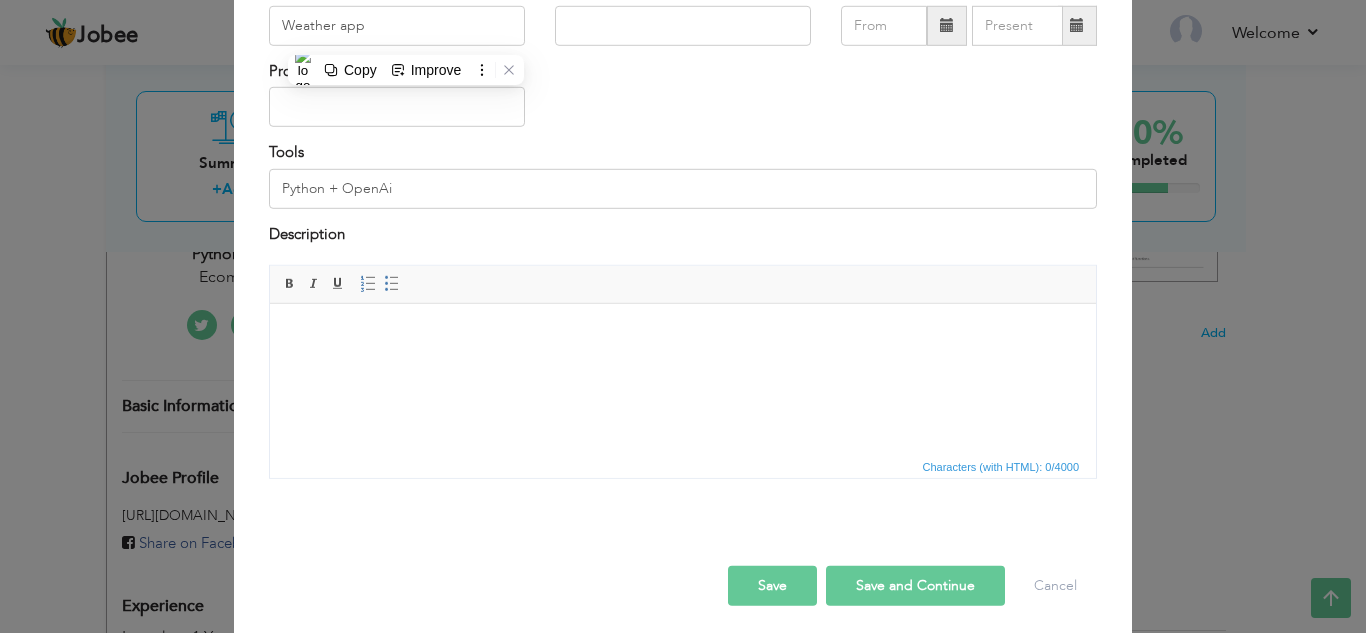 click at bounding box center (683, 334) 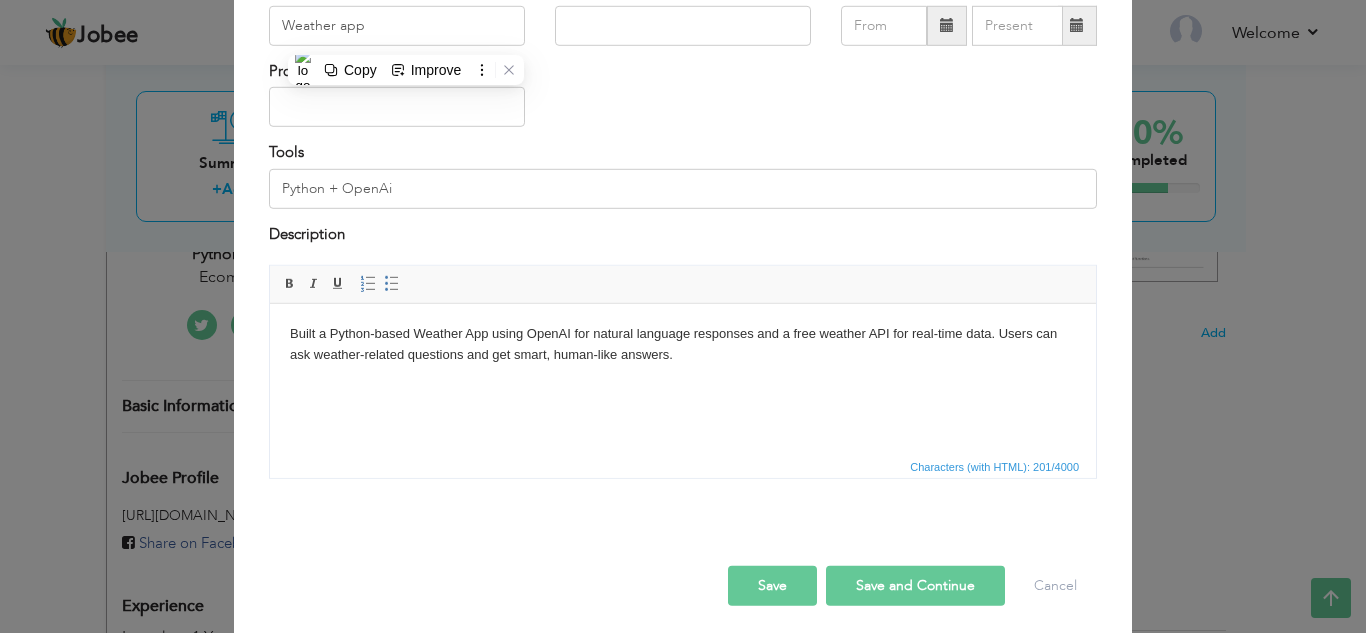 click on "Save and Continue" at bounding box center [915, 586] 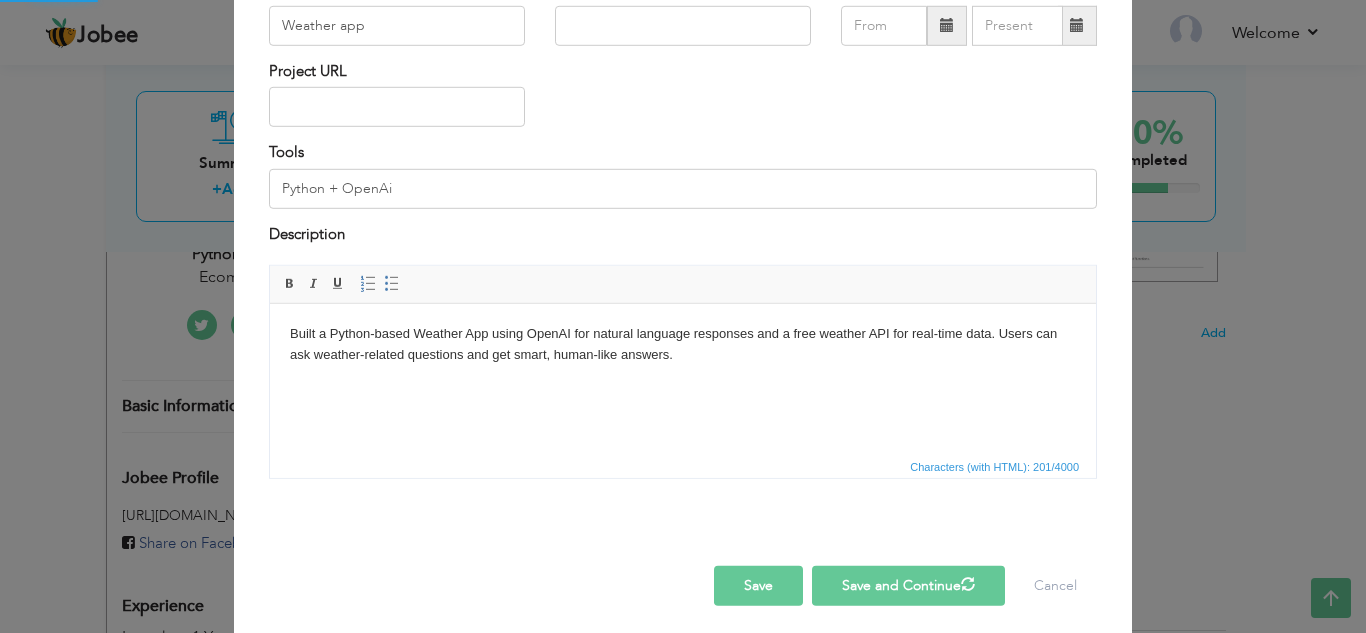 type 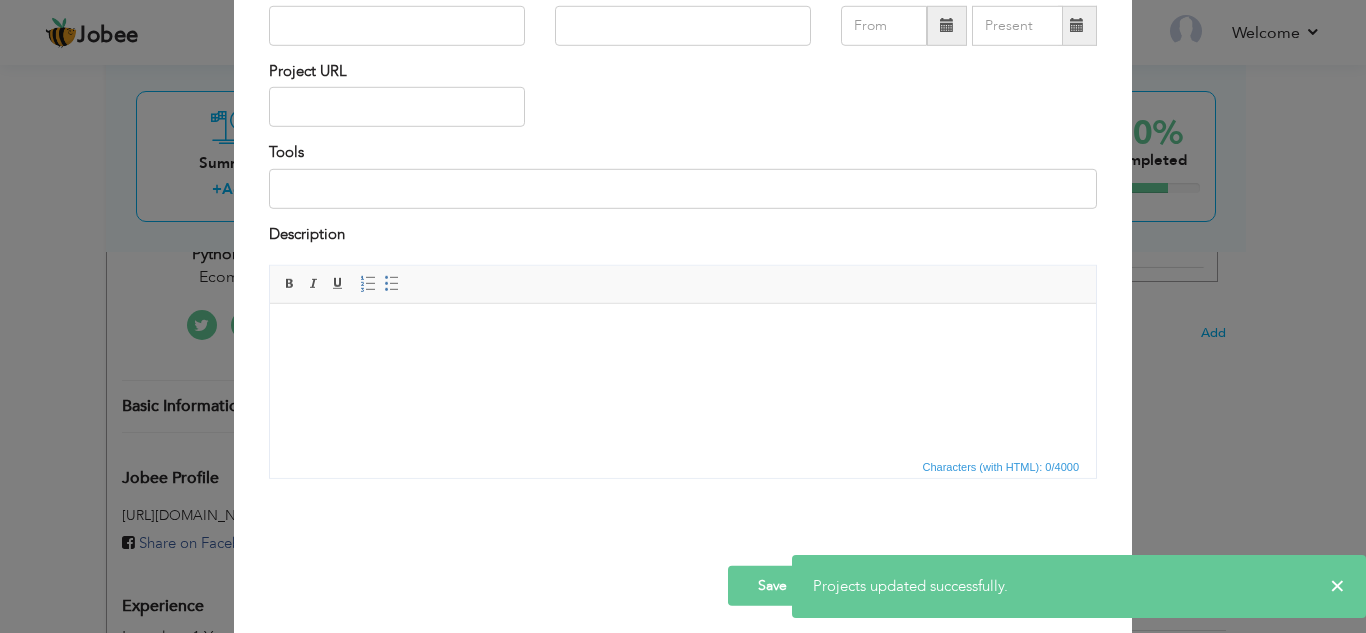 click on "×
Projects updated successfully." at bounding box center (1079, 586) 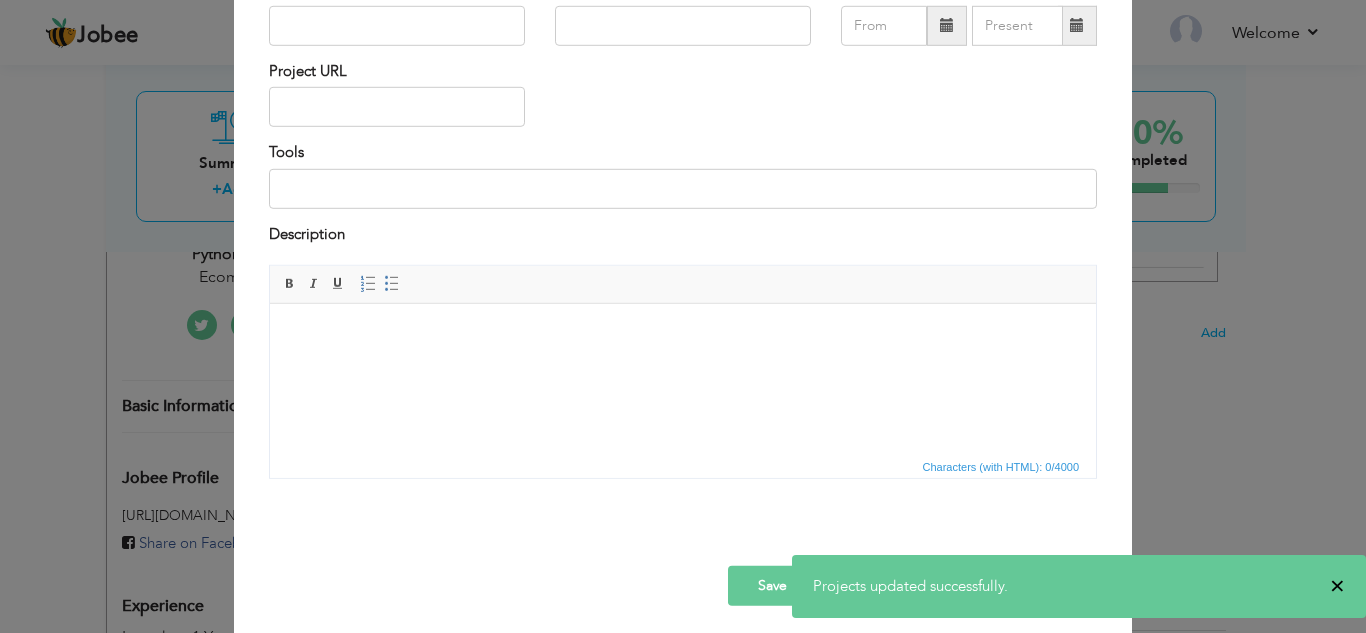 click on "×" at bounding box center (1337, 586) 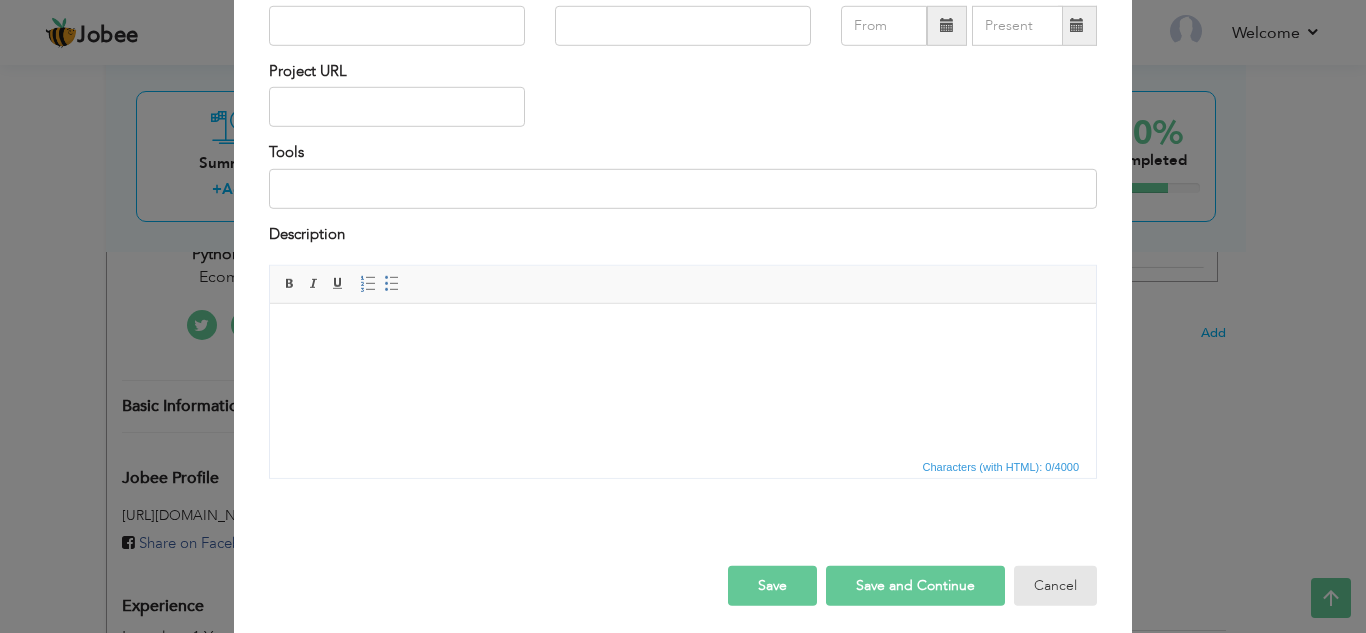 click on "Cancel" at bounding box center (1055, 586) 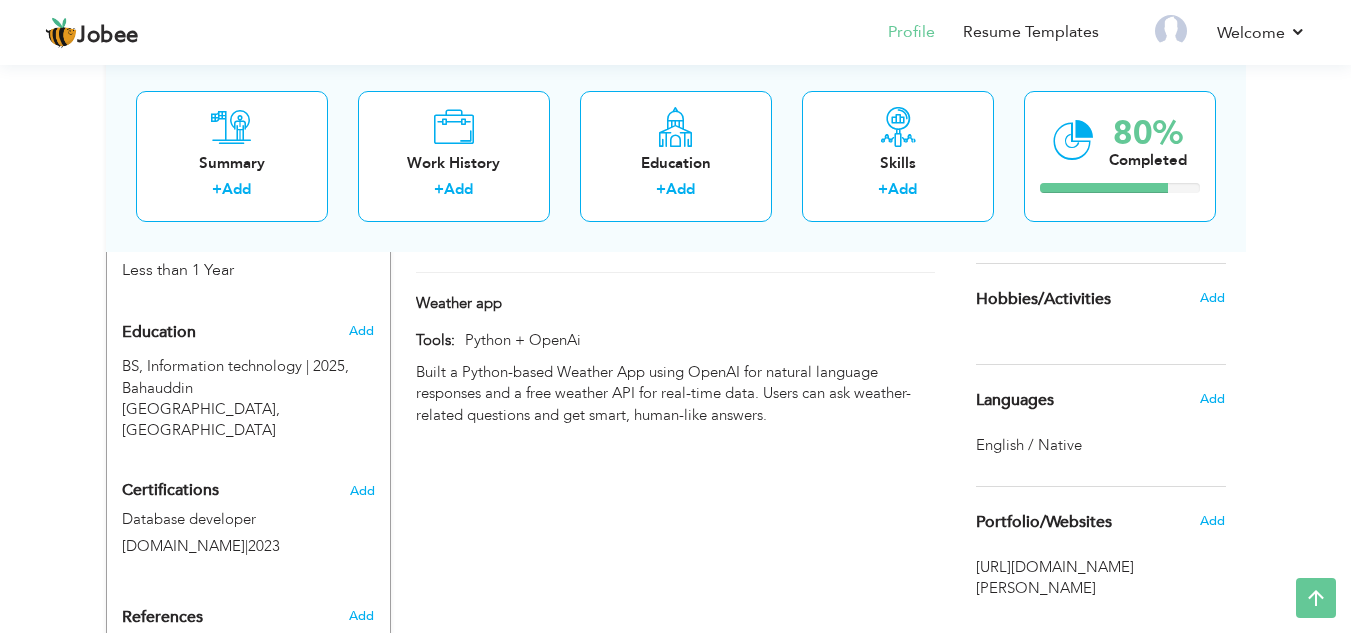 scroll, scrollTop: 907, scrollLeft: 0, axis: vertical 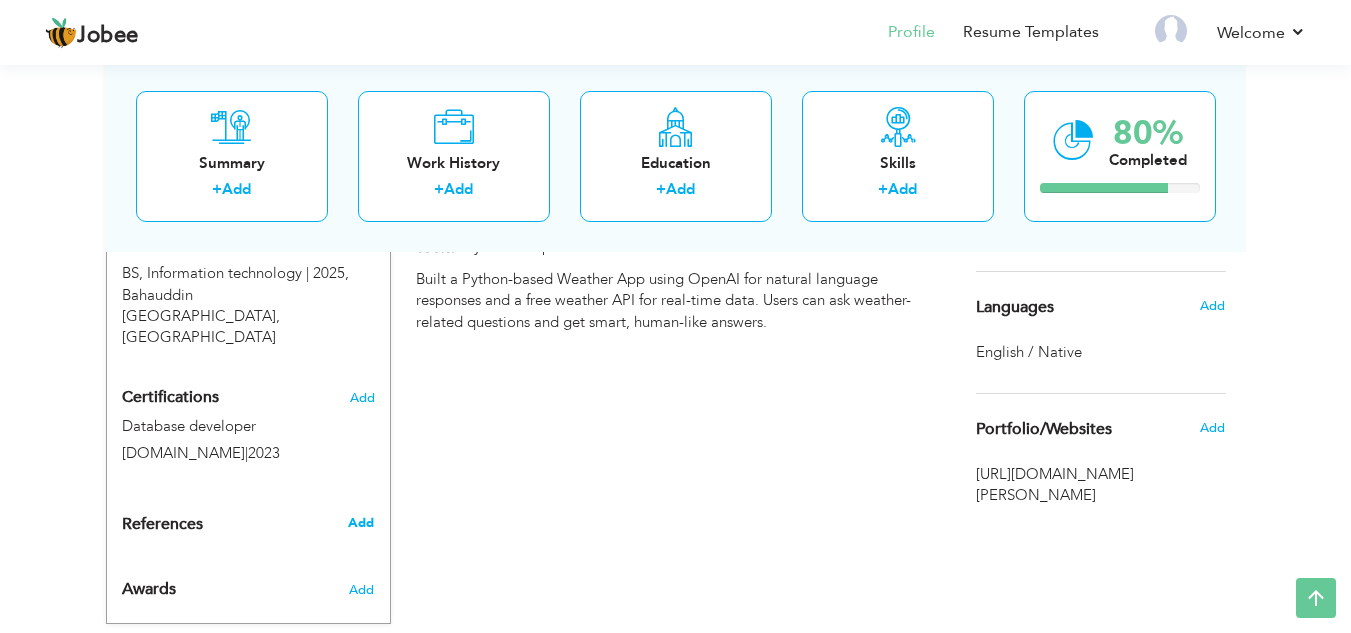 click on "Add" at bounding box center [361, 523] 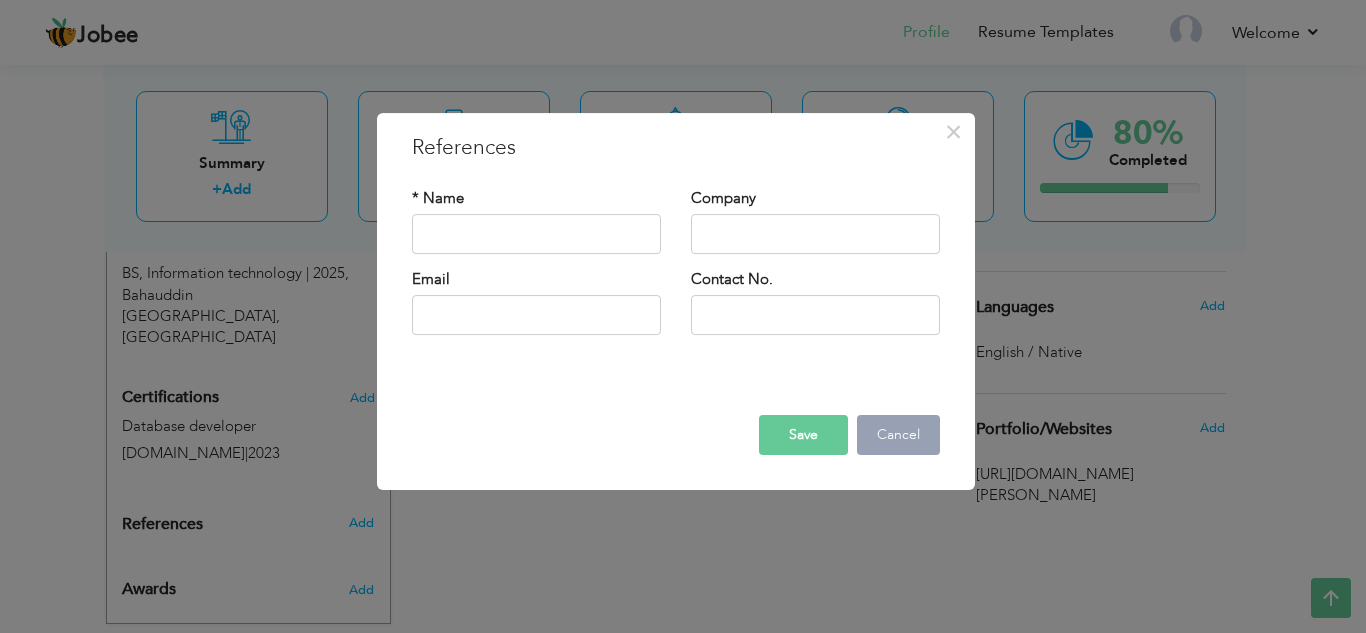 click on "Cancel" at bounding box center [898, 435] 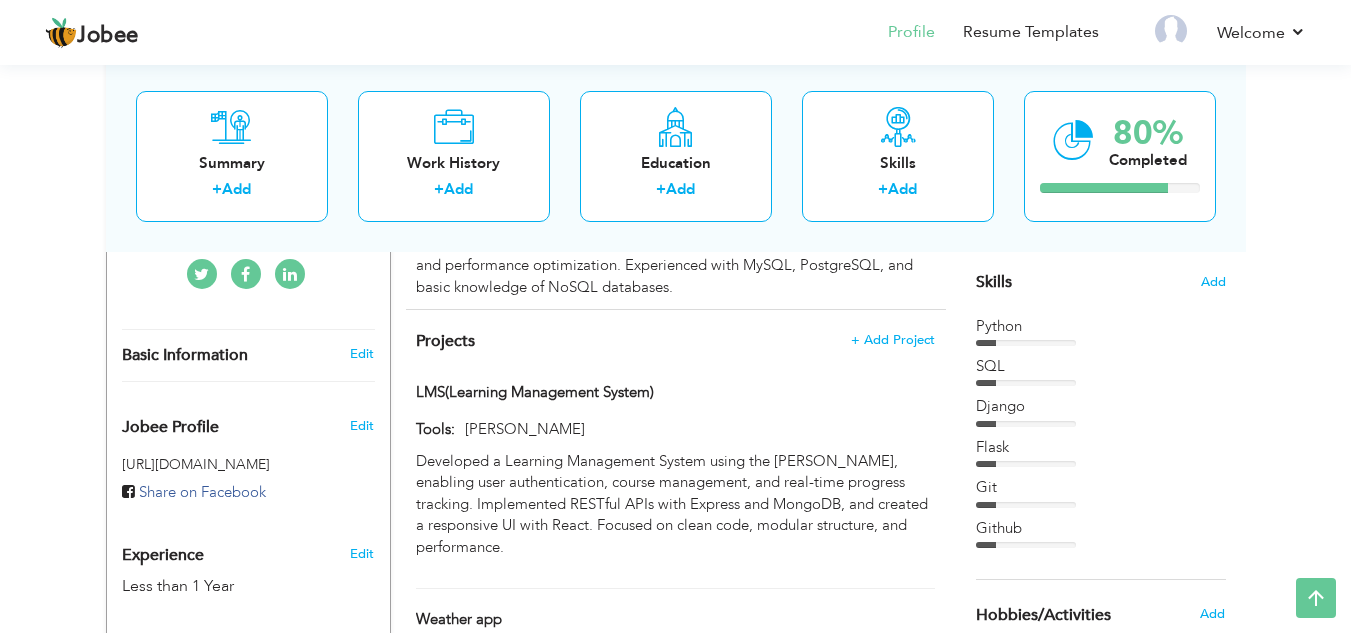 scroll, scrollTop: 506, scrollLeft: 0, axis: vertical 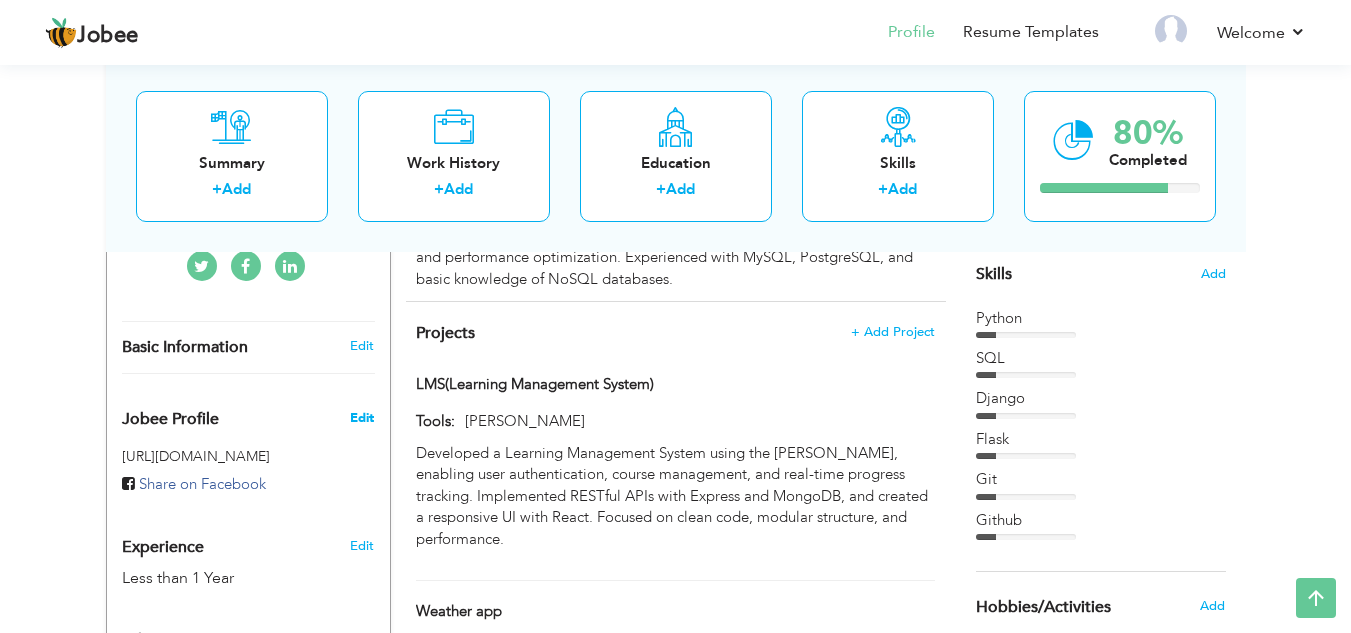click on "Edit" at bounding box center [362, 418] 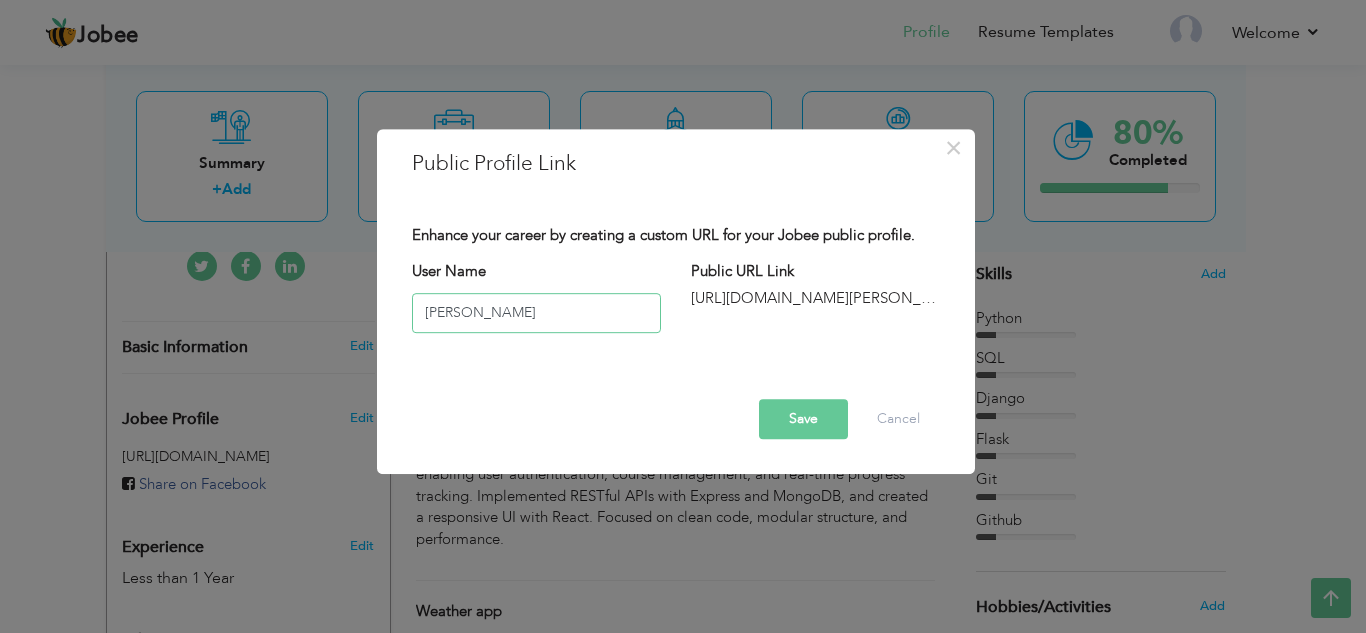 type on "[PERSON_NAME]" 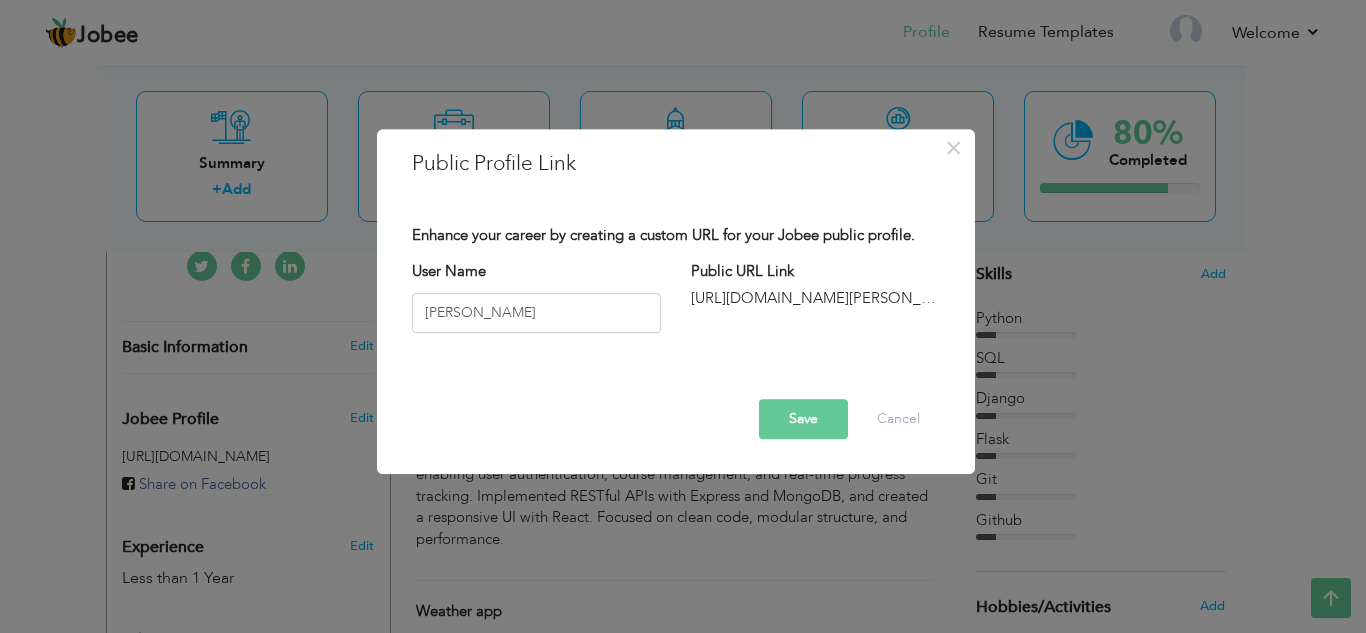 click on "Save" at bounding box center [803, 419] 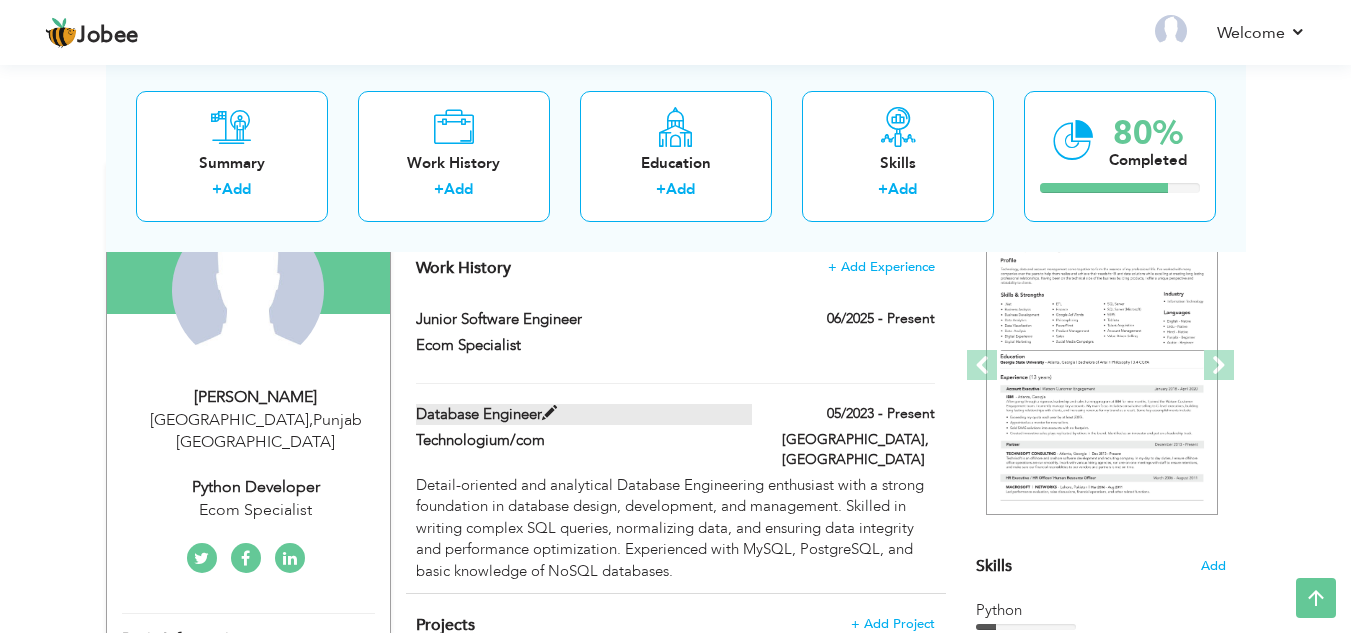 scroll, scrollTop: 428, scrollLeft: 0, axis: vertical 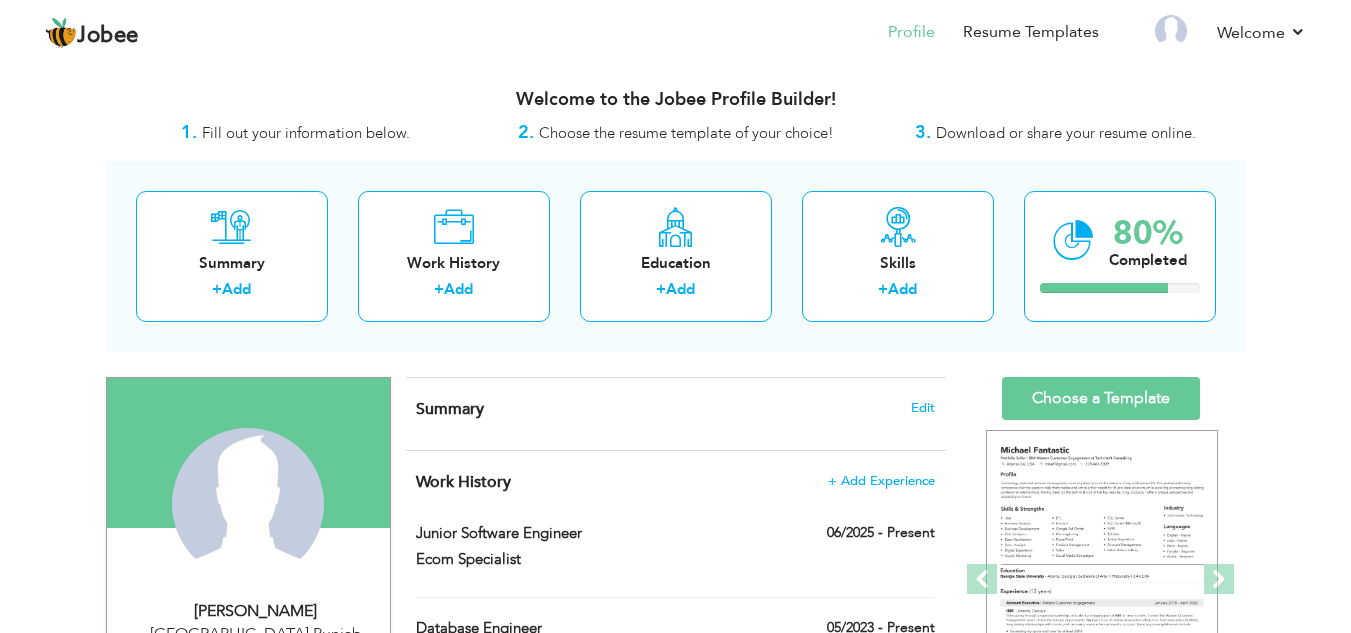 click on "Change
Remove
saleem ullah
Lahore ,  Punjab Pakistan
Python Developer × ×" at bounding box center [676, 962] 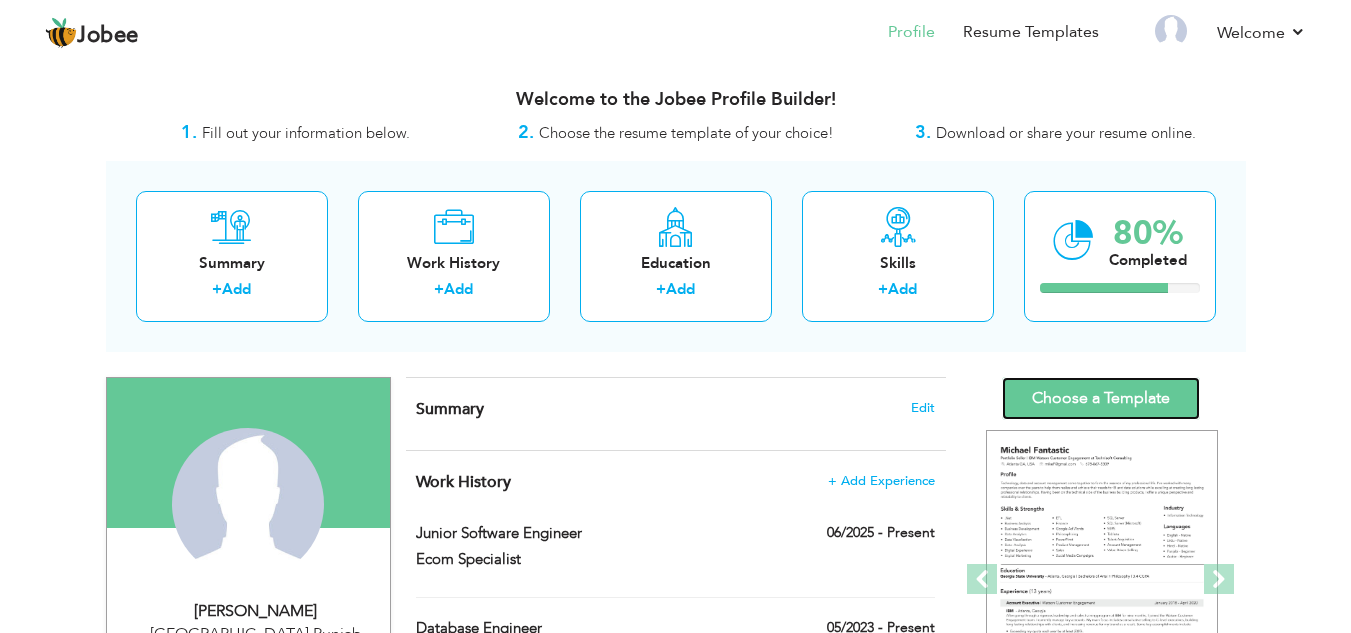 click on "Choose a Template" at bounding box center (1101, 398) 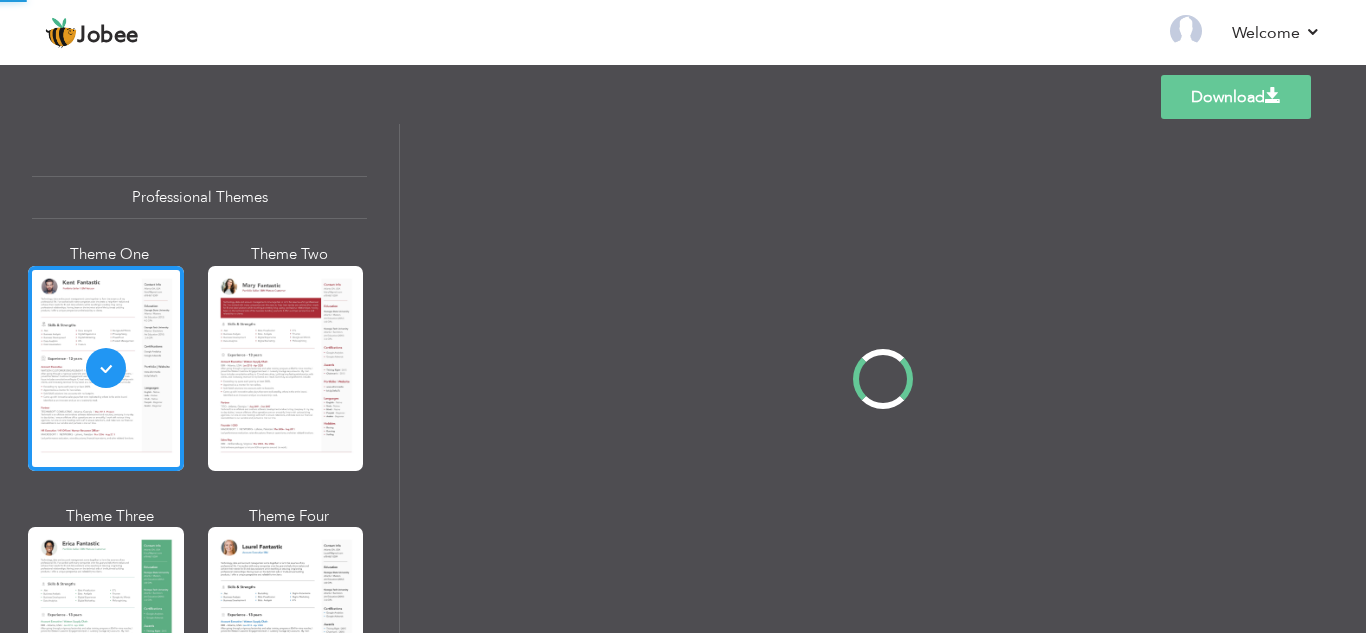 scroll, scrollTop: 0, scrollLeft: 0, axis: both 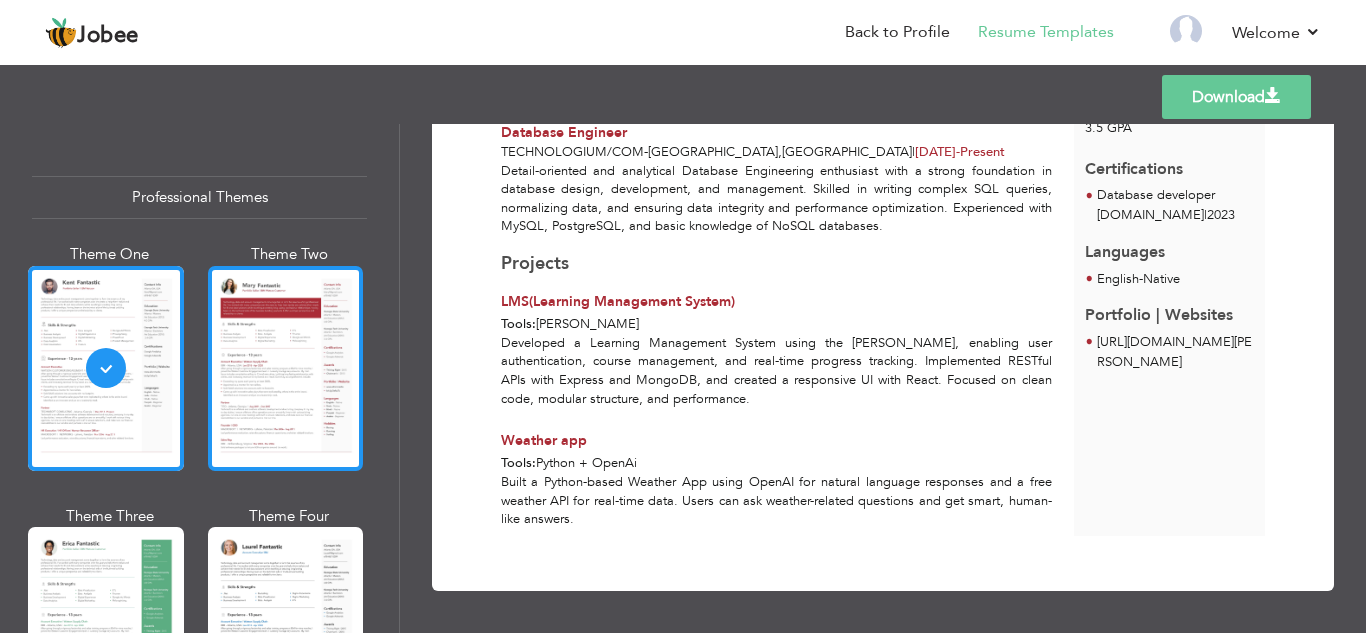 click at bounding box center [286, 368] 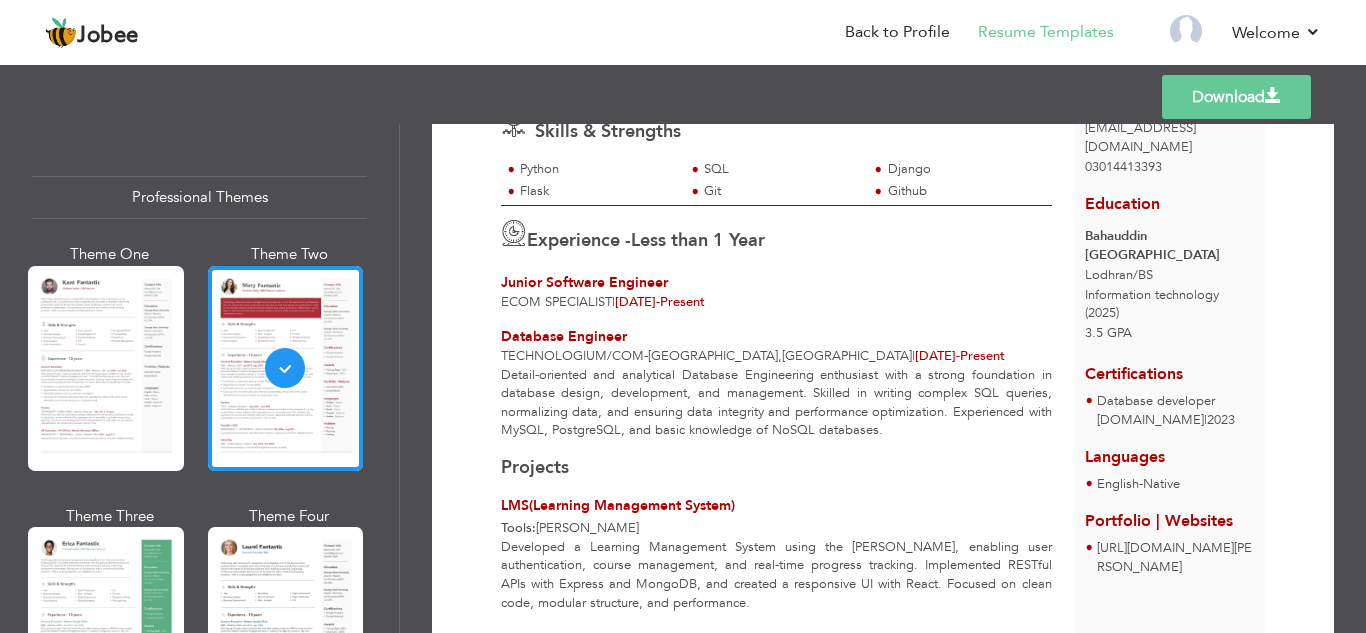 scroll, scrollTop: 170, scrollLeft: 0, axis: vertical 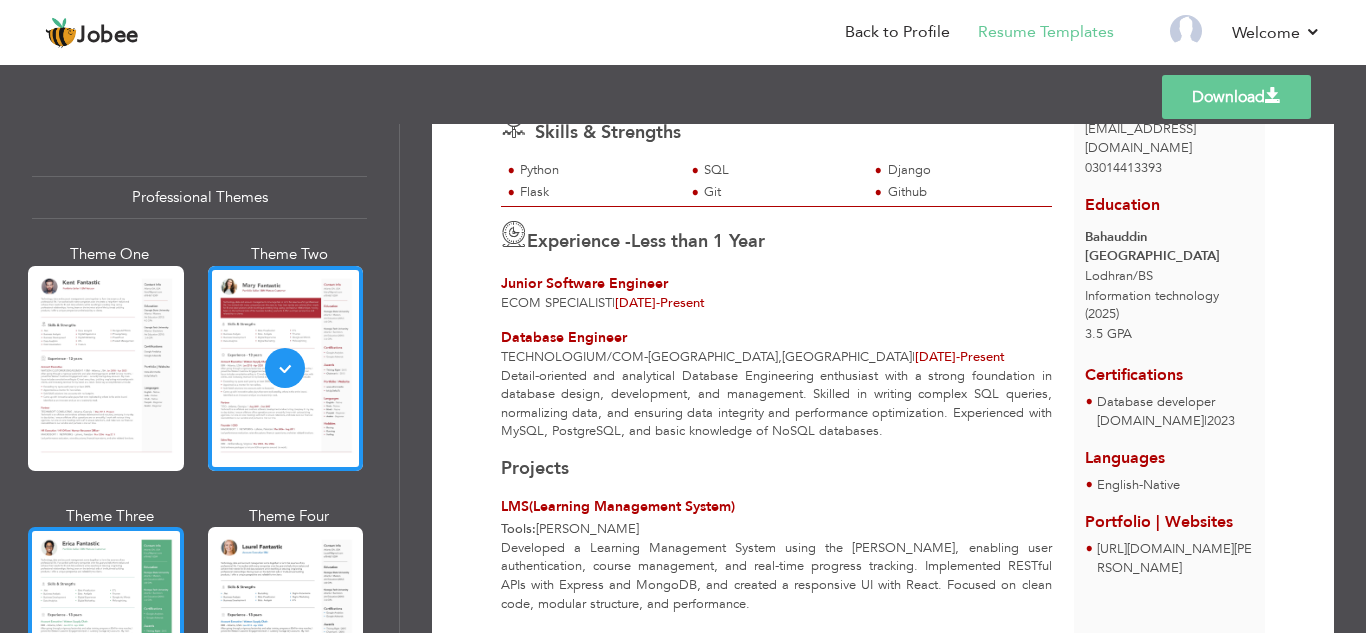 click at bounding box center [106, 629] 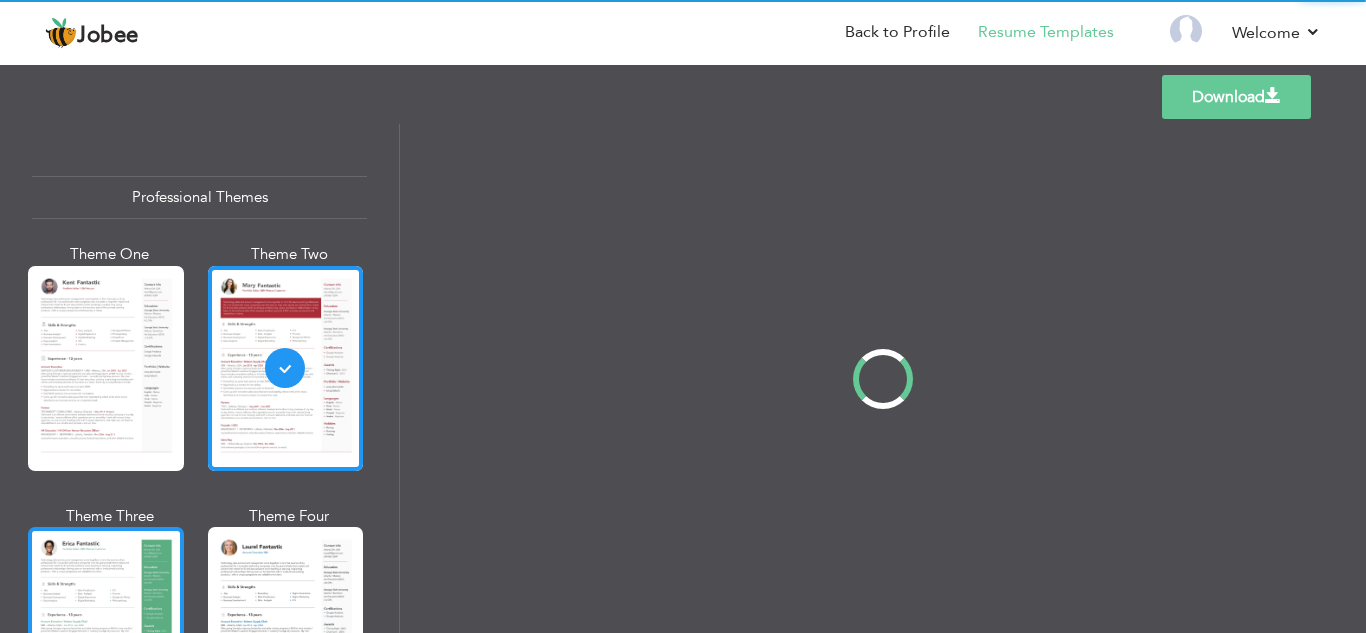 scroll, scrollTop: 0, scrollLeft: 0, axis: both 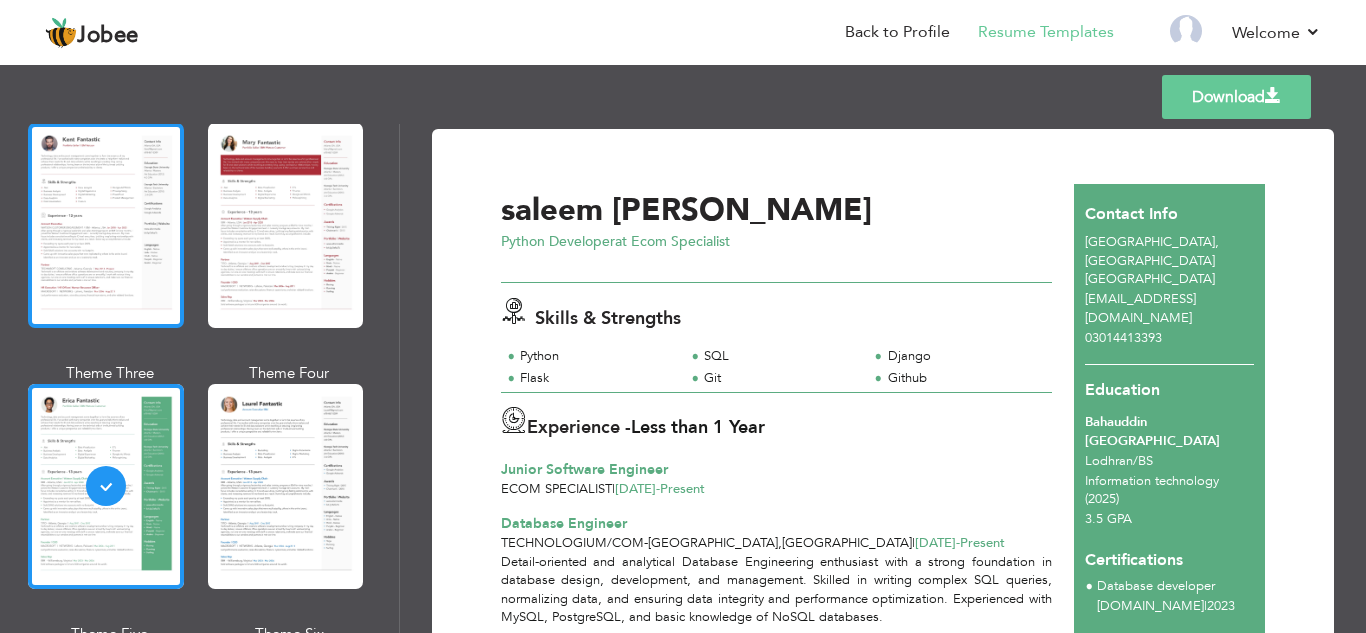 click at bounding box center [106, 225] 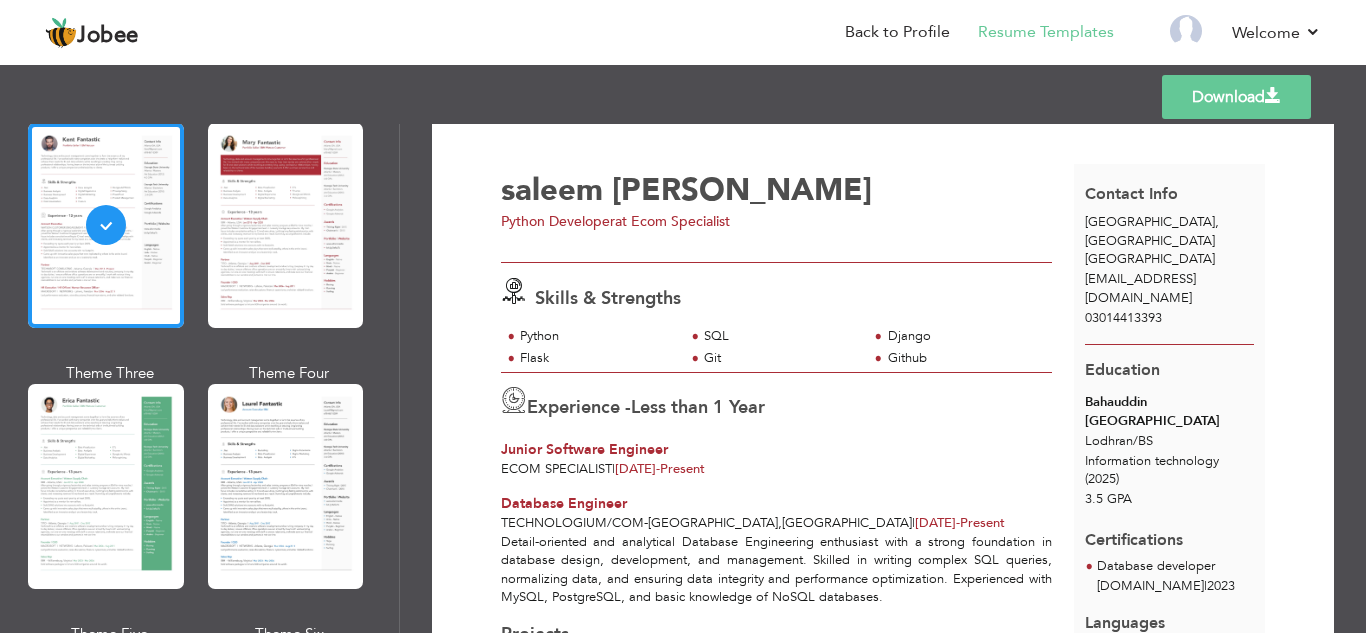scroll, scrollTop: 0, scrollLeft: 0, axis: both 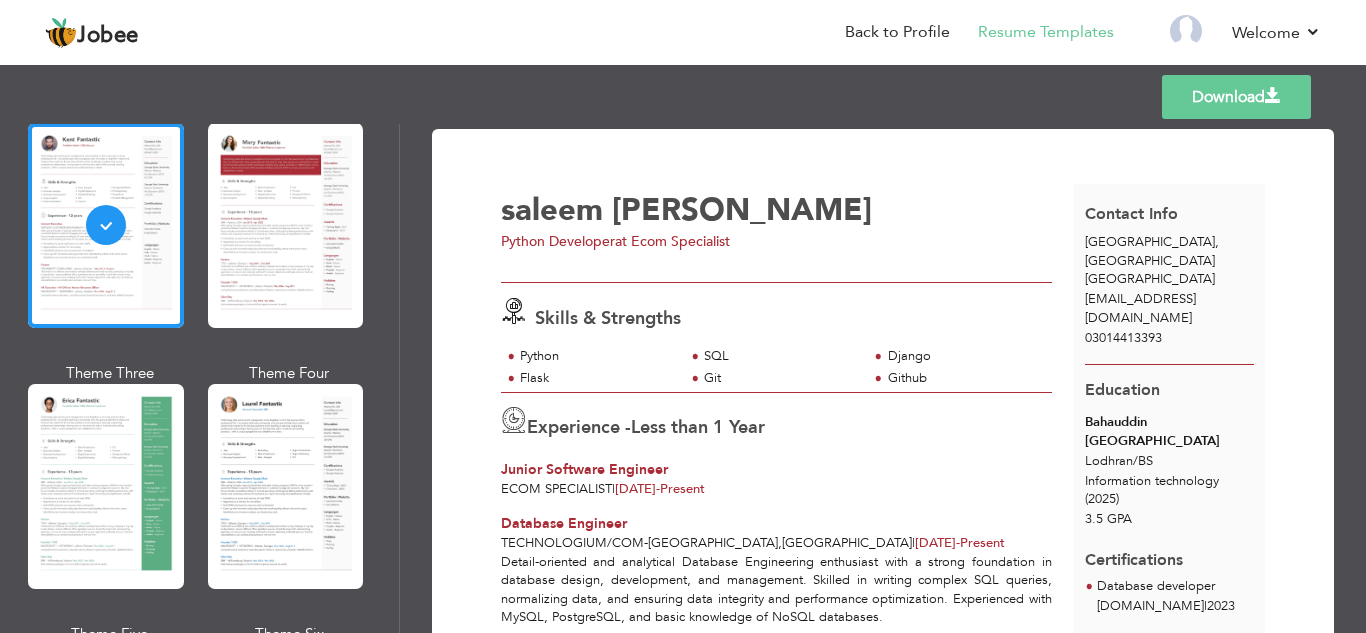 click on "Download" at bounding box center (1236, 97) 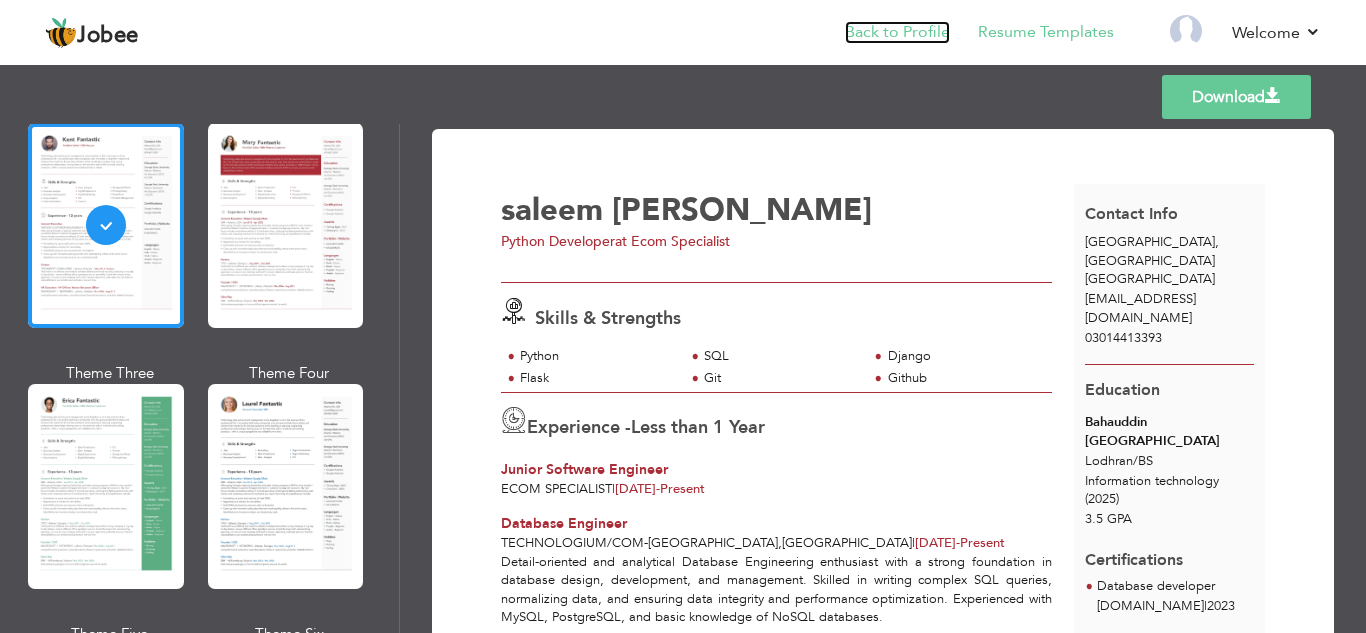 click on "Back to Profile" at bounding box center [897, 32] 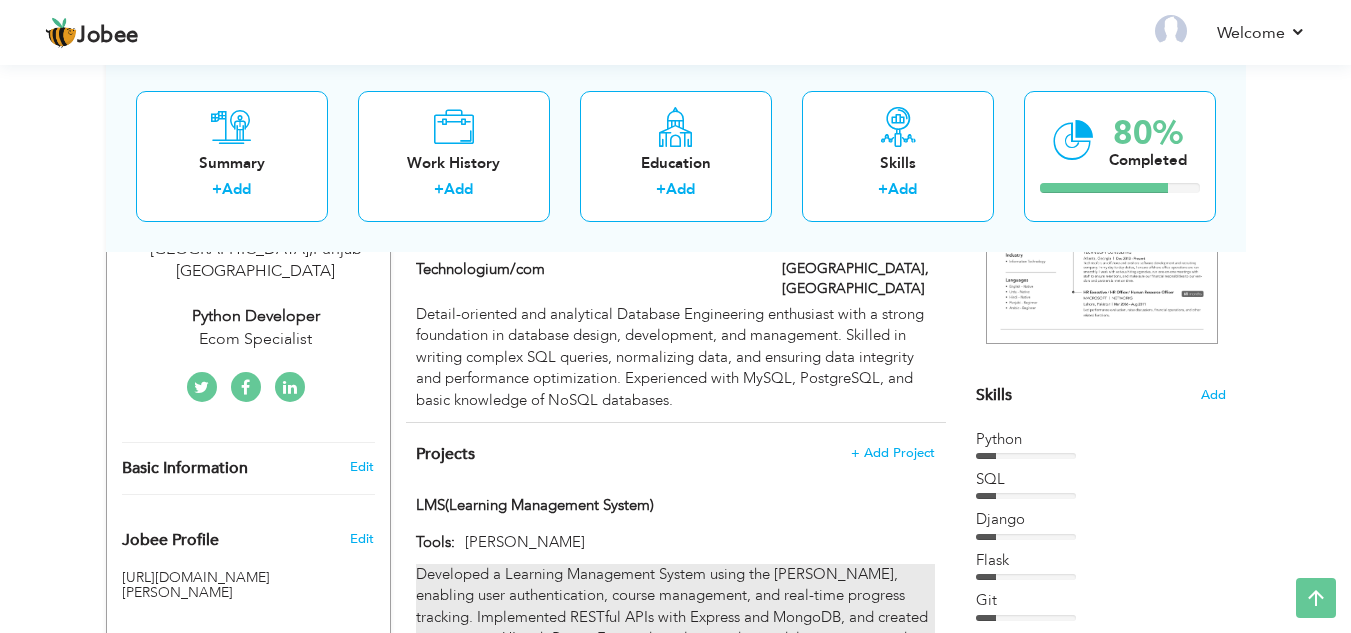 scroll, scrollTop: 659, scrollLeft: 0, axis: vertical 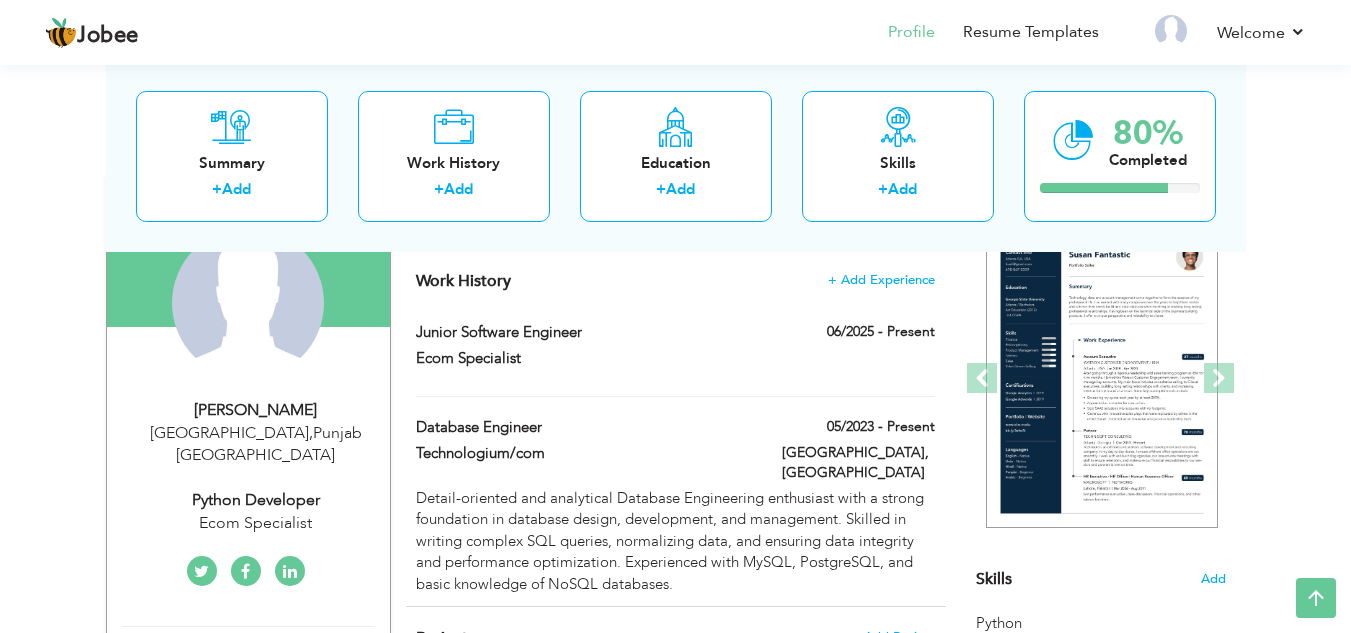click at bounding box center (290, 571) 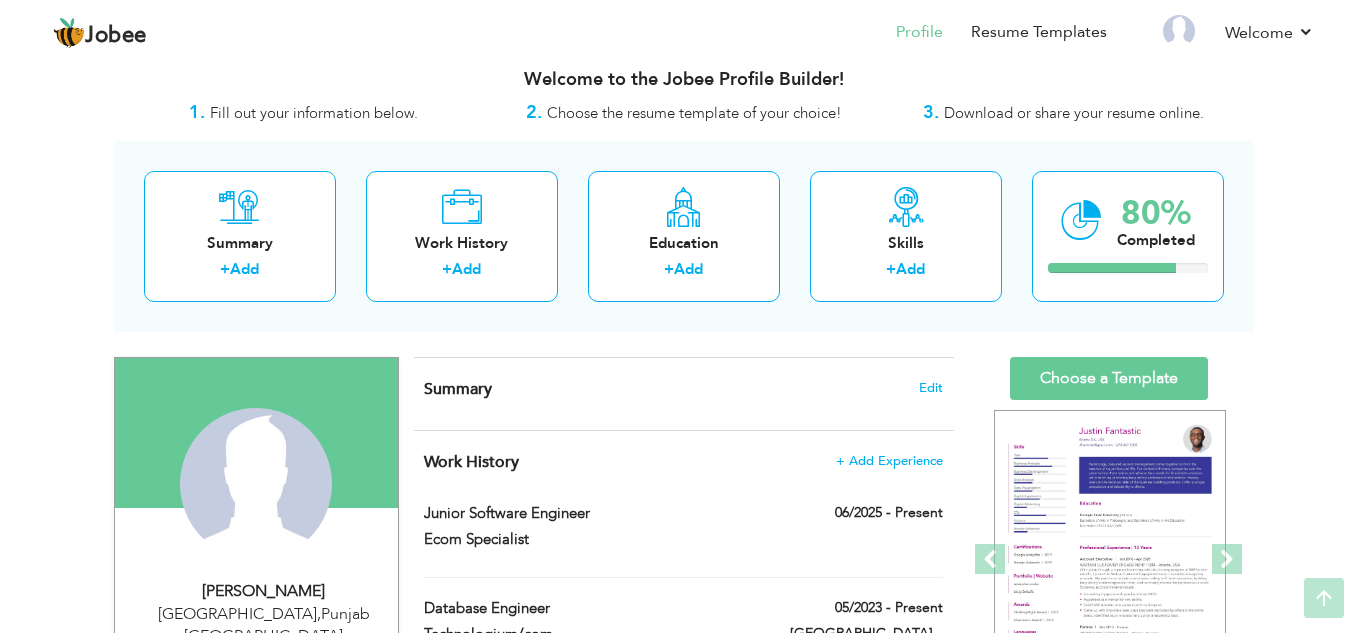 scroll, scrollTop: 0, scrollLeft: 0, axis: both 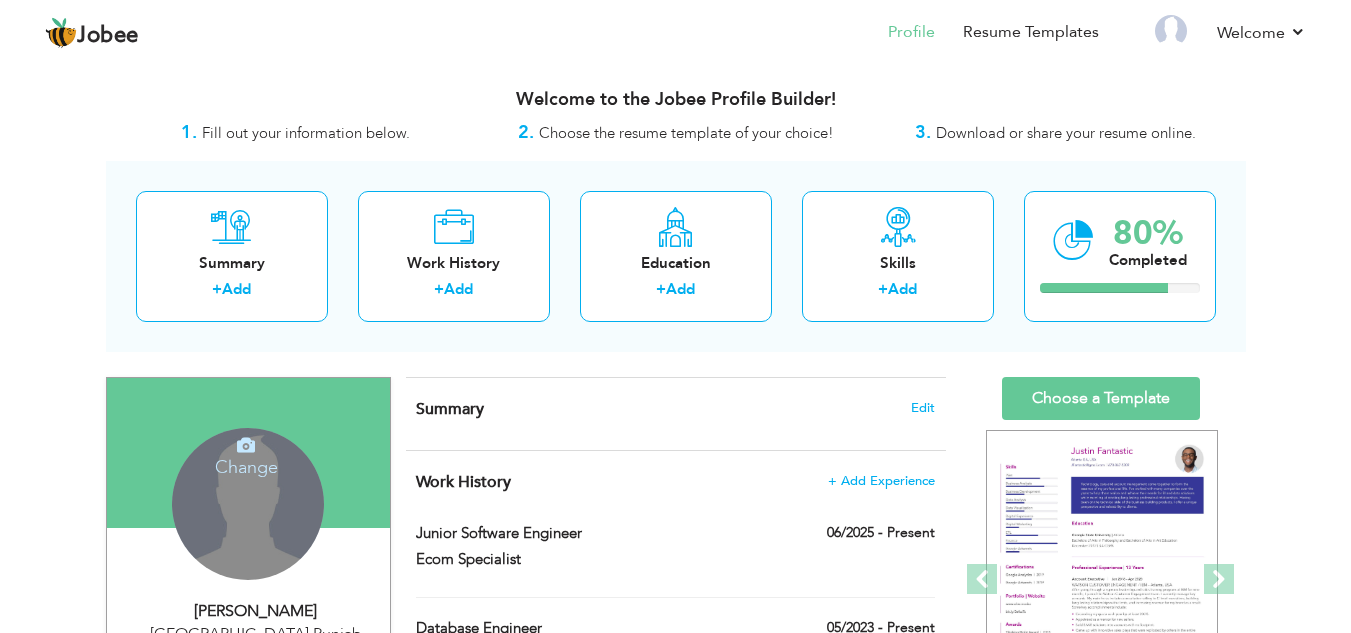 click on "Change" at bounding box center [246, 454] 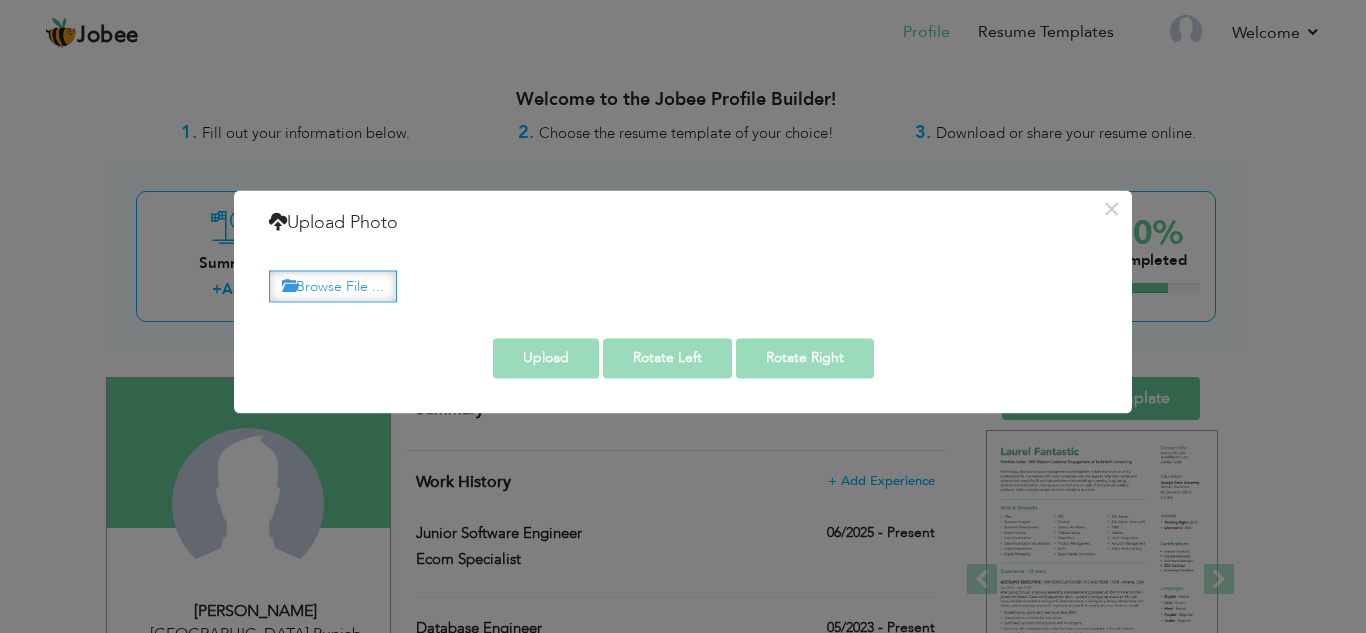 click on "Browse File ..." at bounding box center [333, 286] 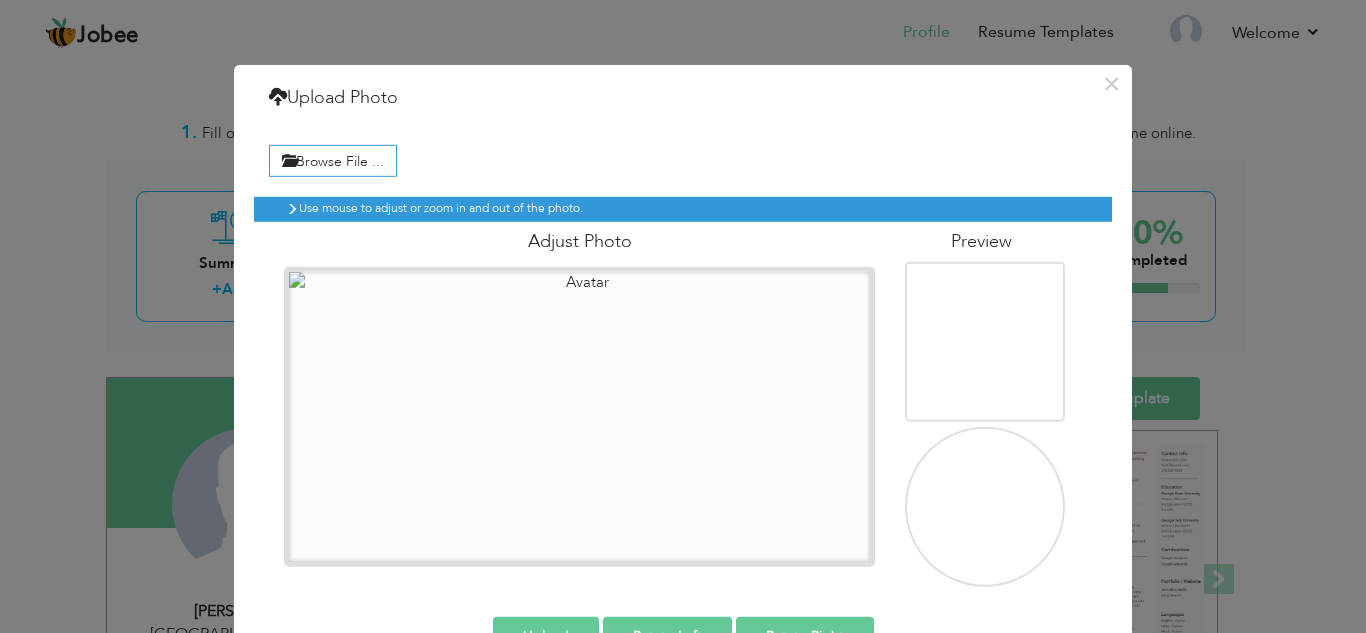 scroll, scrollTop: 58, scrollLeft: 0, axis: vertical 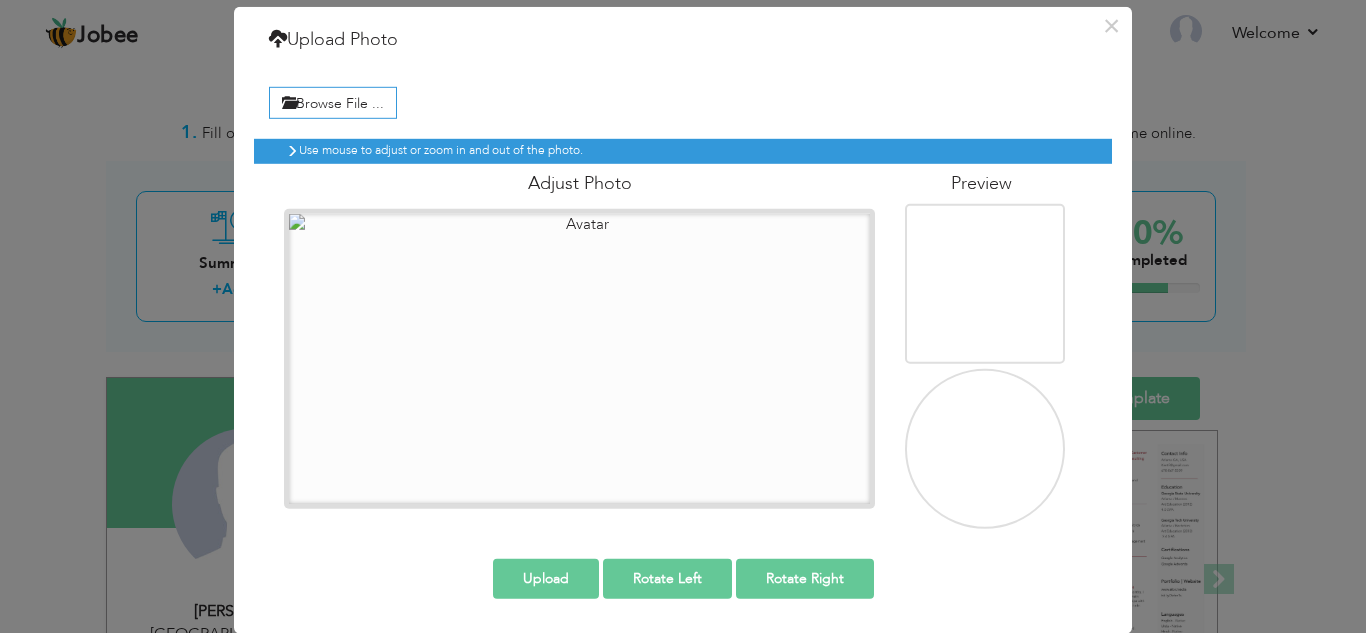 click on "Upload" at bounding box center (546, 578) 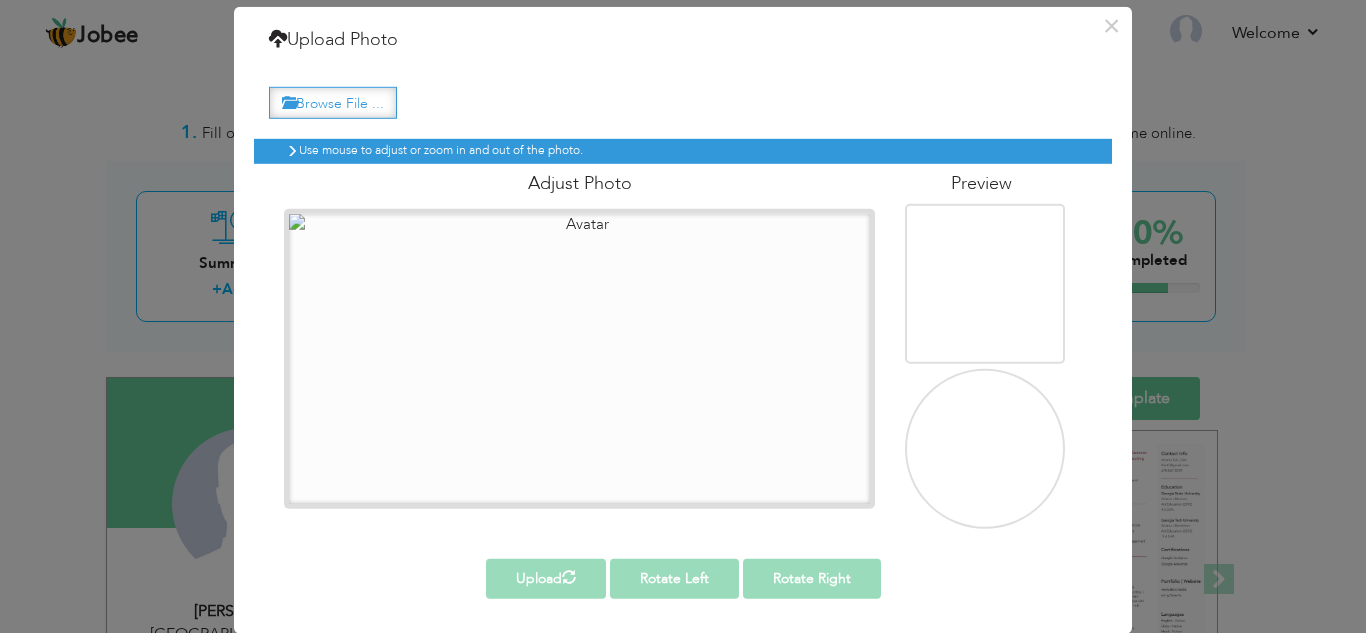 click on "Browse File ..." at bounding box center [333, 102] 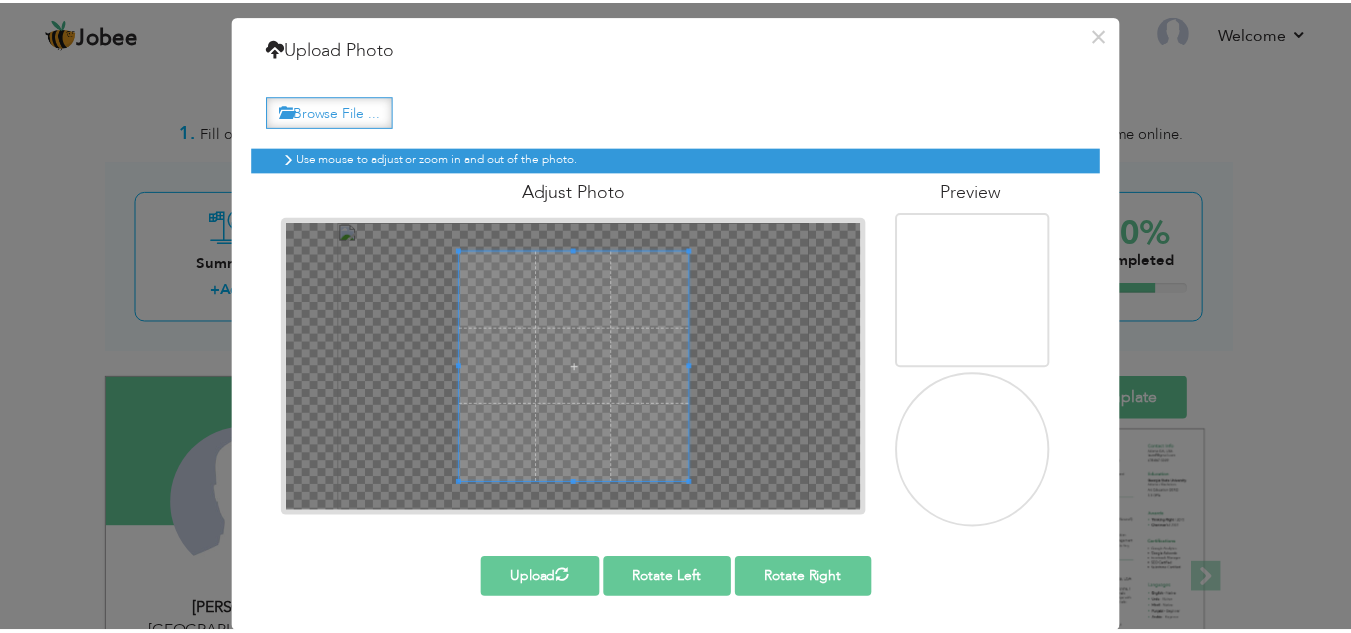 scroll, scrollTop: 50, scrollLeft: 0, axis: vertical 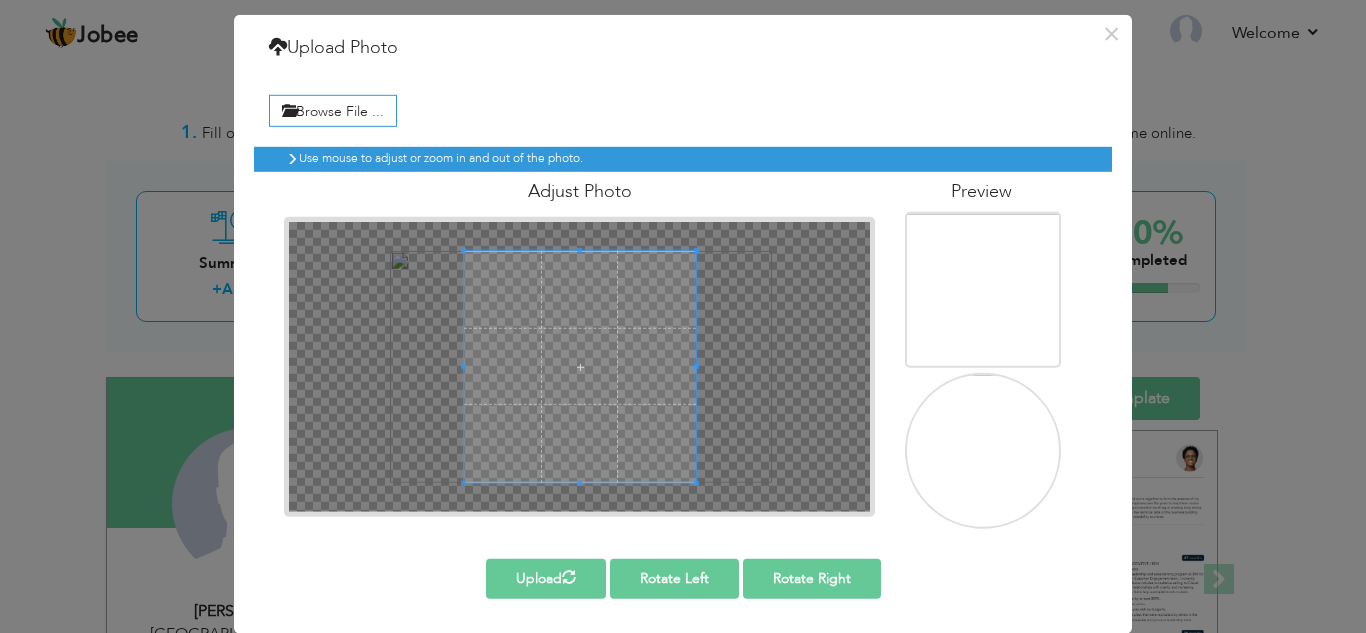 click at bounding box center [986, 452] 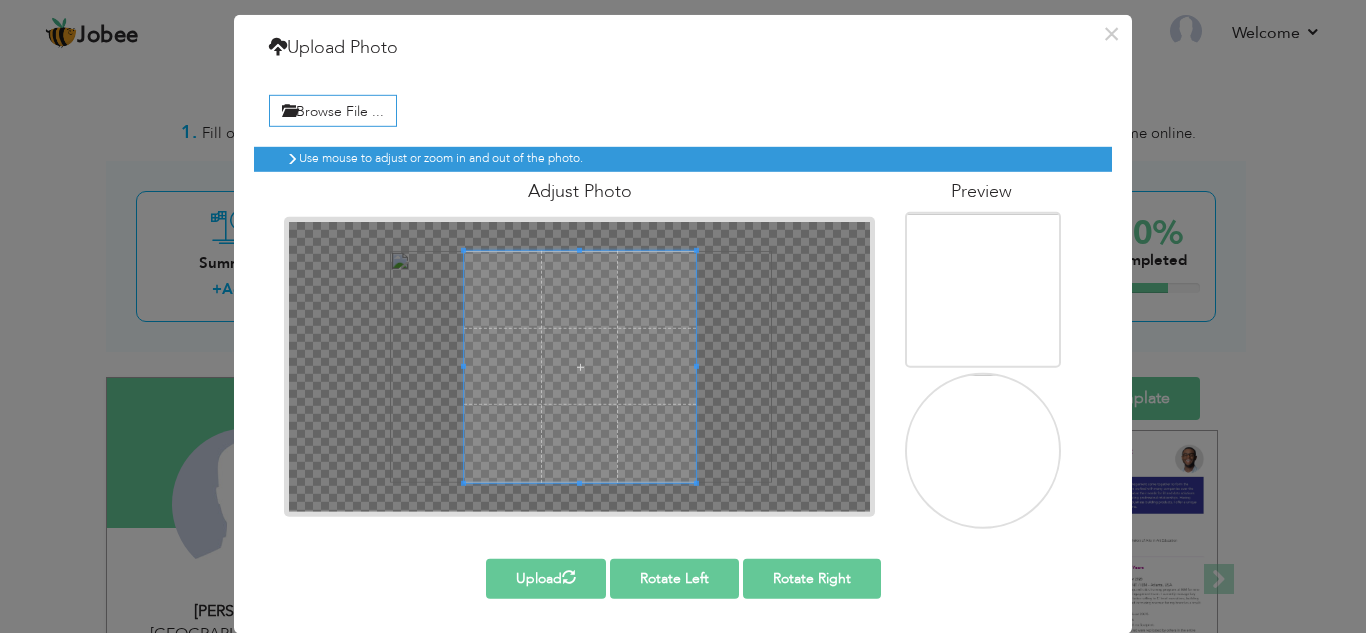 click on "Adjust Photo" at bounding box center [579, 192] 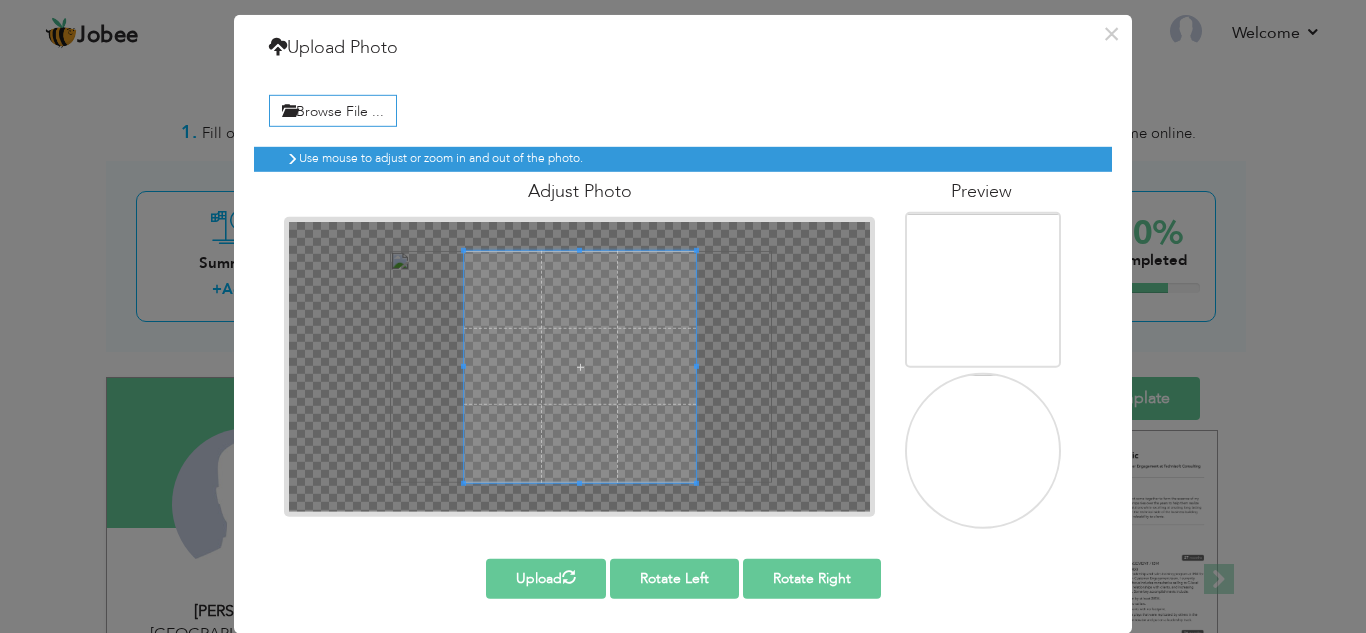 click on "Preview" at bounding box center [981, 192] 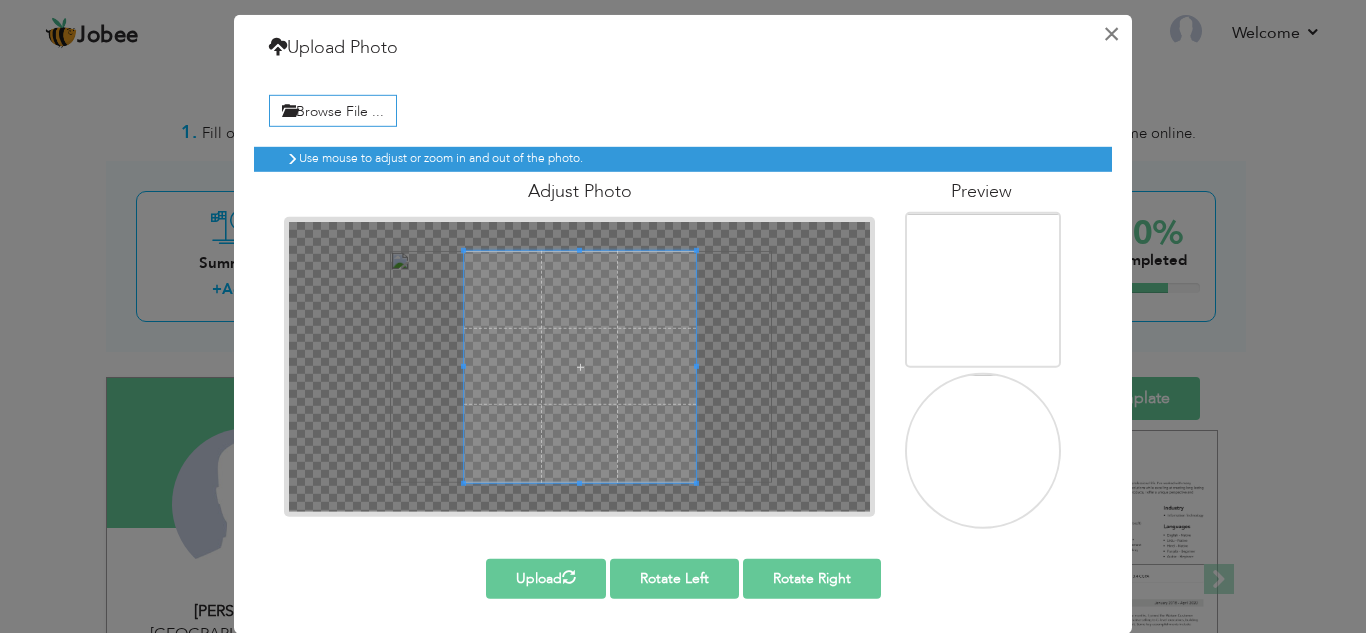 click on "×" at bounding box center (1111, 33) 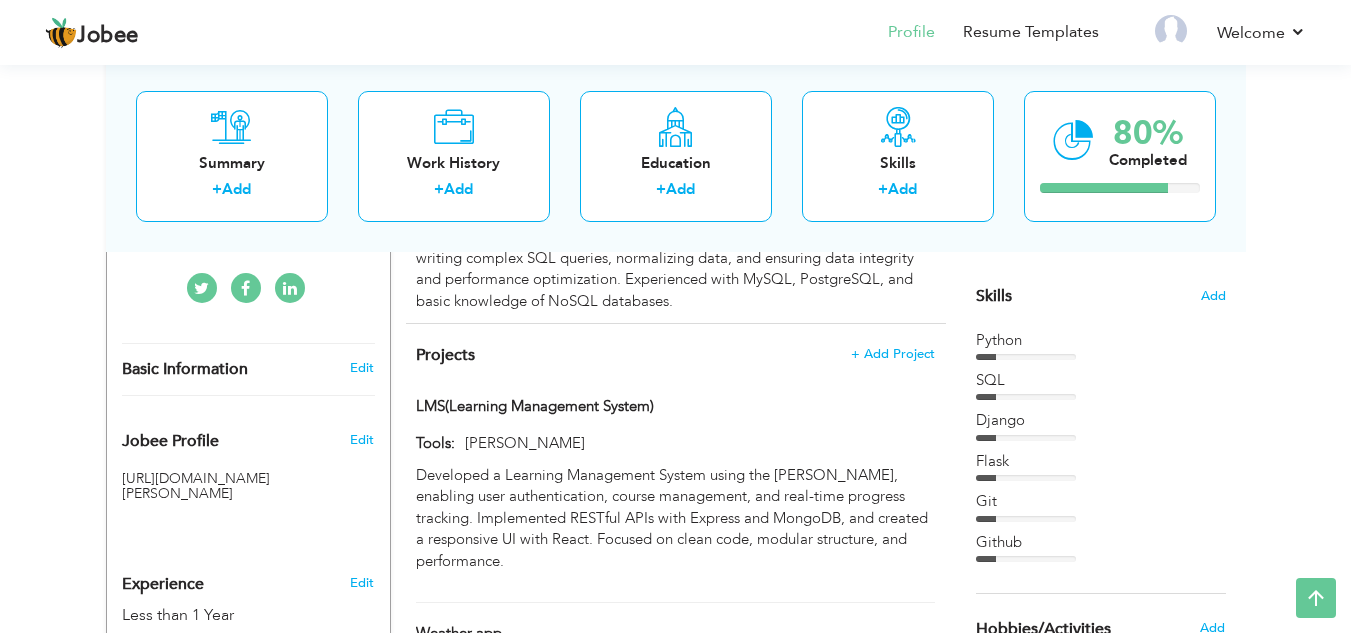scroll, scrollTop: 454, scrollLeft: 0, axis: vertical 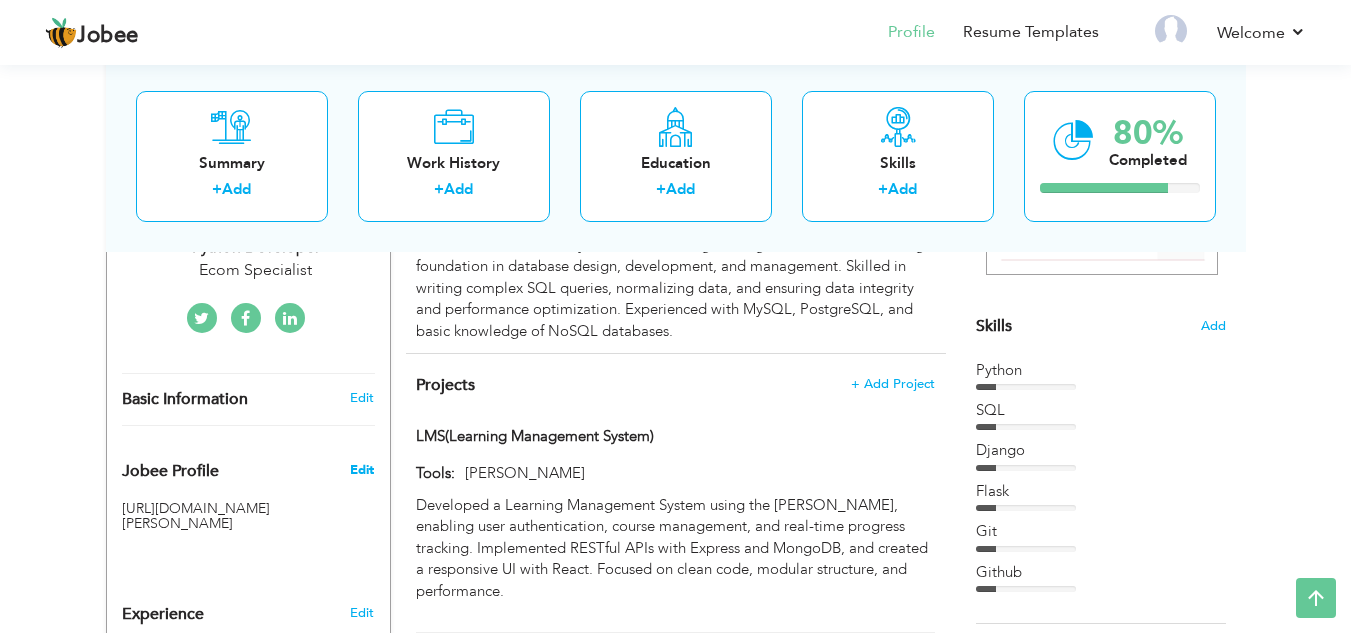 click on "Edit" at bounding box center (362, 470) 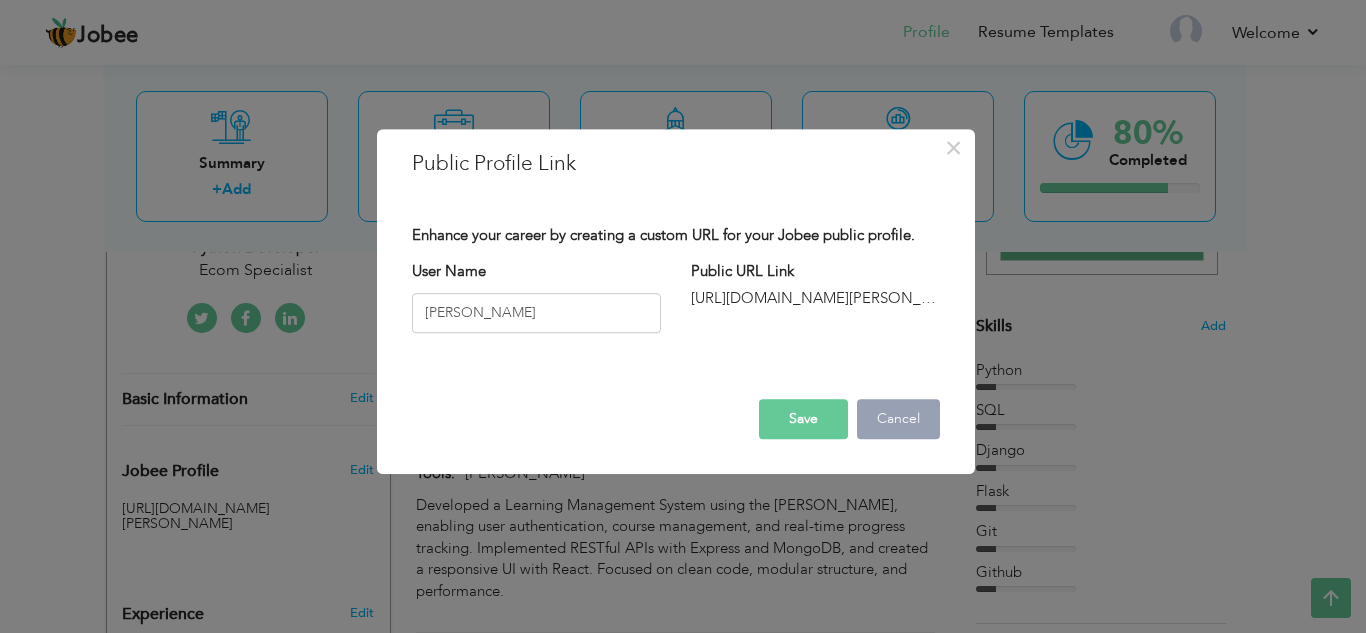 click on "Cancel" at bounding box center (898, 419) 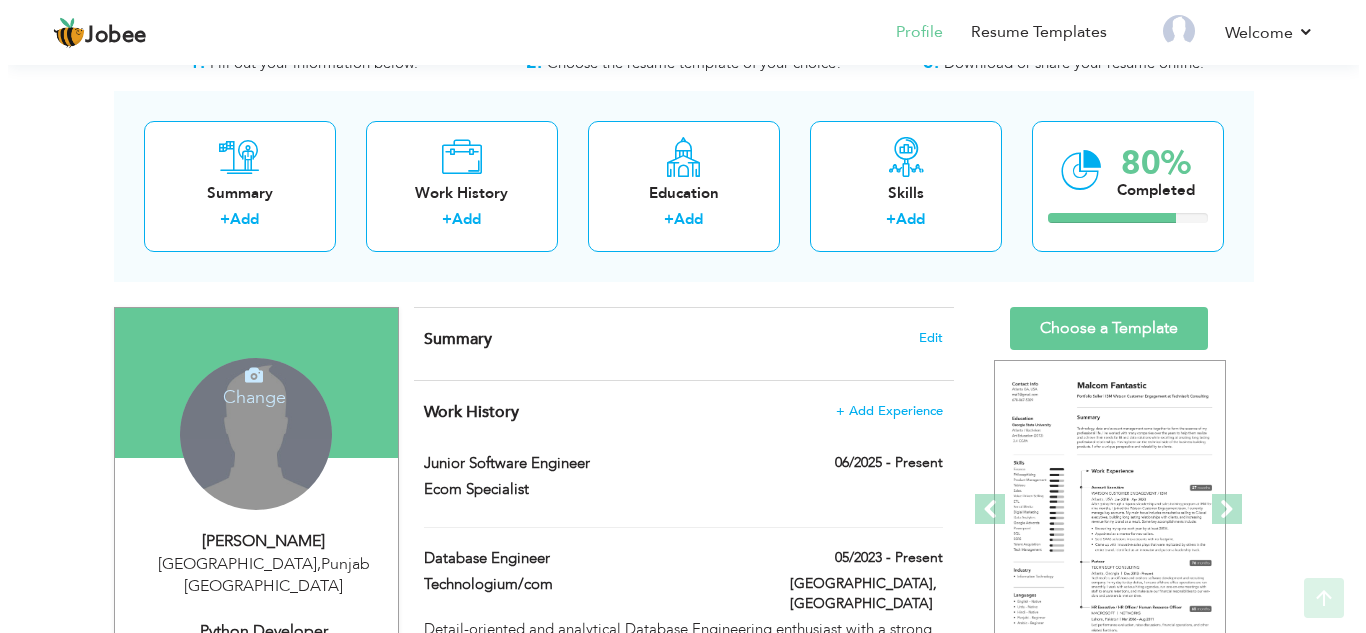 scroll, scrollTop: 160, scrollLeft: 0, axis: vertical 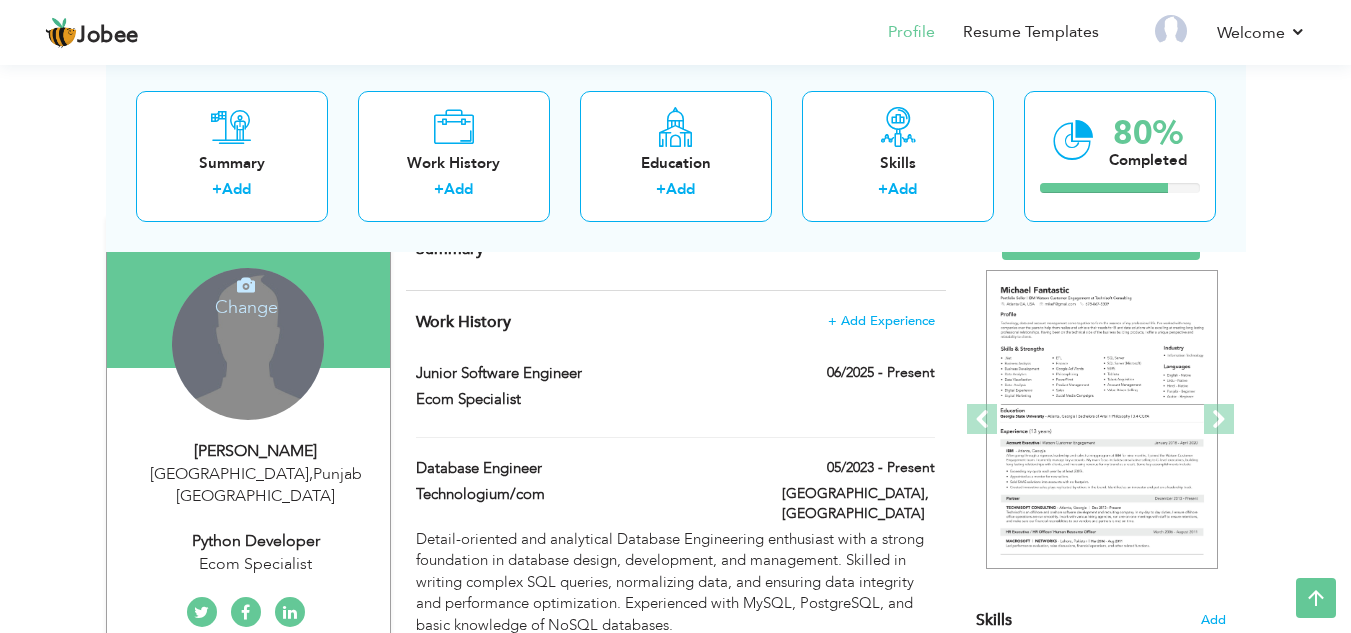 click on "Change
Remove" at bounding box center (248, 344) 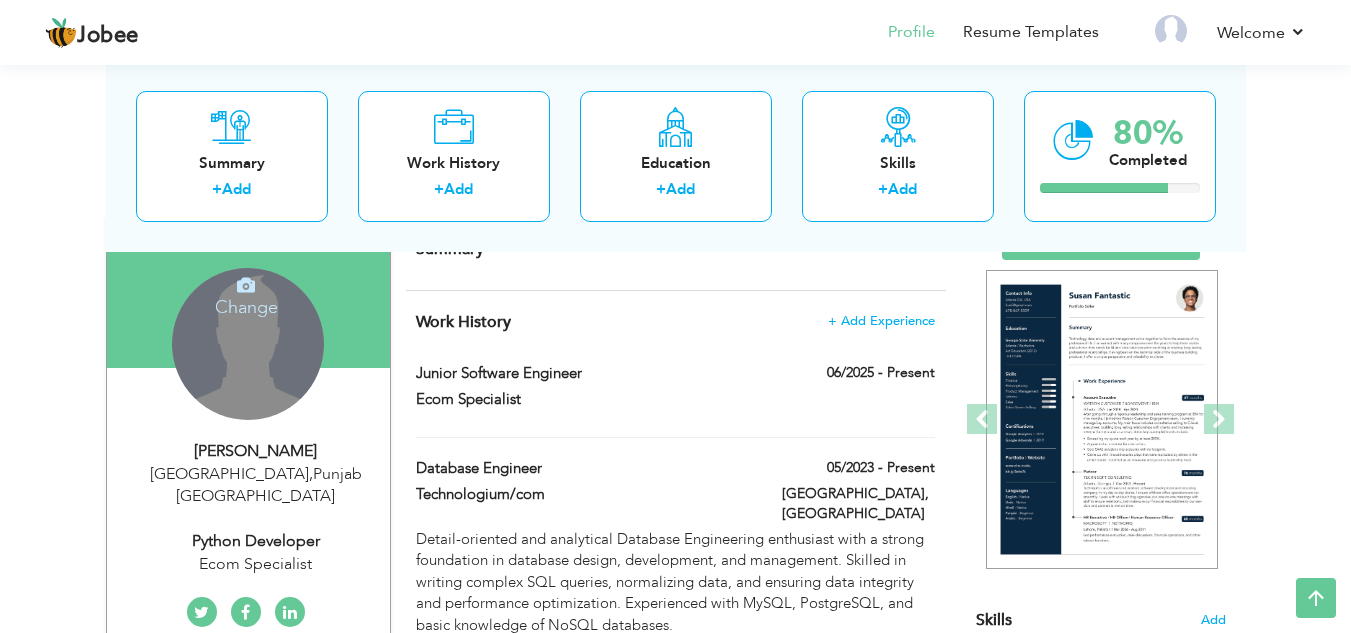 click at bounding box center [246, 285] 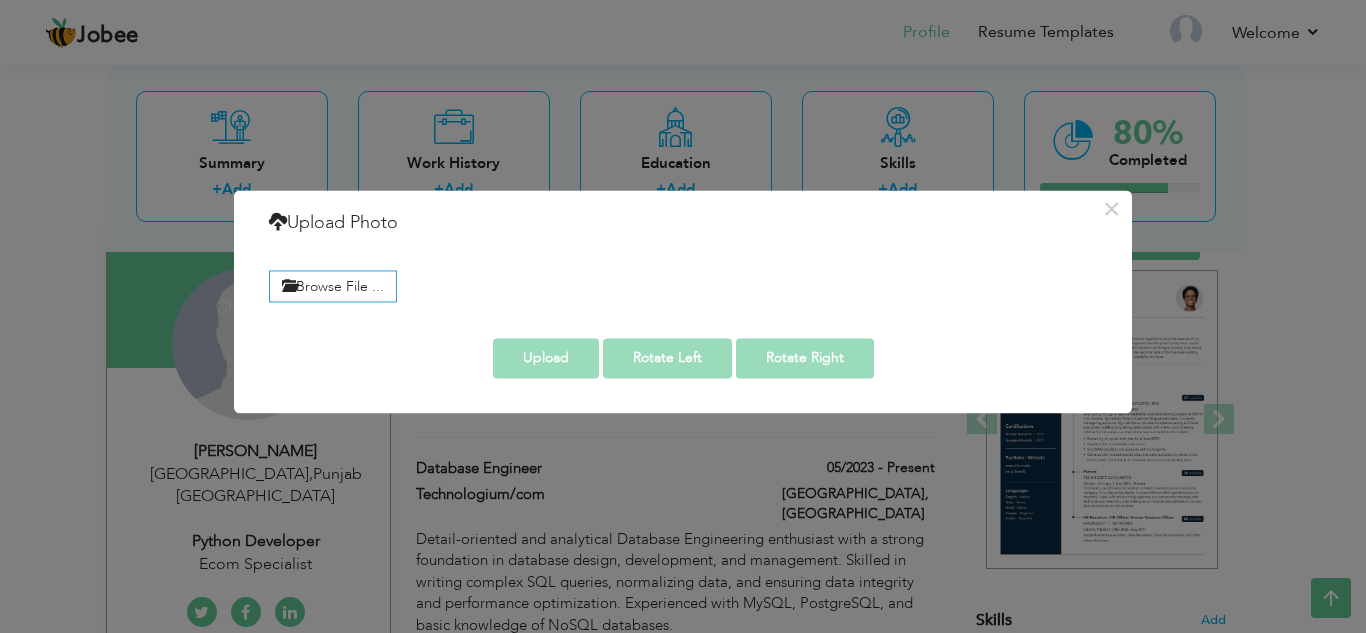 scroll, scrollTop: 0, scrollLeft: 0, axis: both 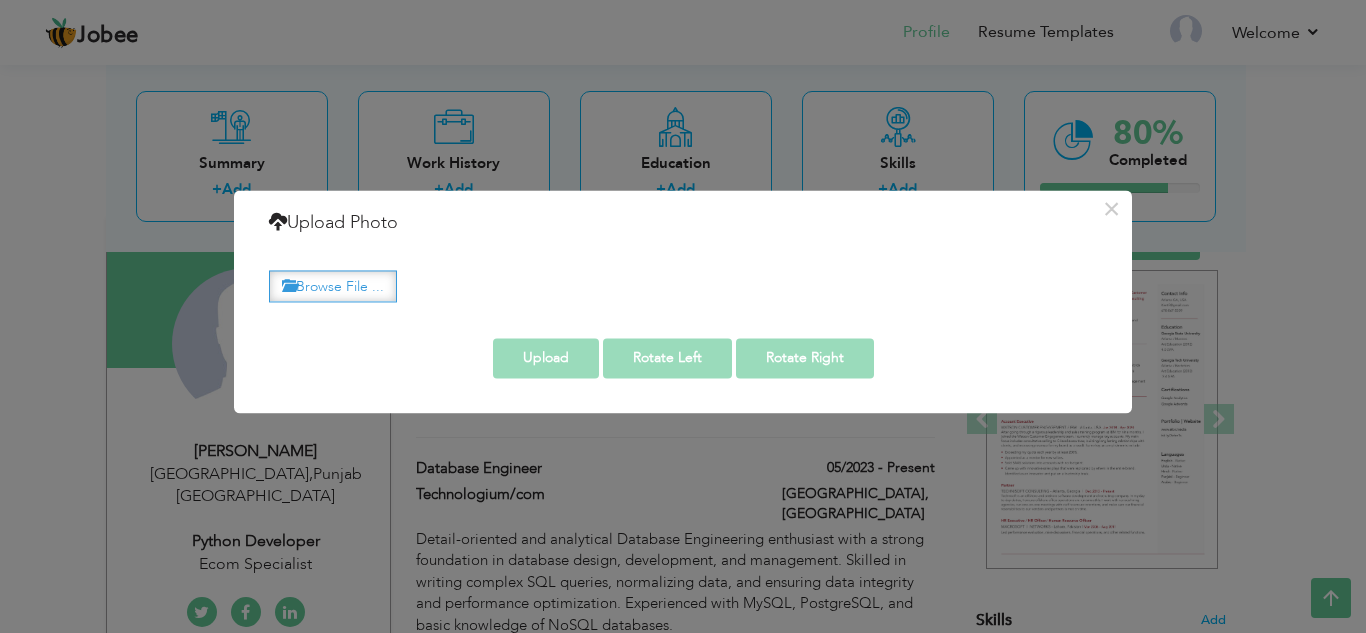 click on "Browse File ..." at bounding box center (333, 286) 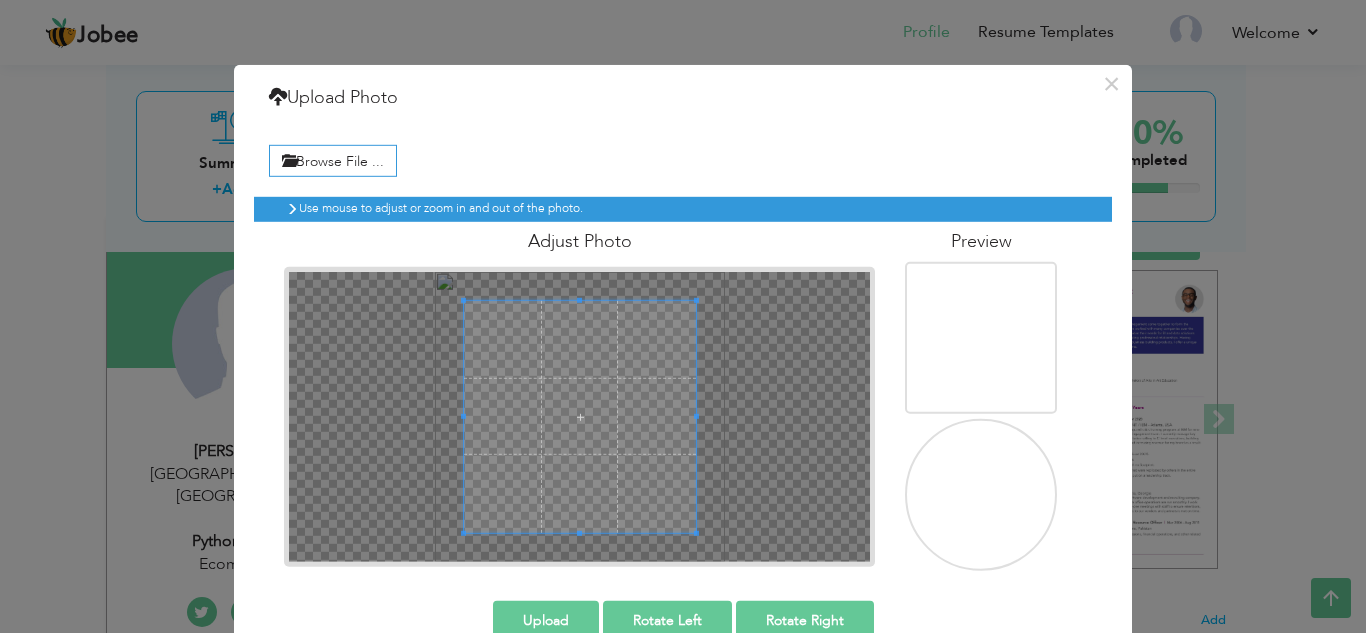 click at bounding box center (983, 496) 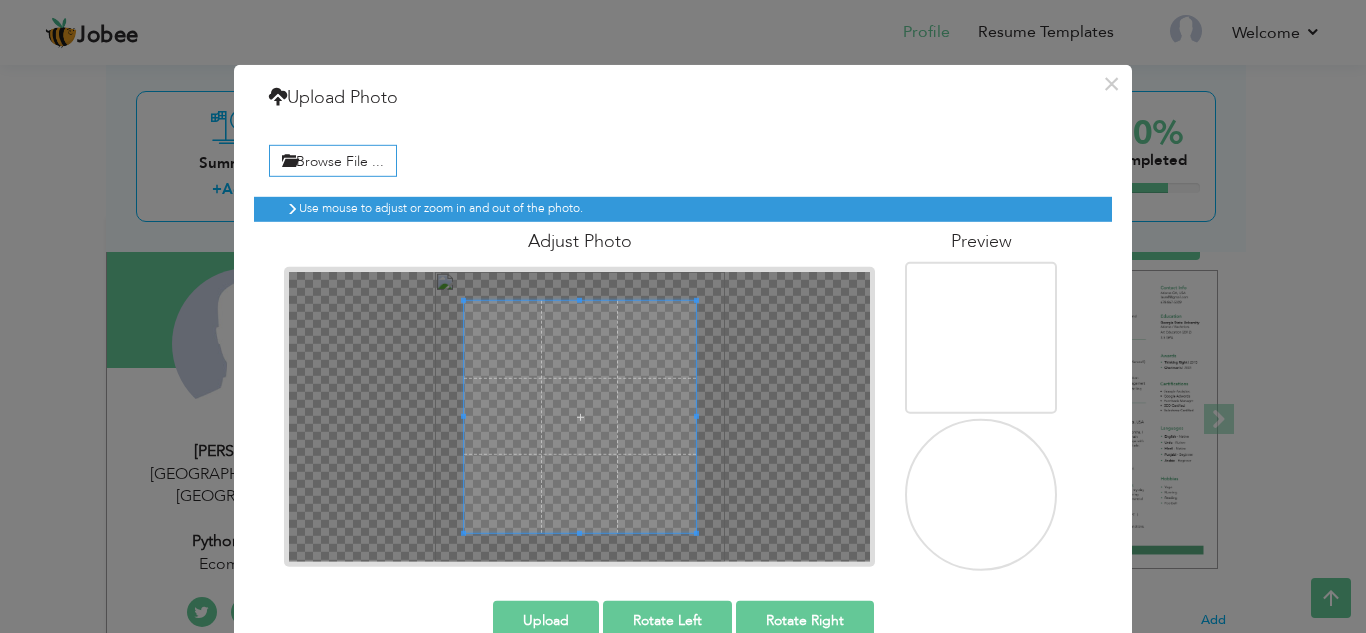 click at bounding box center [983, 496] 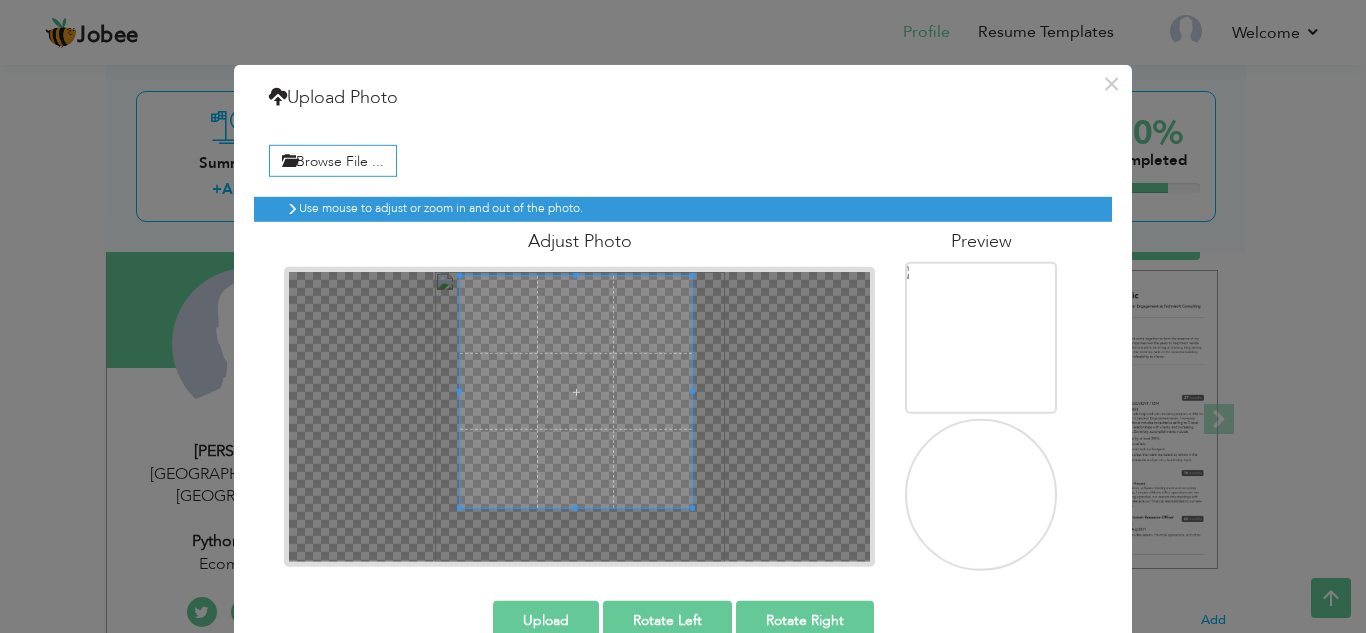 click at bounding box center [576, 391] 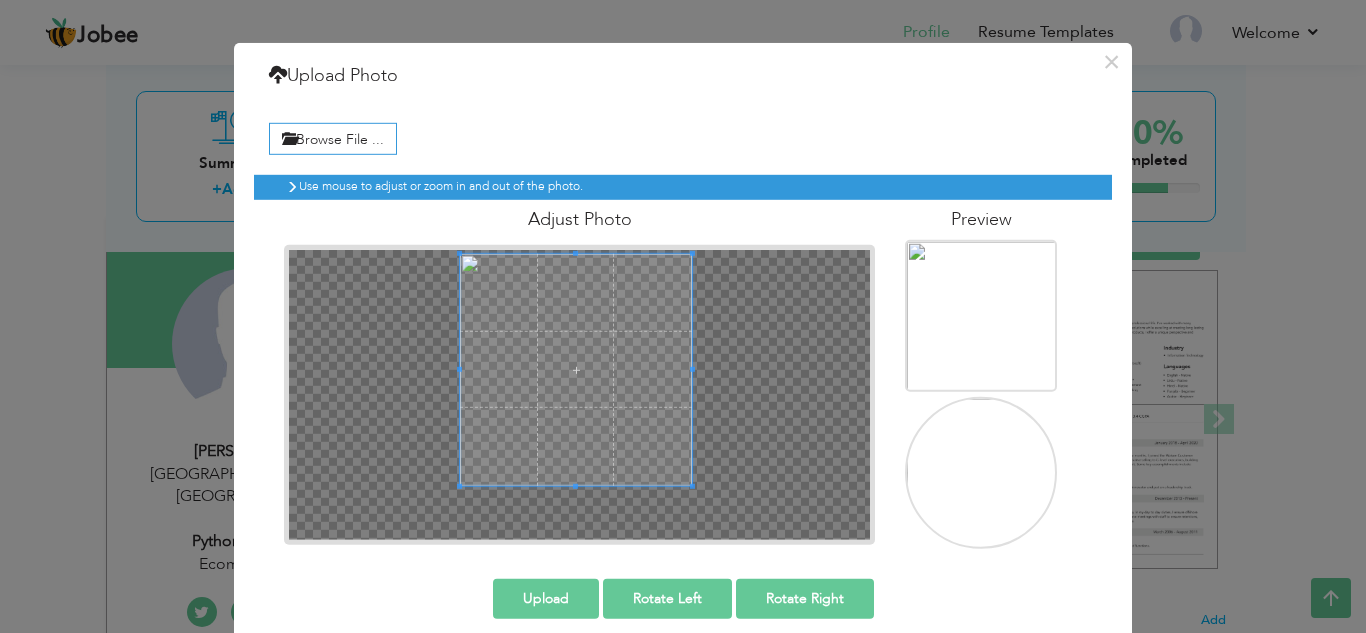 scroll, scrollTop: 42, scrollLeft: 0, axis: vertical 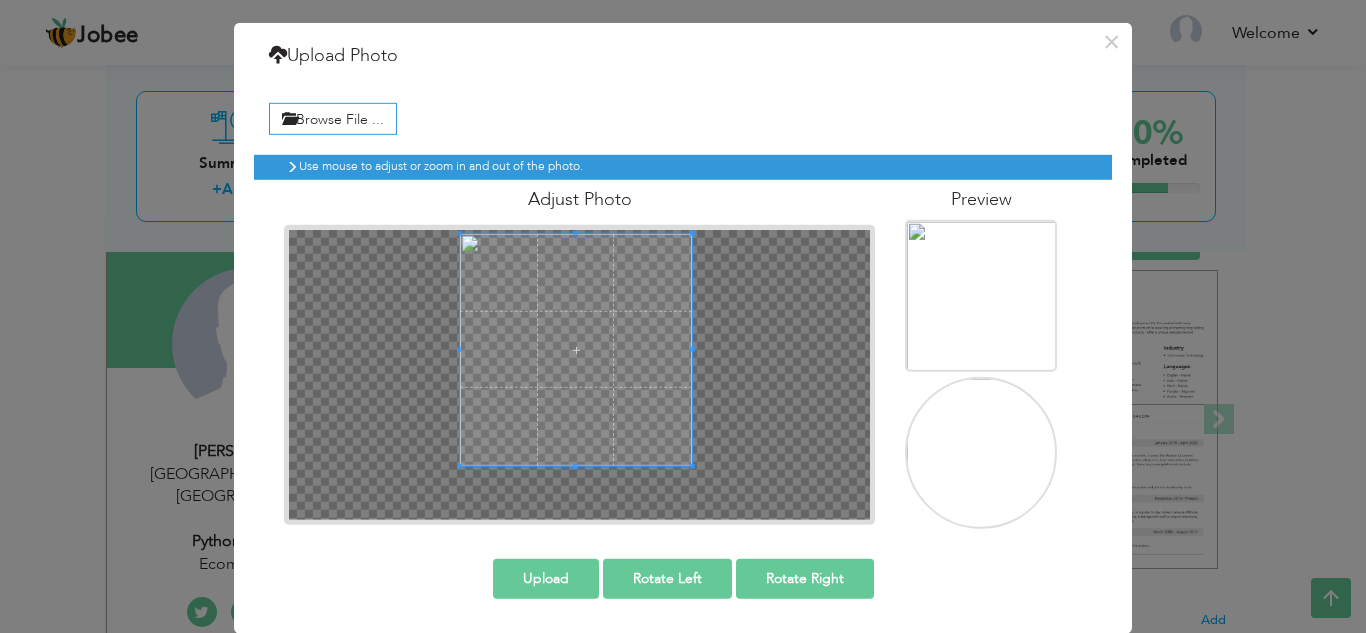 click on "Upload" at bounding box center (546, 578) 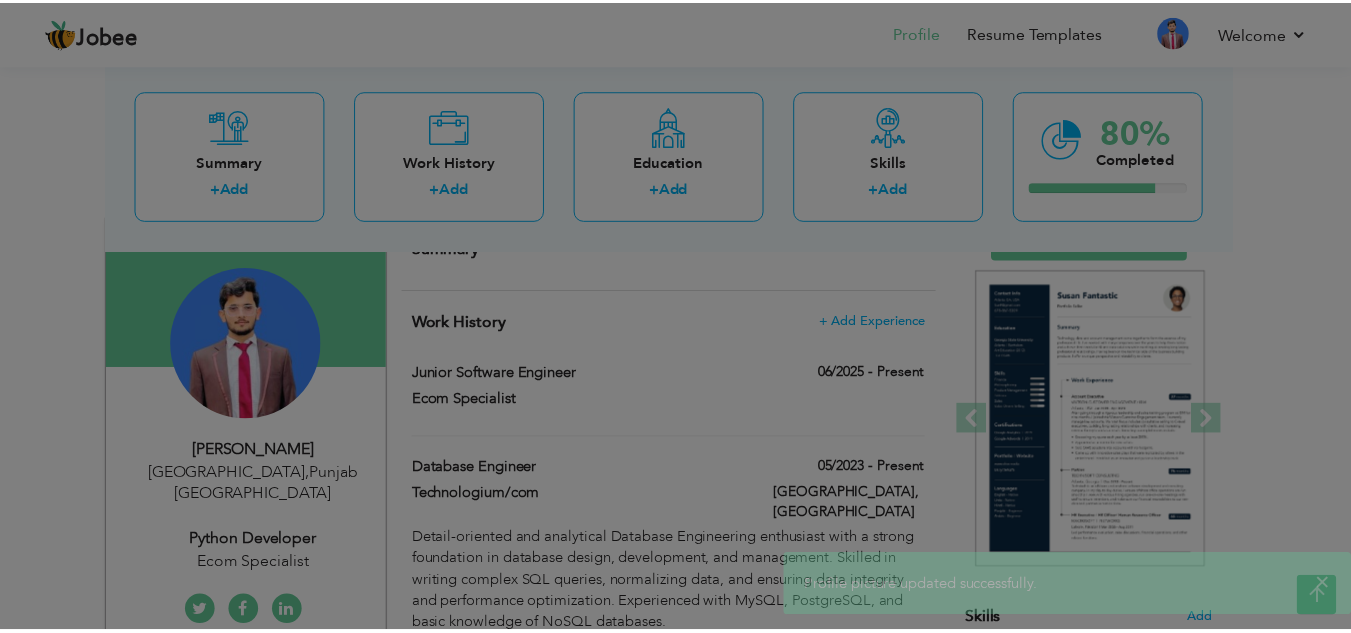 scroll, scrollTop: 0, scrollLeft: 0, axis: both 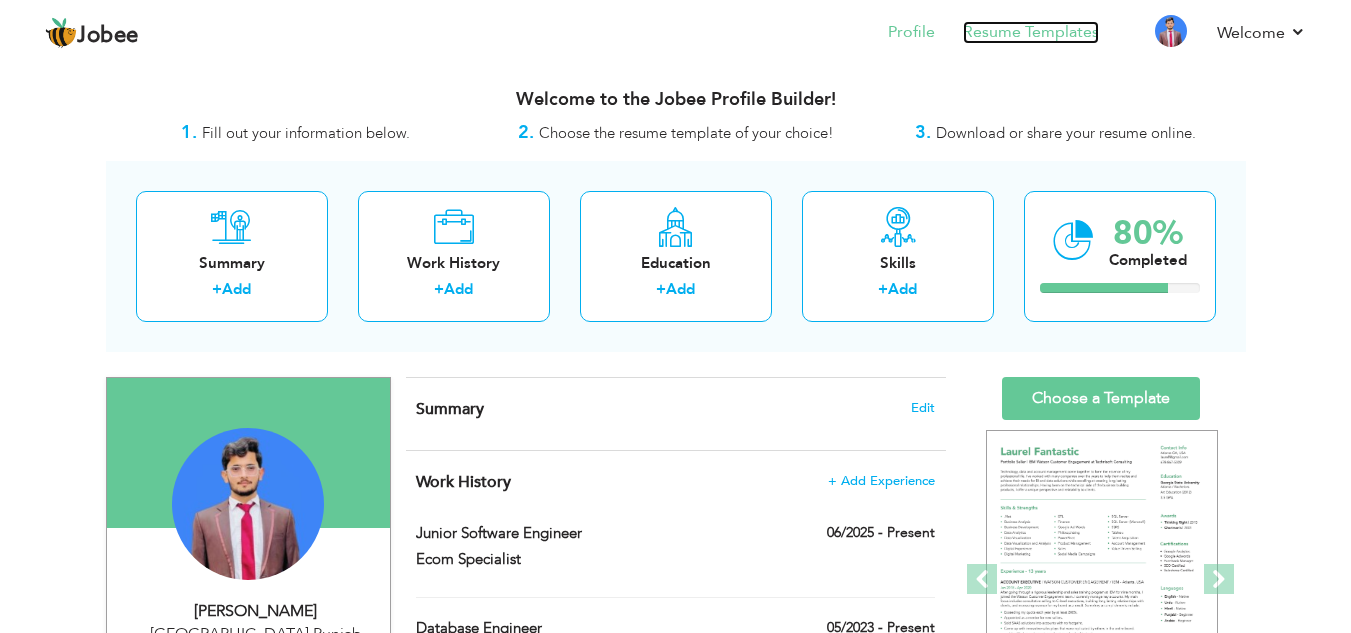 click on "Resume Templates" at bounding box center [1031, 32] 